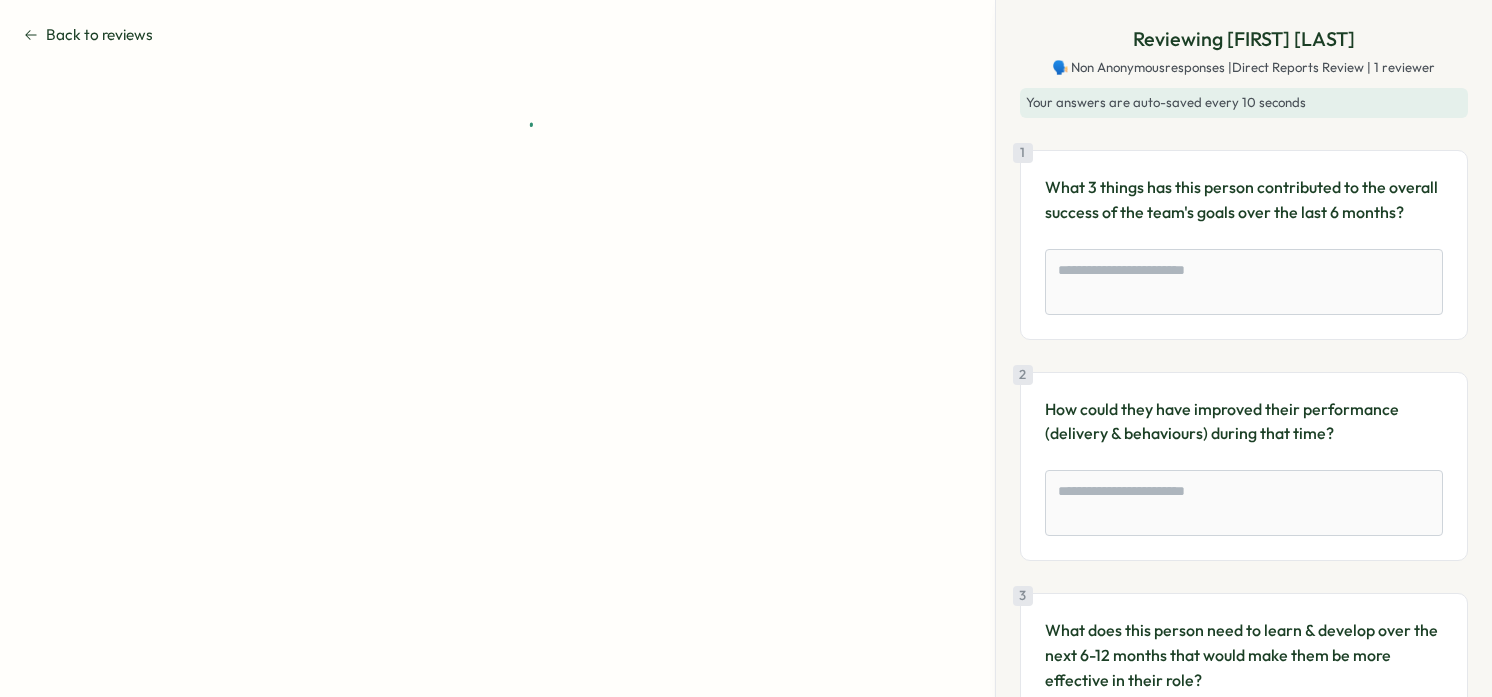 scroll, scrollTop: 0, scrollLeft: 0, axis: both 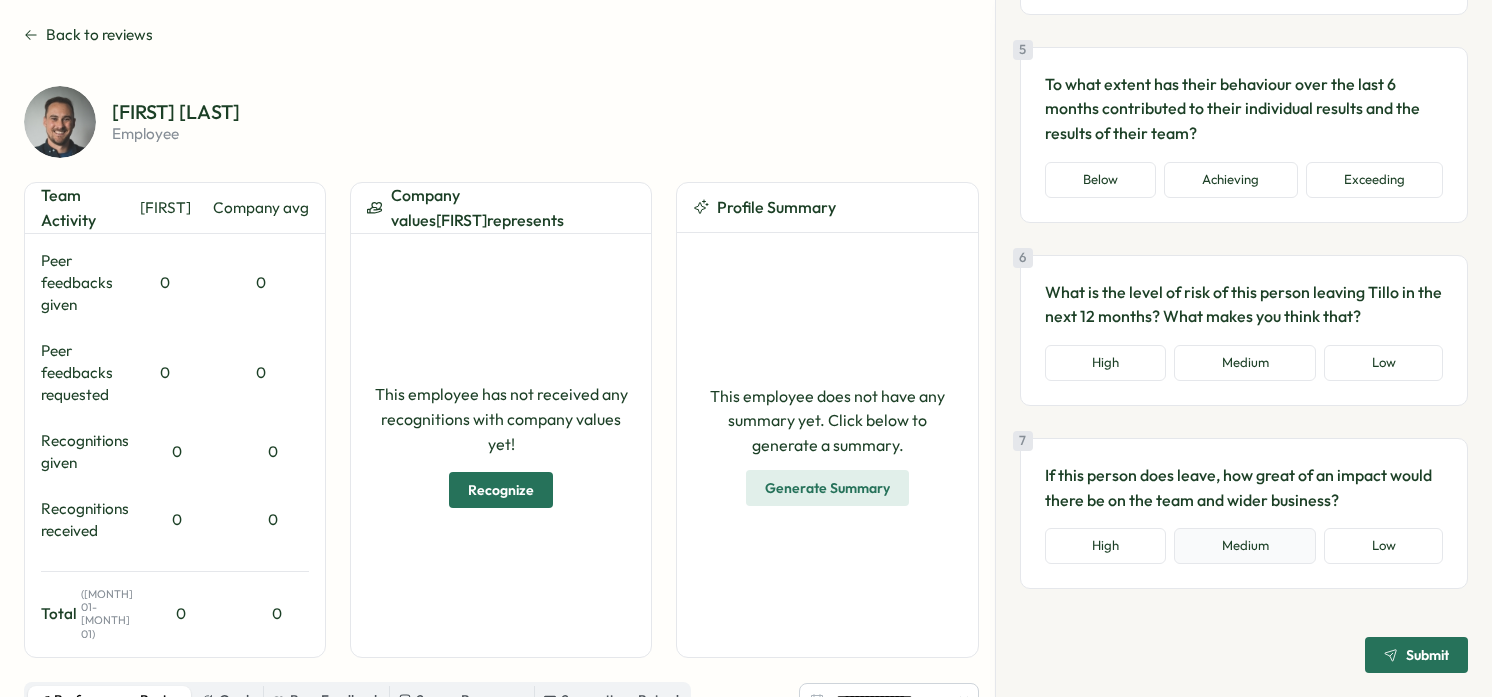 click on "Medium" at bounding box center [1245, 546] 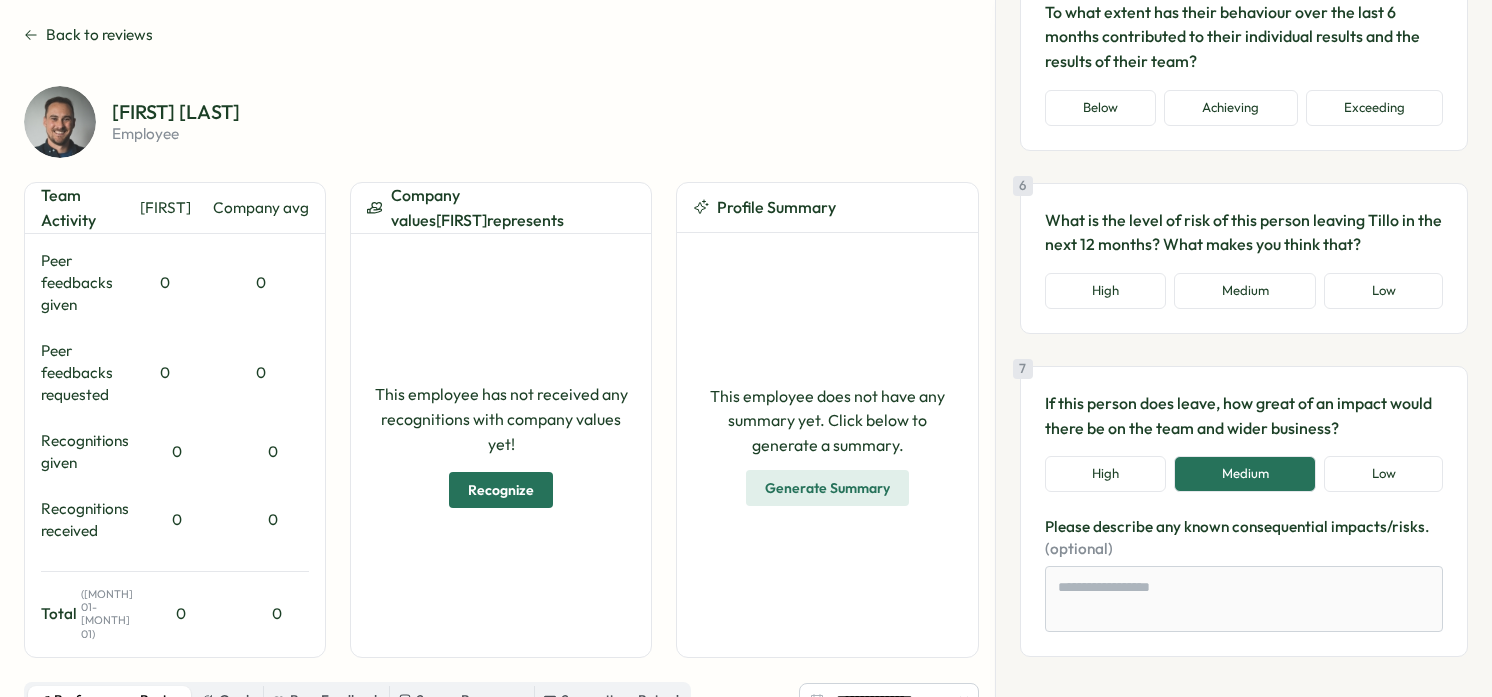scroll, scrollTop: 1166, scrollLeft: 0, axis: vertical 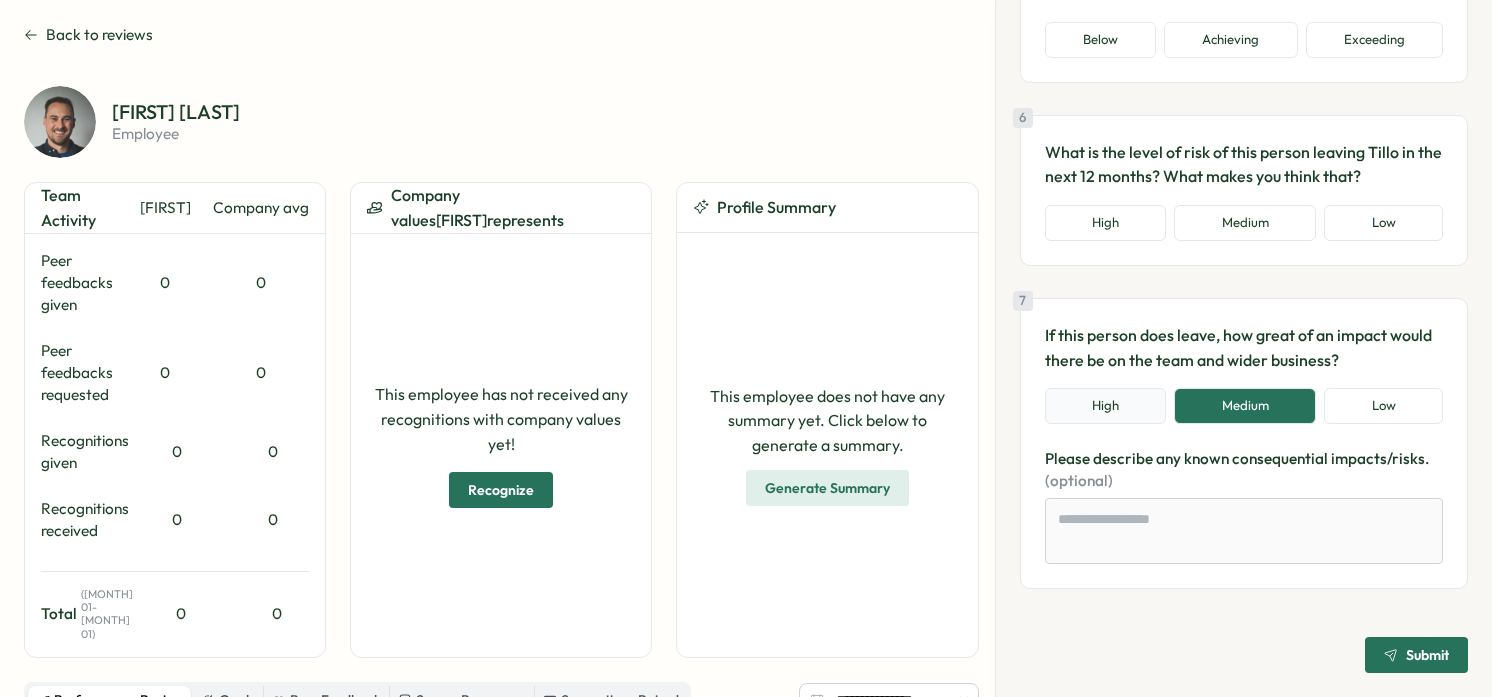 click on "High" at bounding box center [1106, 406] 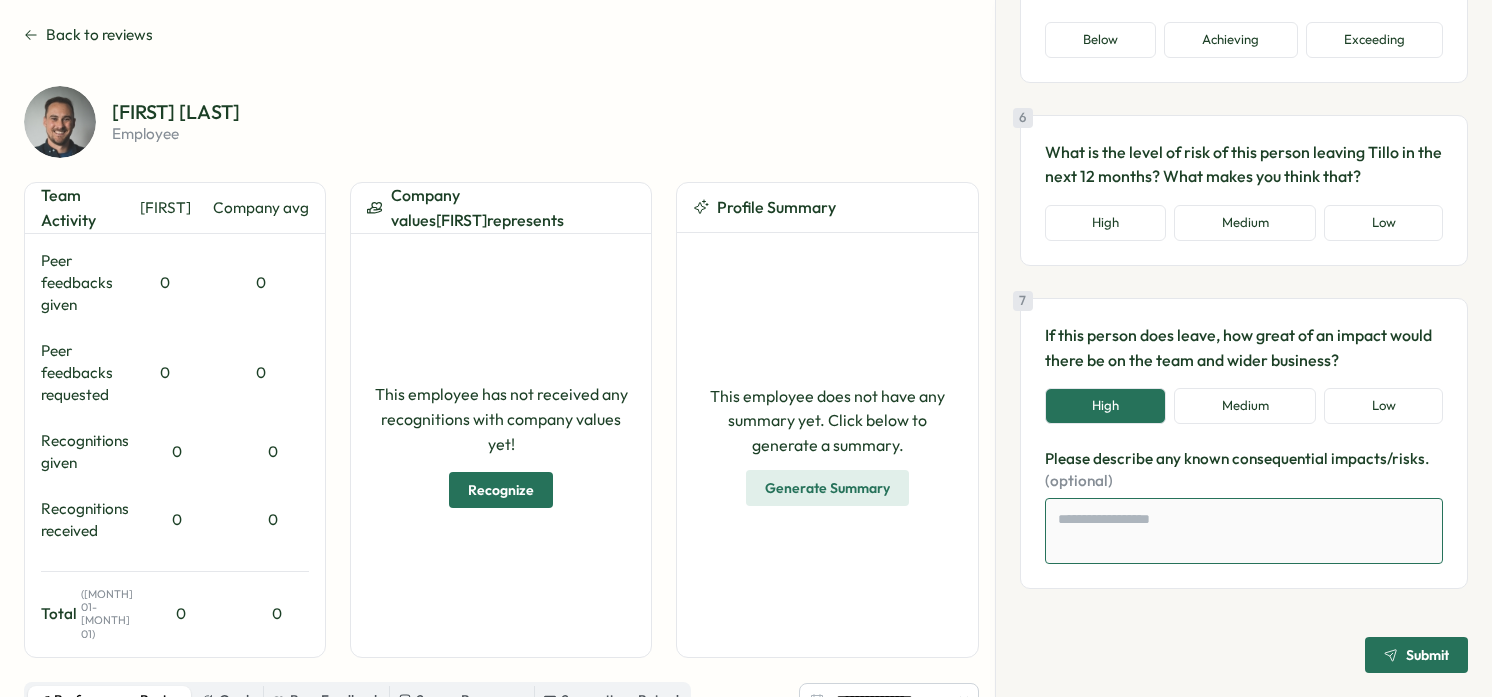 click at bounding box center (1244, 531) 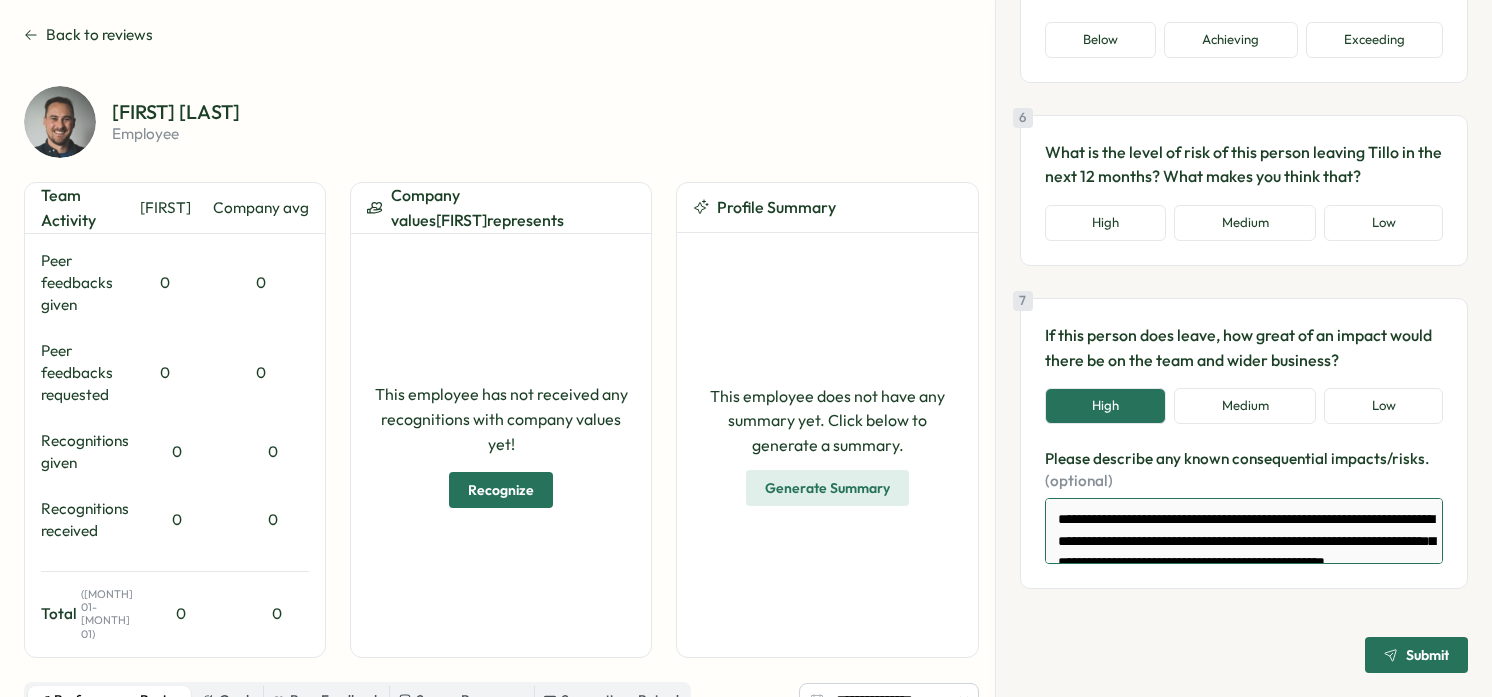 scroll, scrollTop: 9, scrollLeft: 0, axis: vertical 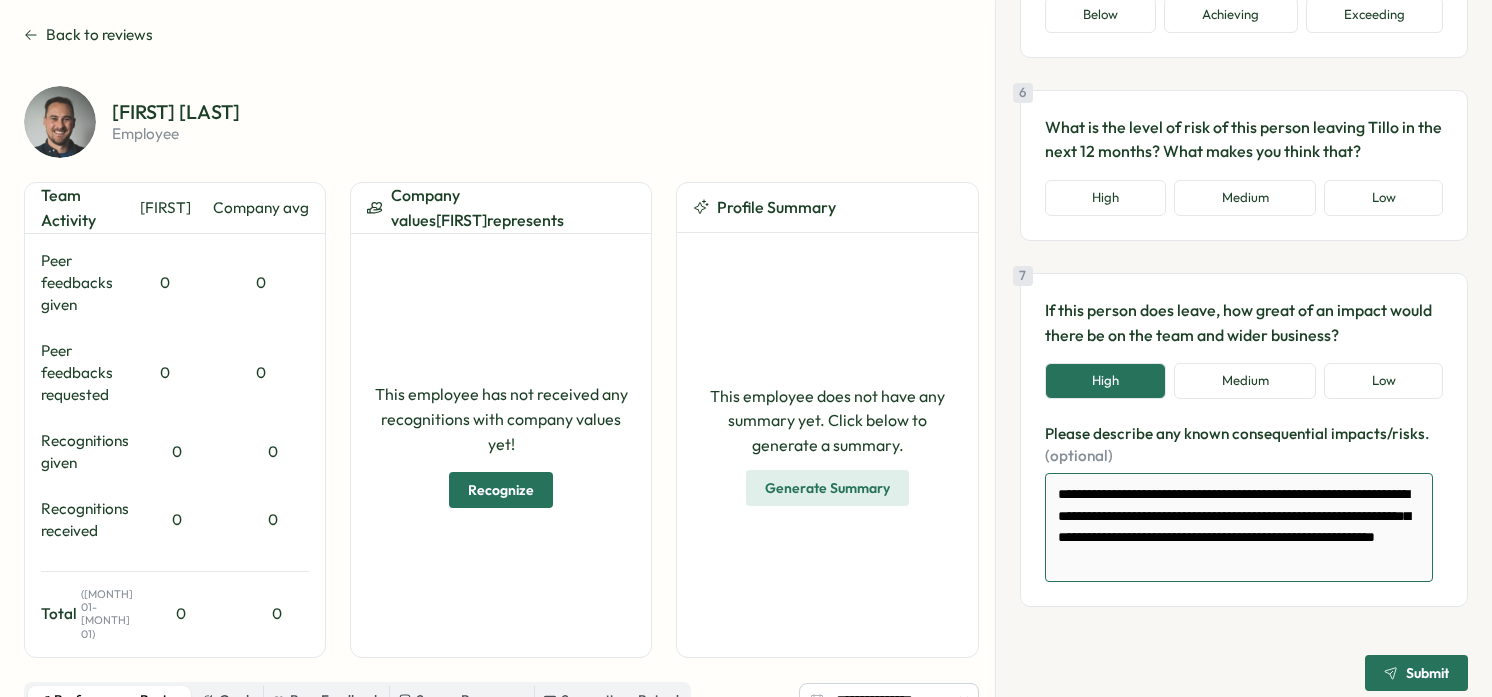 type on "**********" 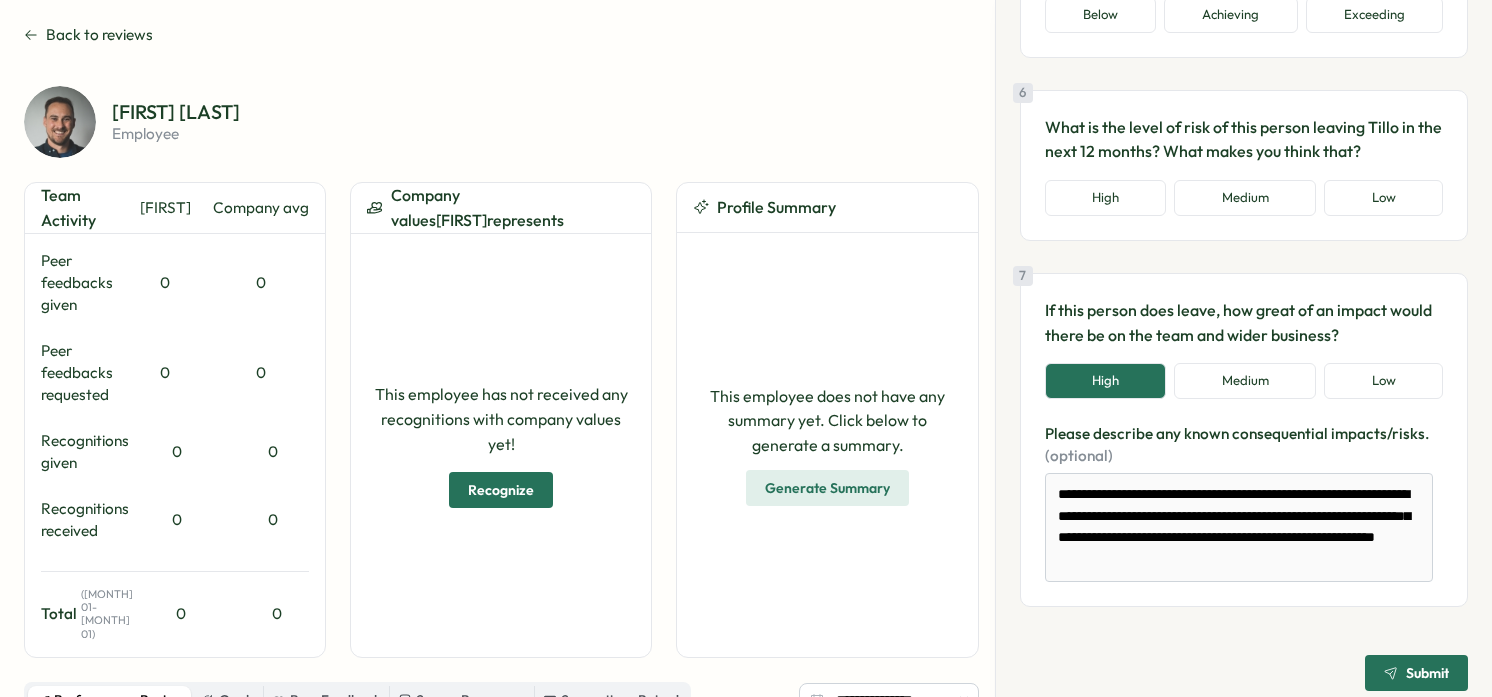 click on "Reviewing Jamie Batabyal 🗣️ Non Anonymous  responses |  Direct Reports Review   | 1 reviewer Your answers are auto-saved every 10 seconds 1 What 3 things has this person contributed to the overall success of the team's goals over the last 6 months? 2 How could they have improved their performance (delivery & behaviours) during that time? 3 What does this person need to learn & develop over the next 6-12 months that would make them be more effective in their role? 4 Taking into account their career level, to what extent have they performed in line with expectations of their current role over the last 6 months? Below Achieving Exceeding 5 To what extent has their behaviour over the last 6 months contributed to their individual results and the results of their team? Below Achieving Exceeding 6 What is the level of risk of this person leaving Tillo in the next 12 months? What makes you think that? High Medium Low 7 High Medium Low Please   describe   any   known   consequential   impacts/risks.   (optional)" at bounding box center [1244, -268] 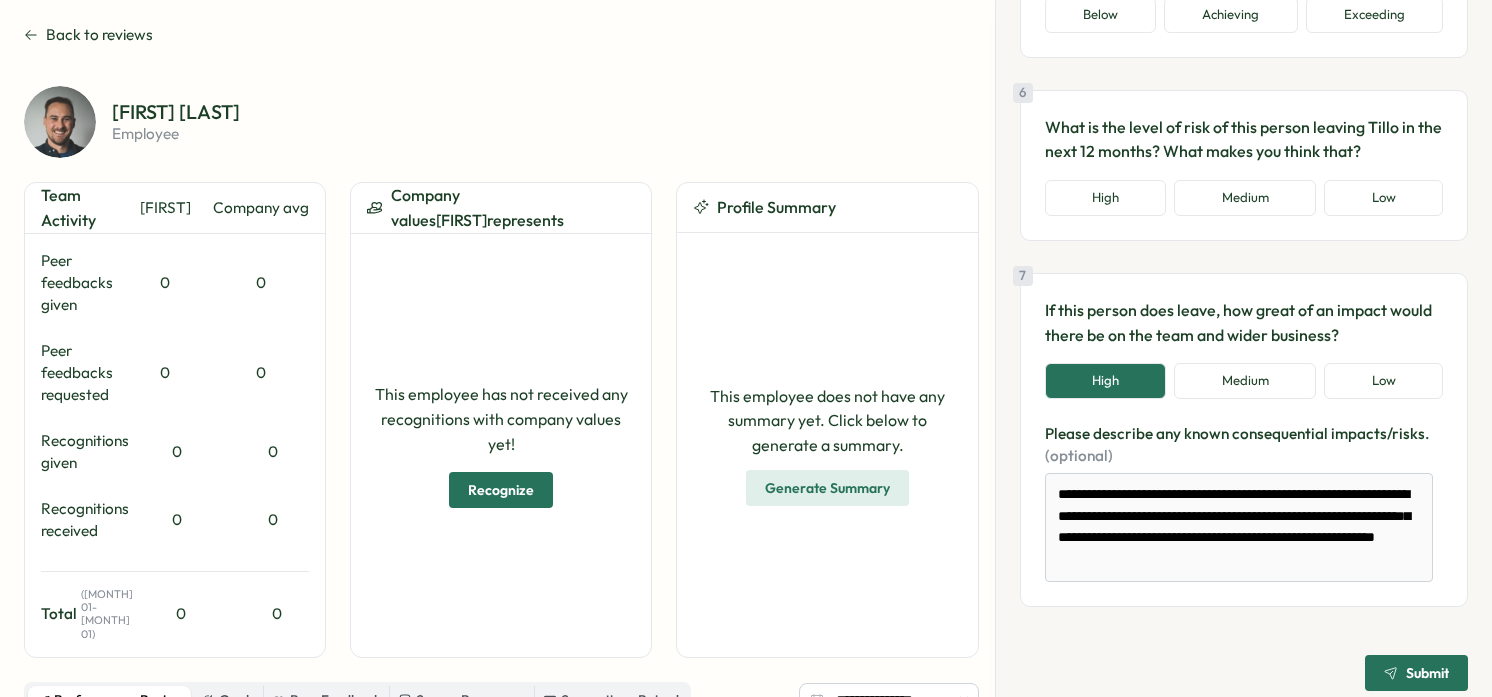 type on "*" 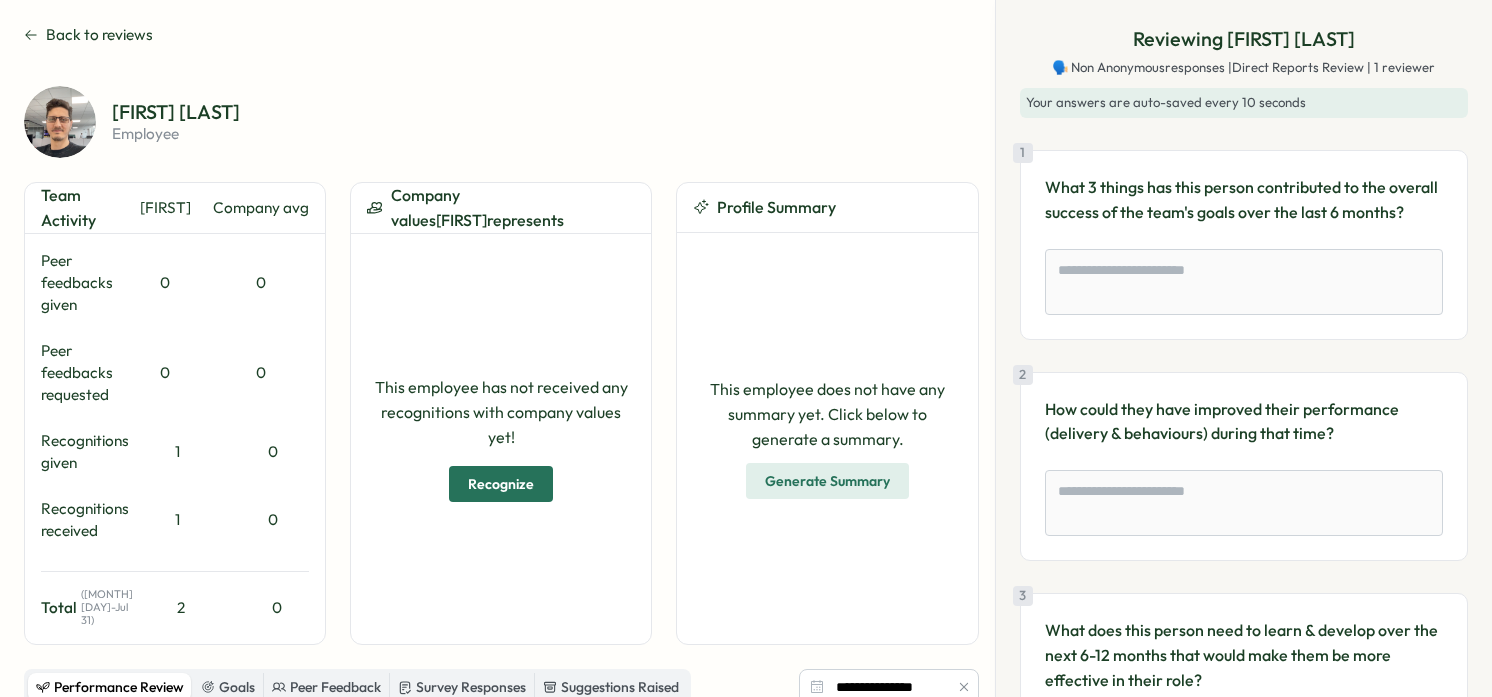scroll, scrollTop: 0, scrollLeft: 0, axis: both 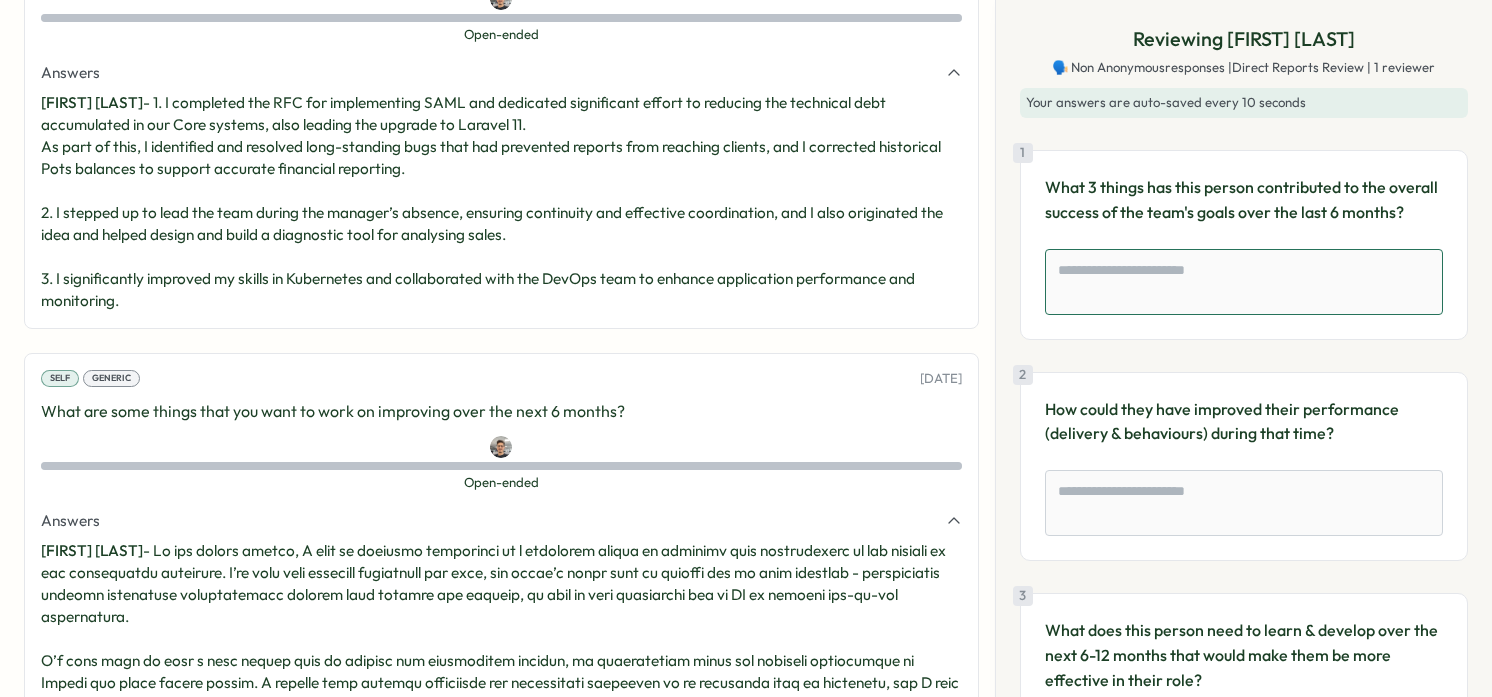 click at bounding box center [1244, 282] 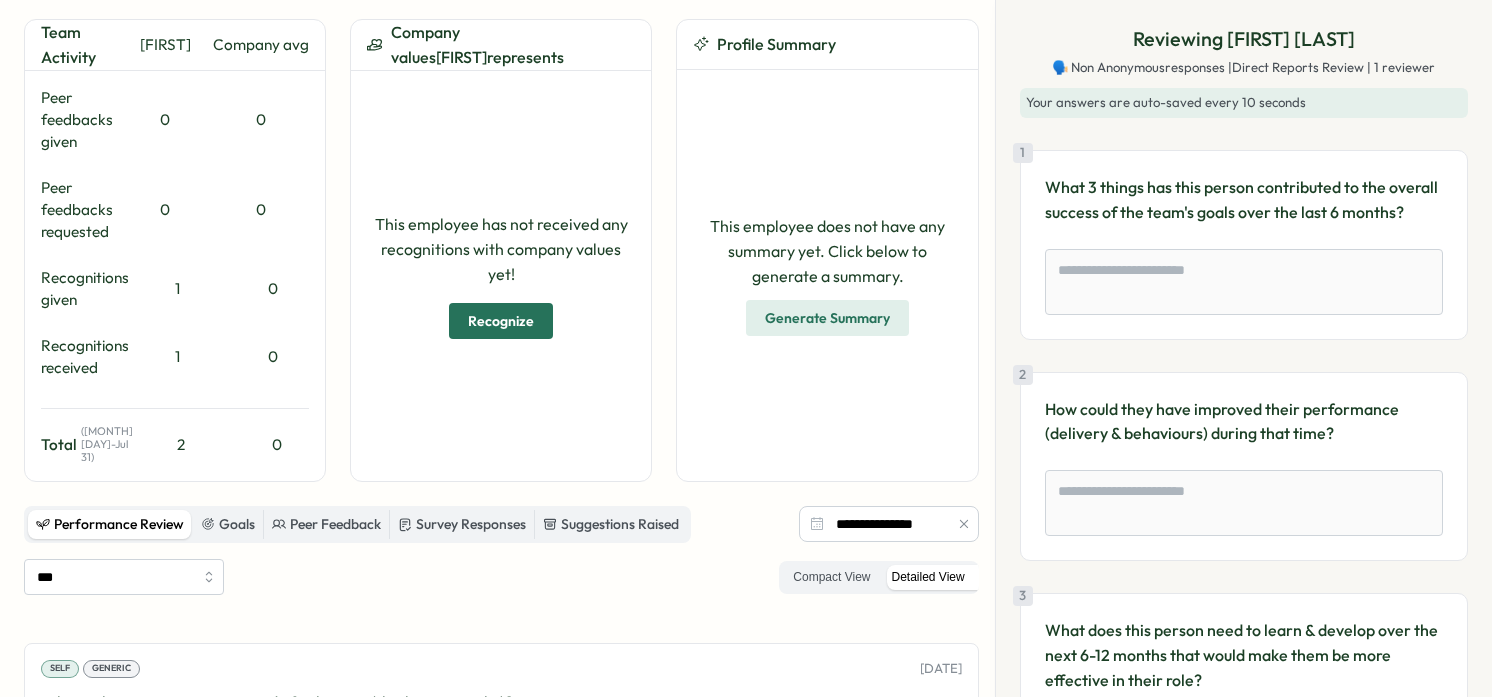 scroll, scrollTop: 0, scrollLeft: 0, axis: both 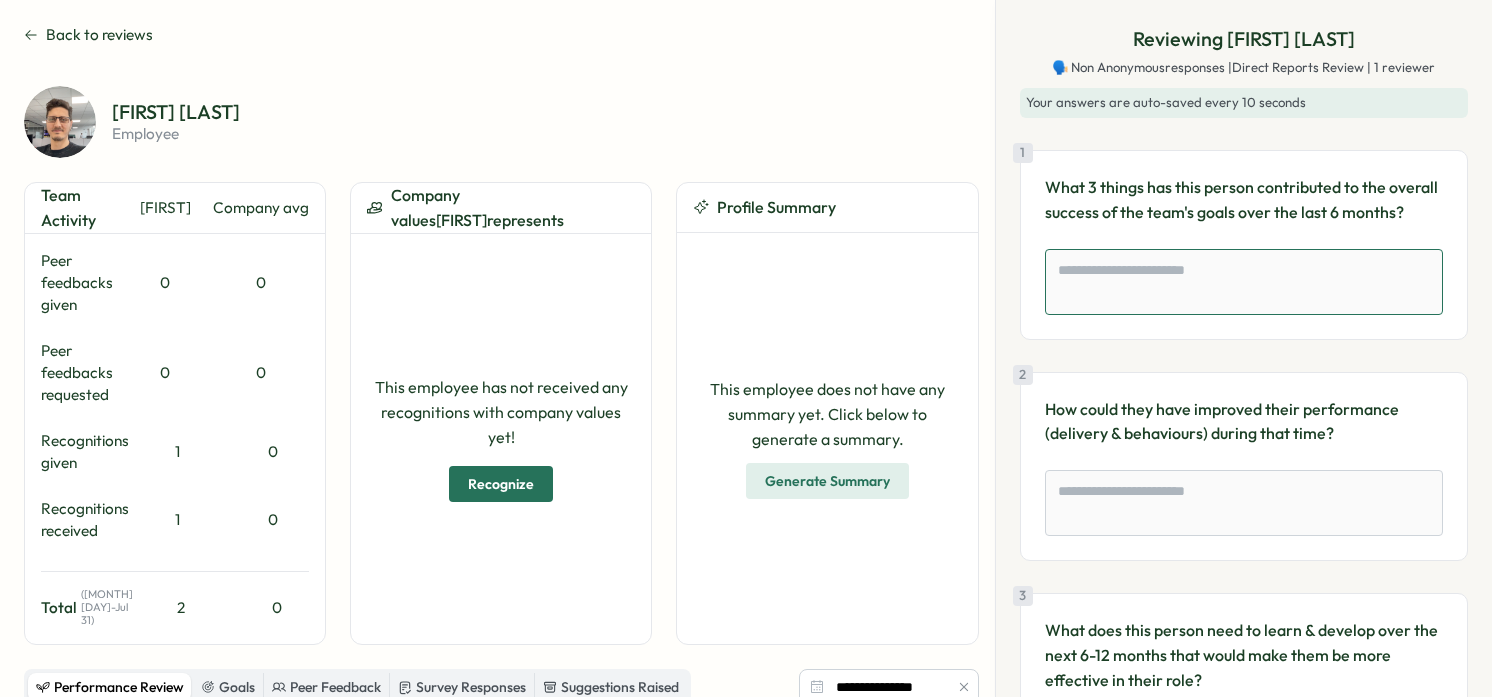 click at bounding box center (1244, 282) 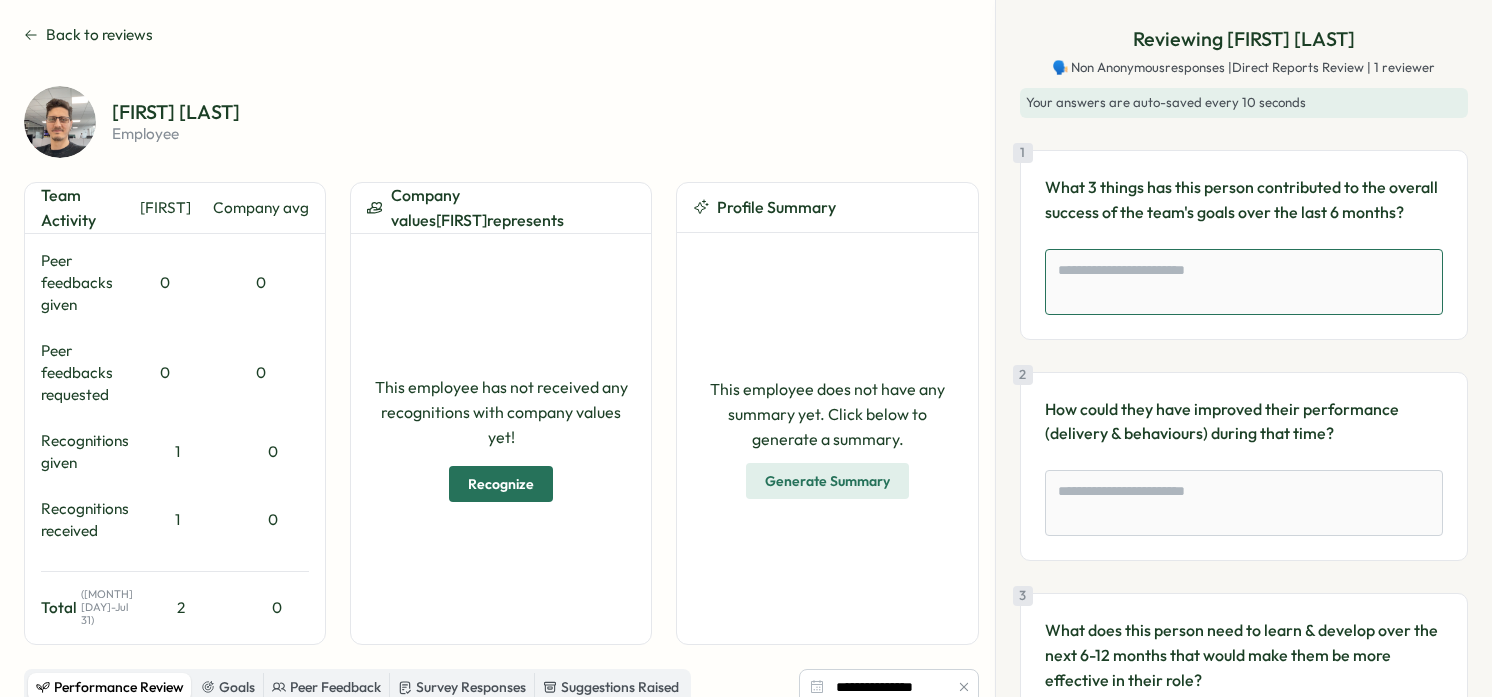 type on "*" 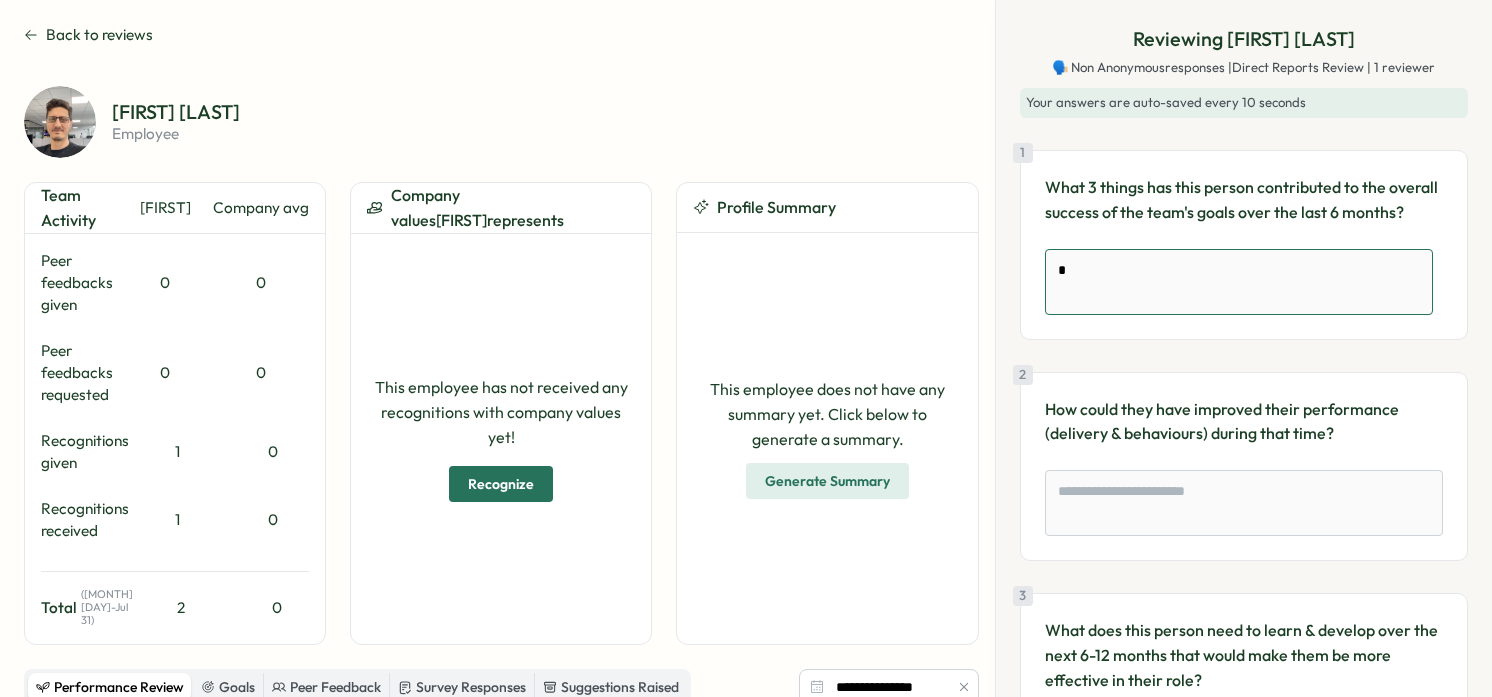 type on "**" 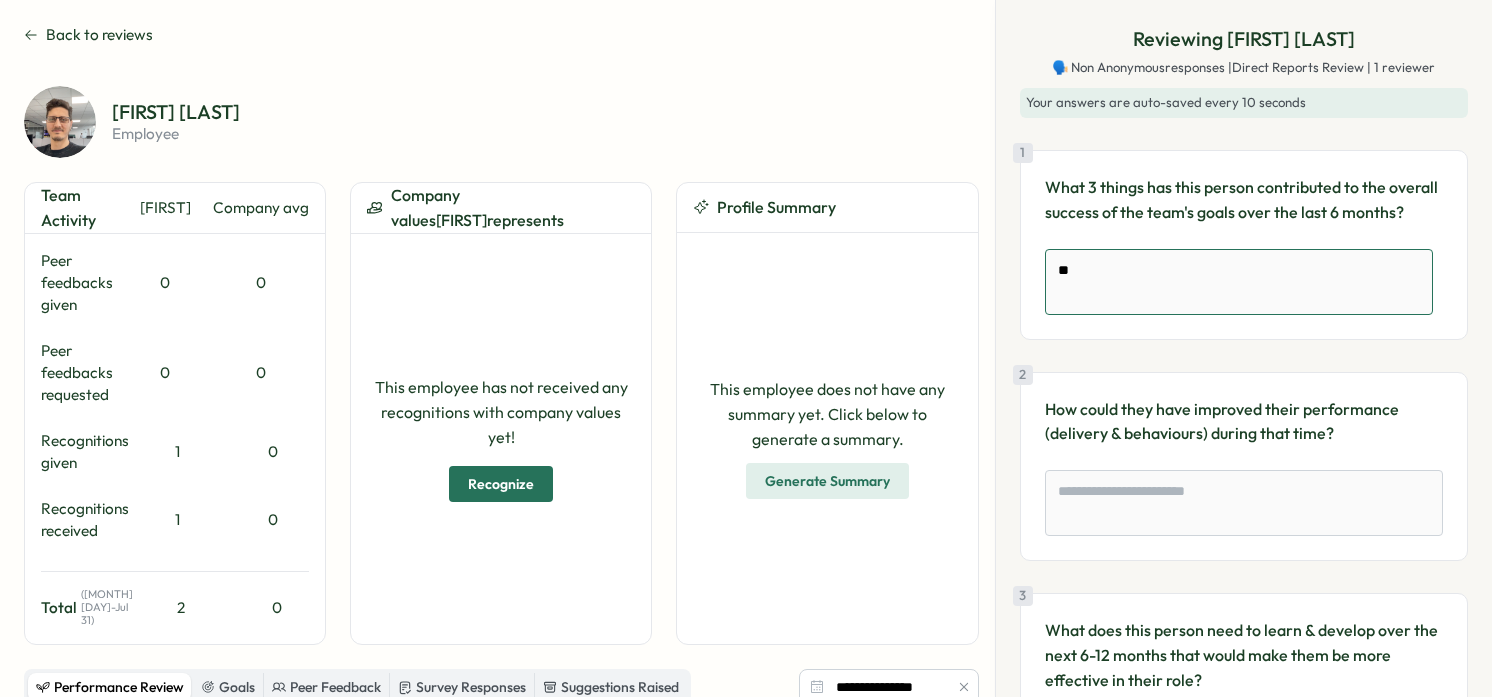 type on "***" 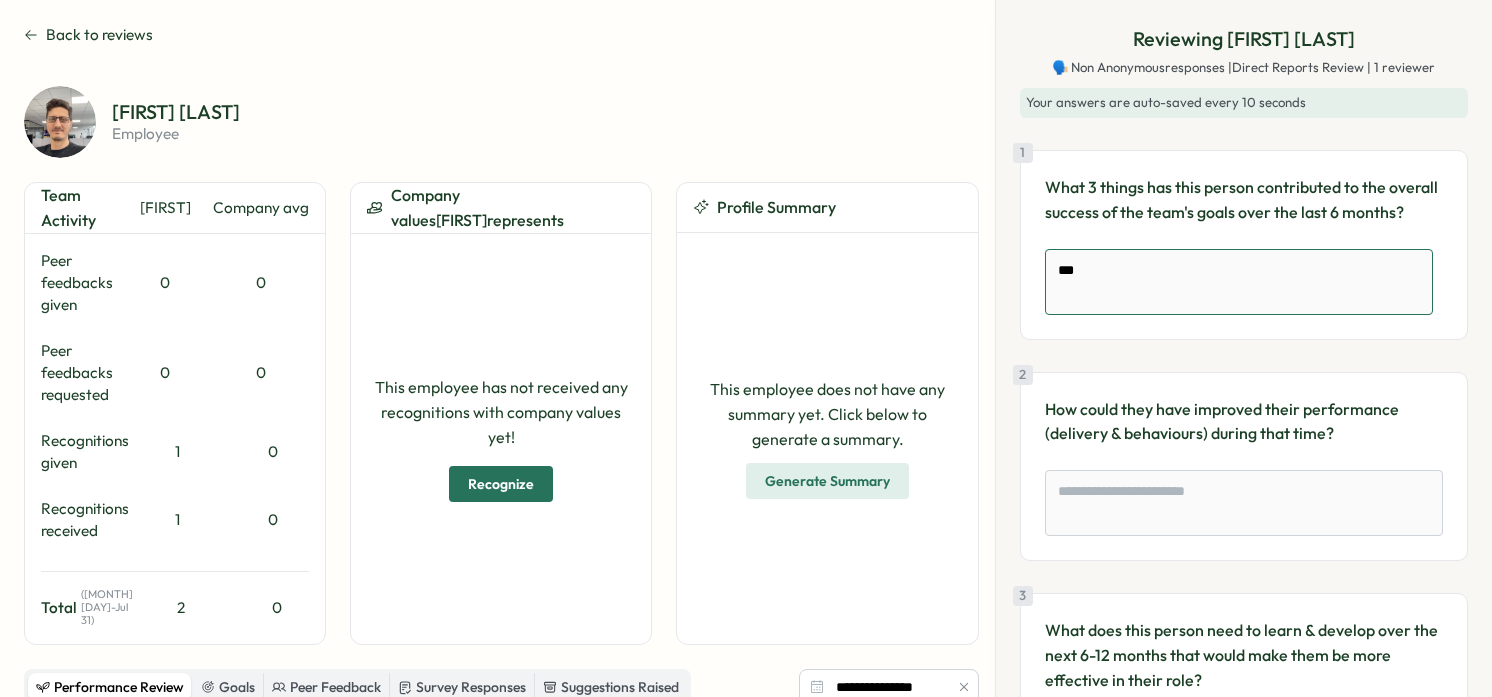 type on "****" 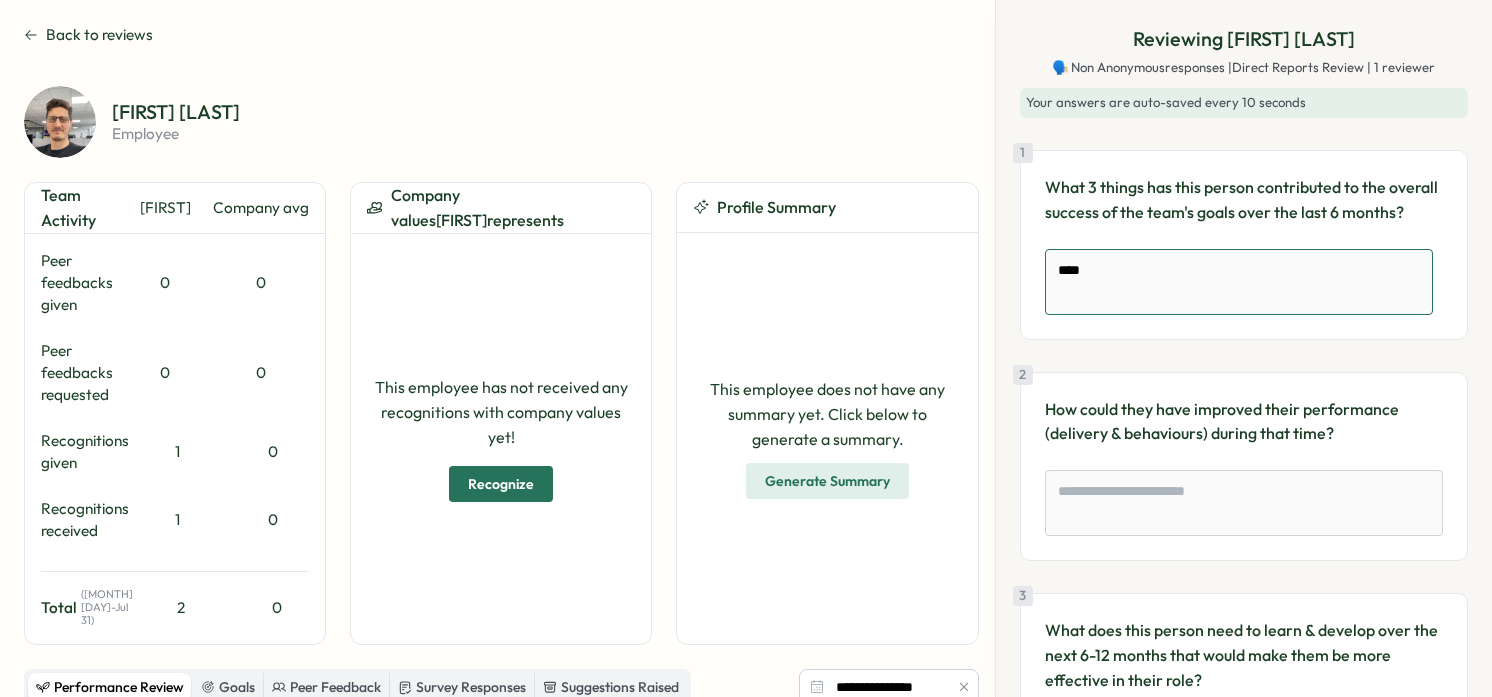 type on "*****" 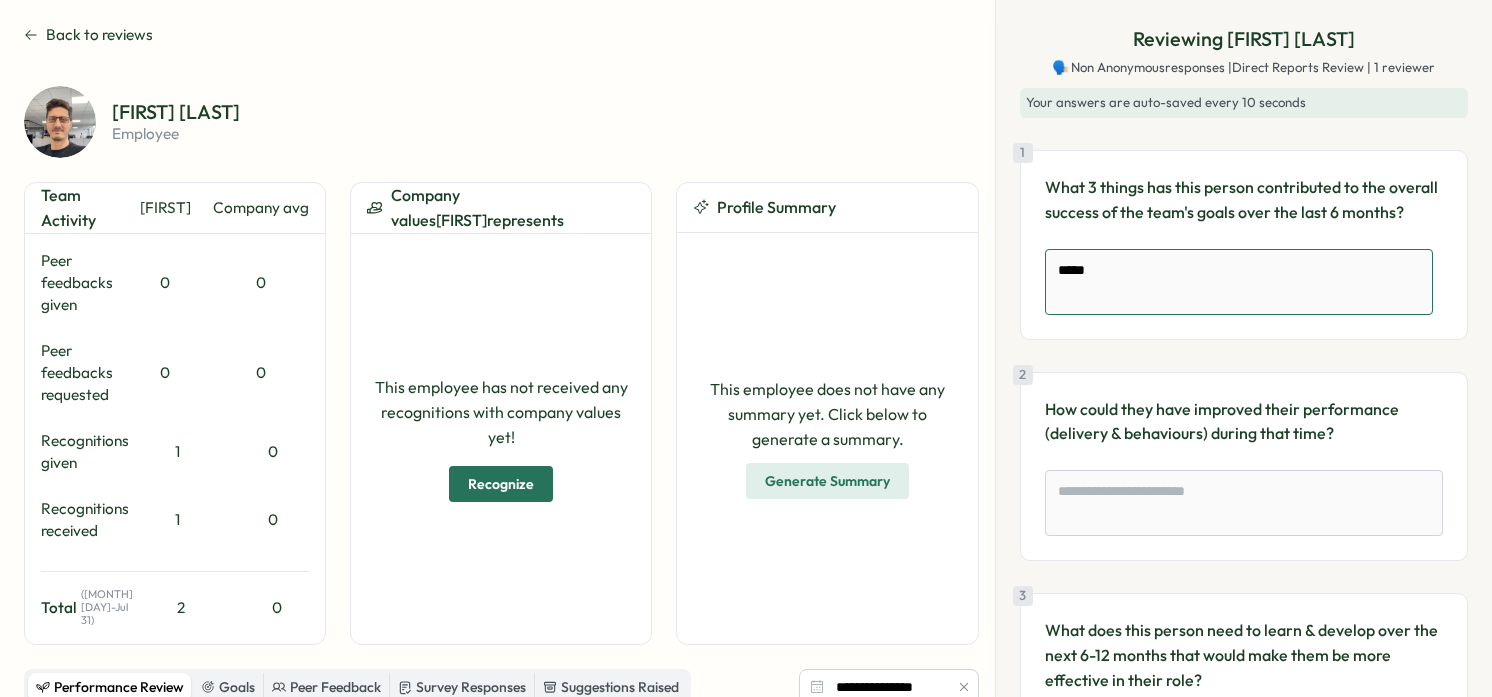 type on "******" 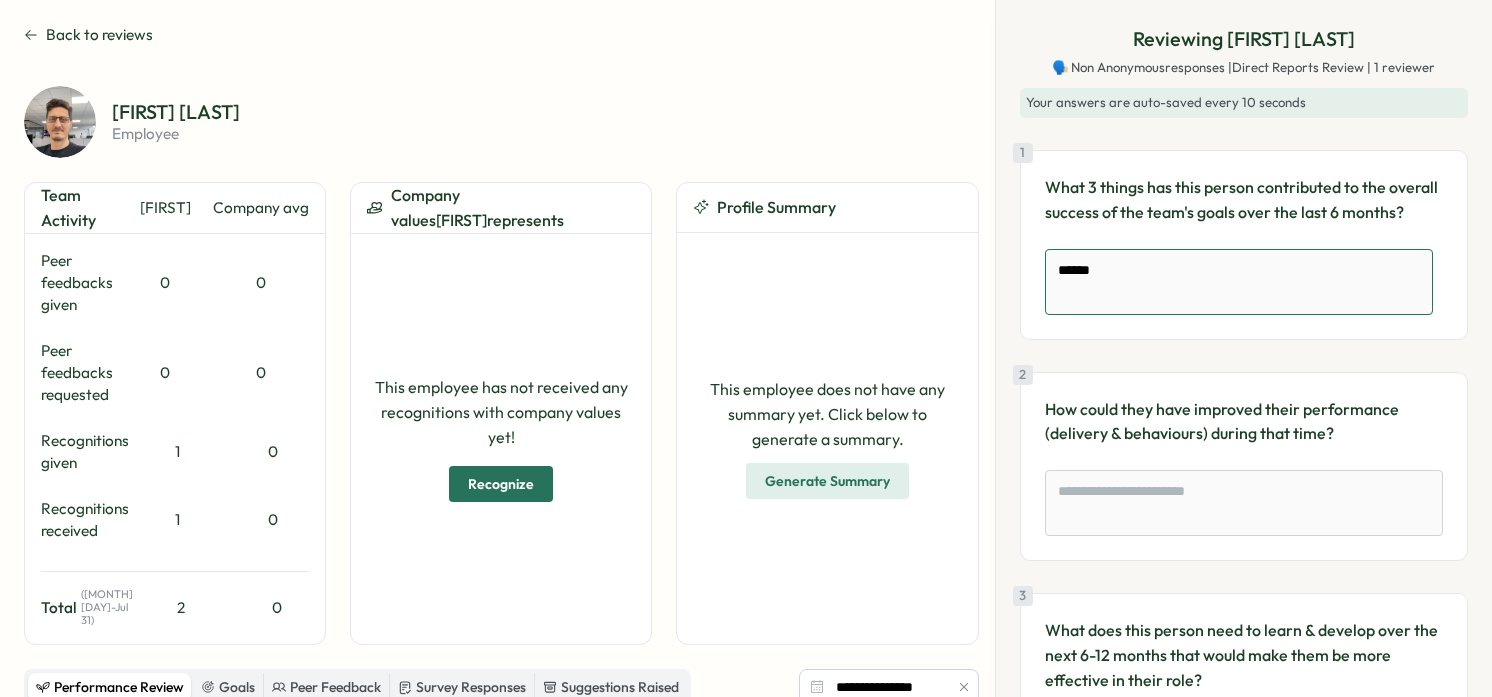 type on "*******" 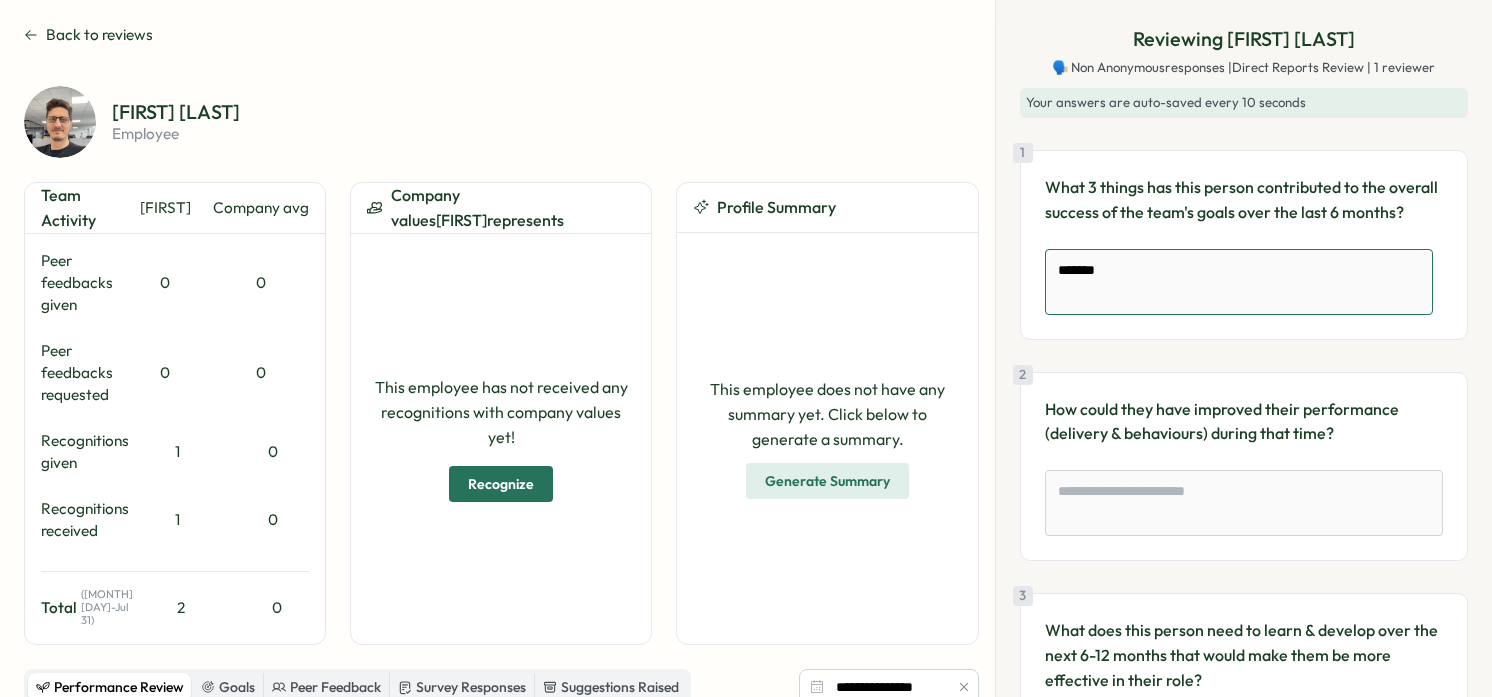 type on "*******" 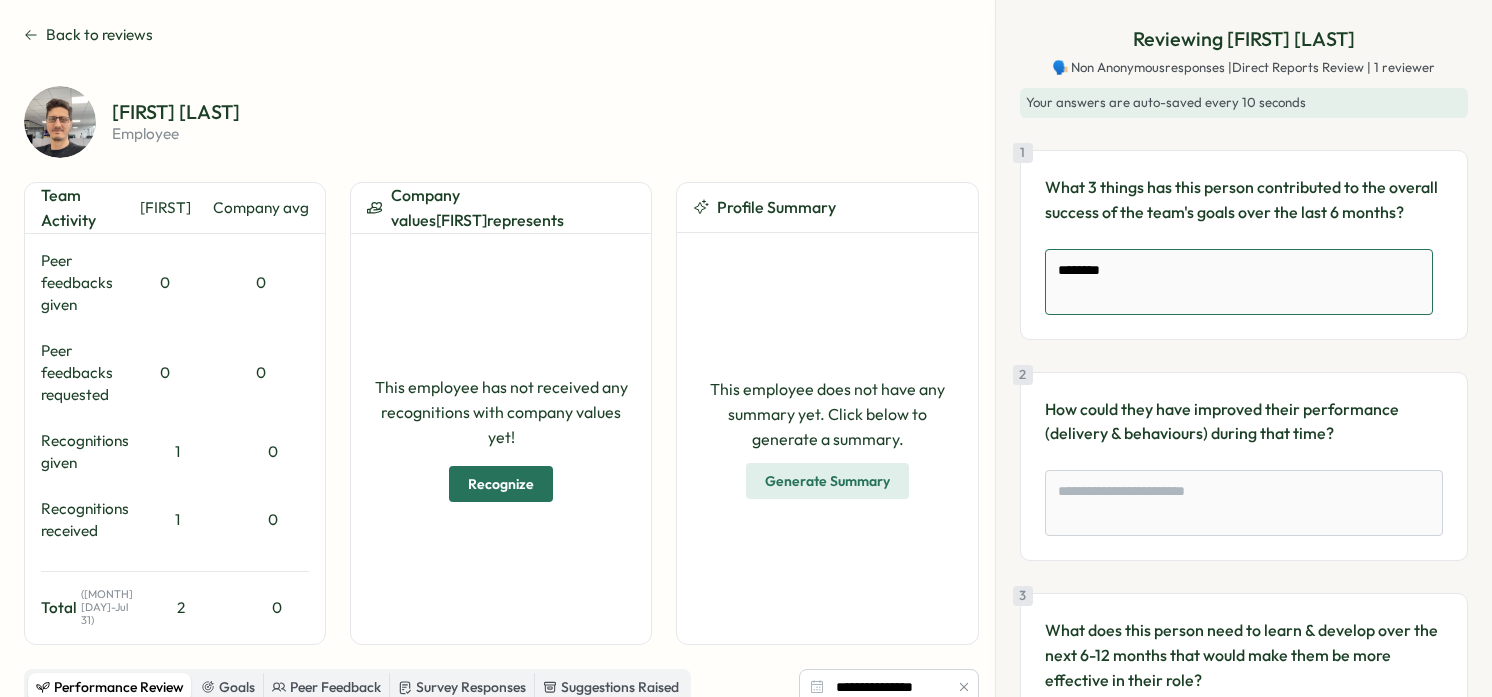 type on "*********" 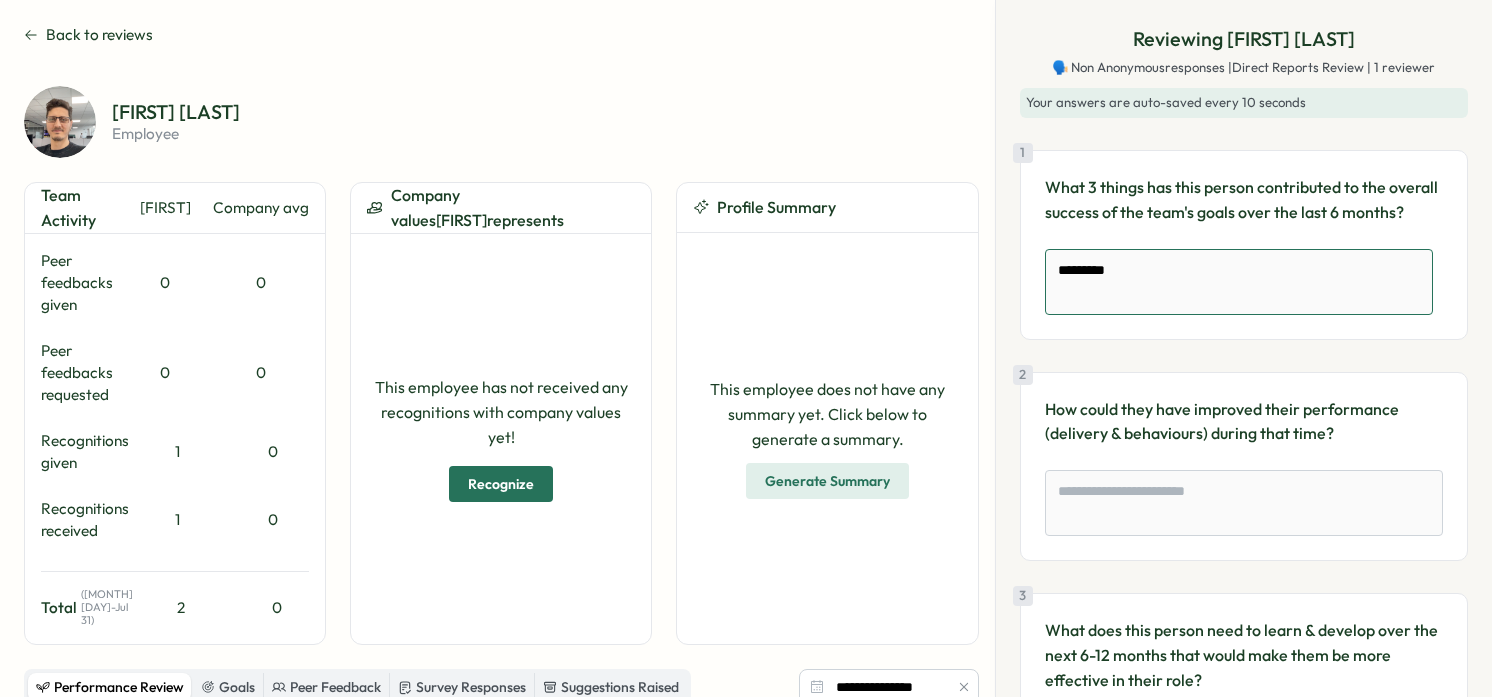 type on "**********" 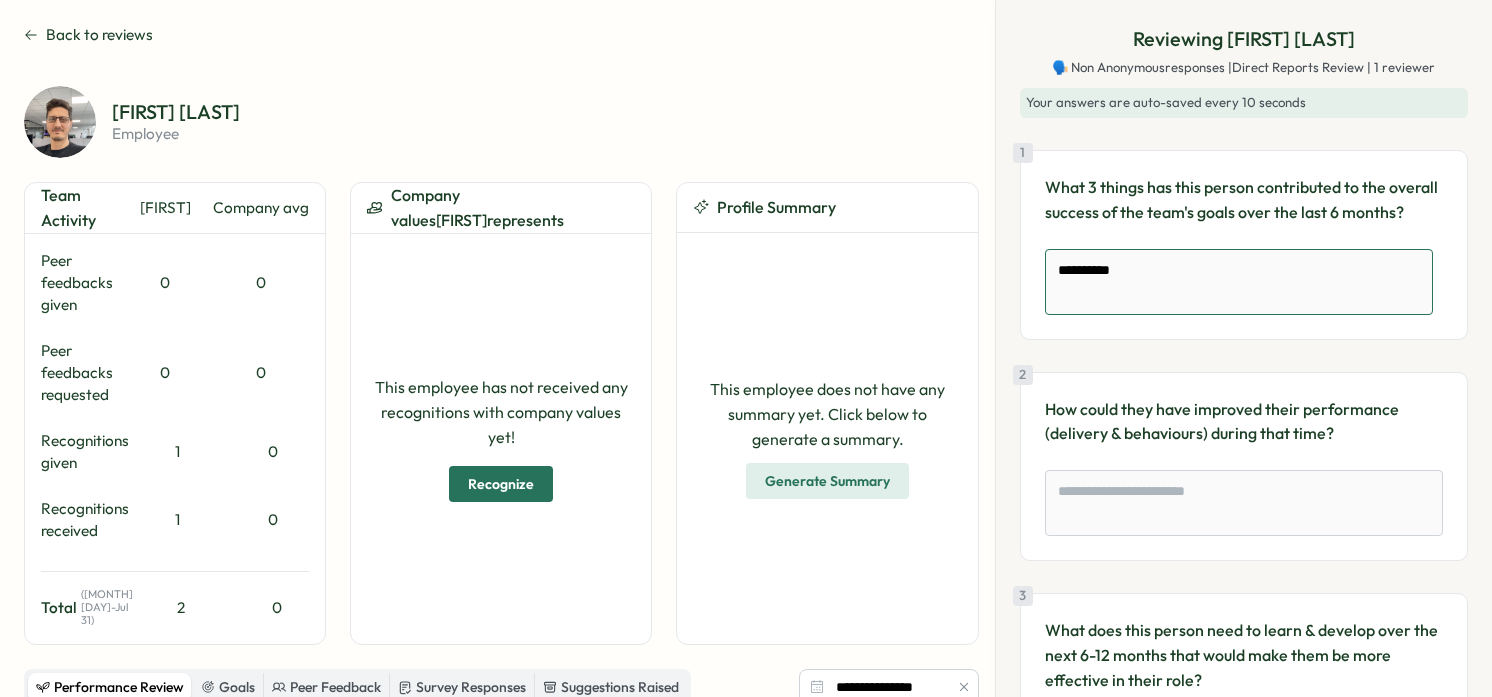 type on "**********" 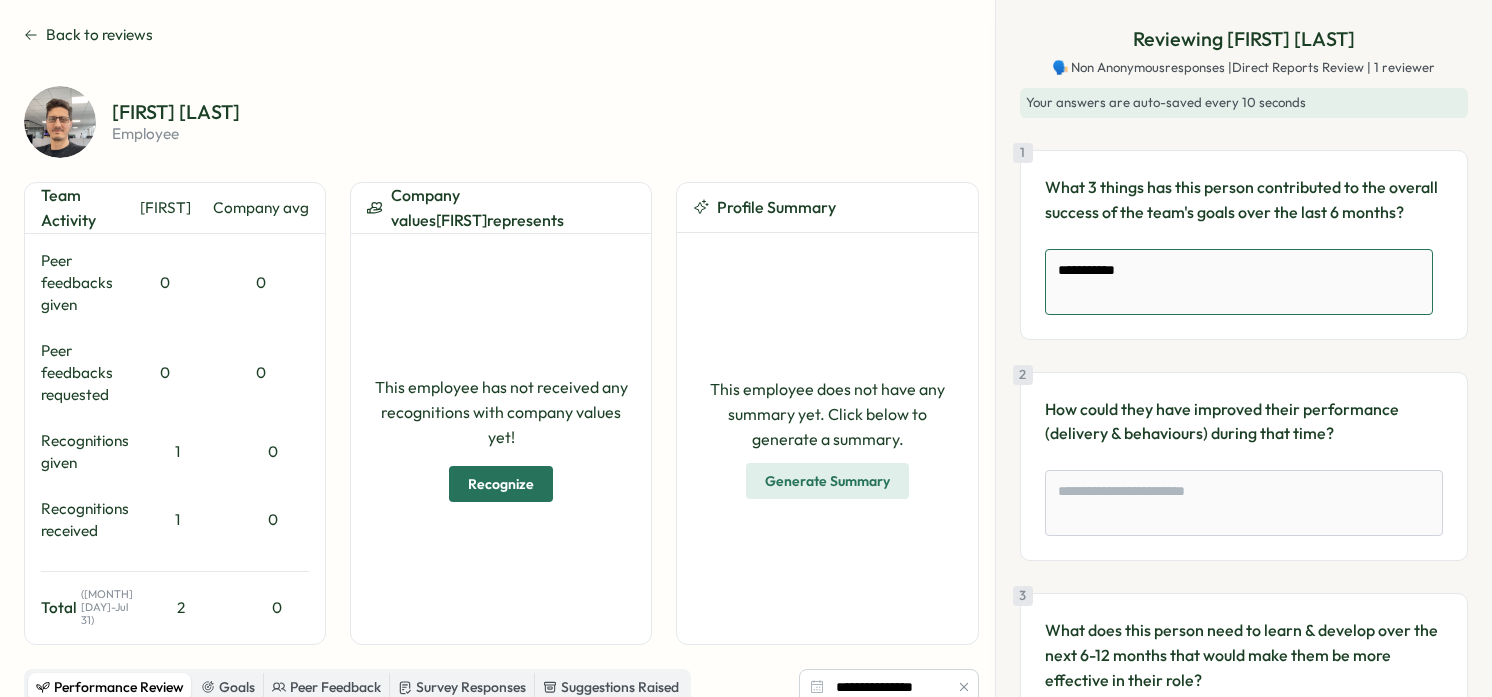 type on "*" 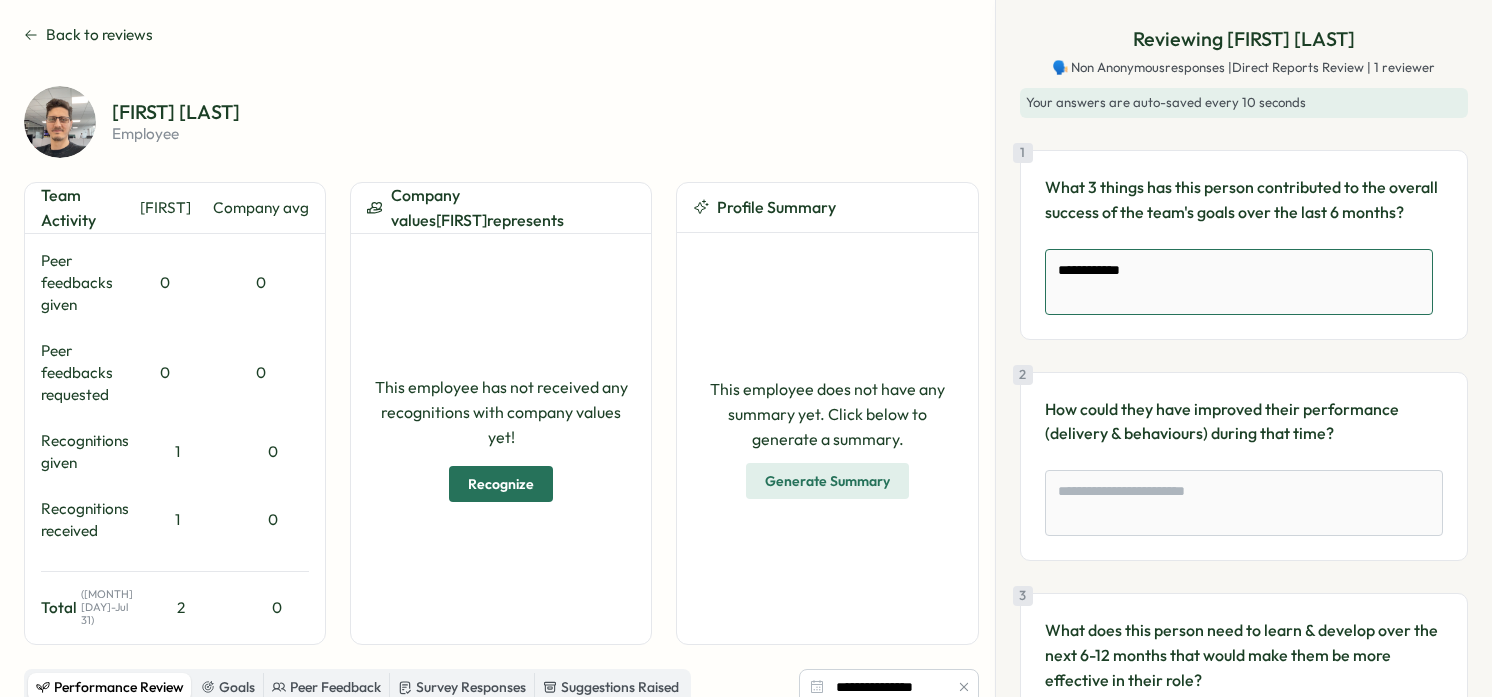 type on "**********" 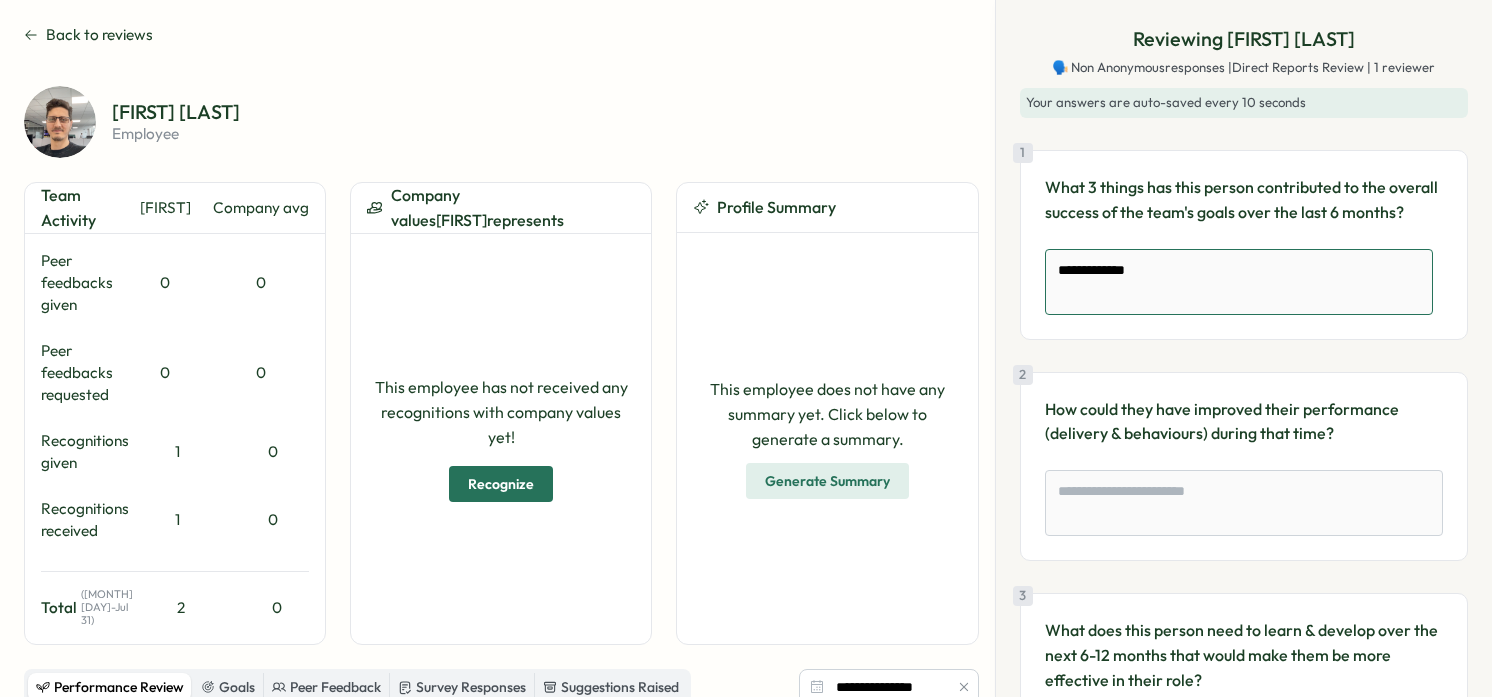 type on "*" 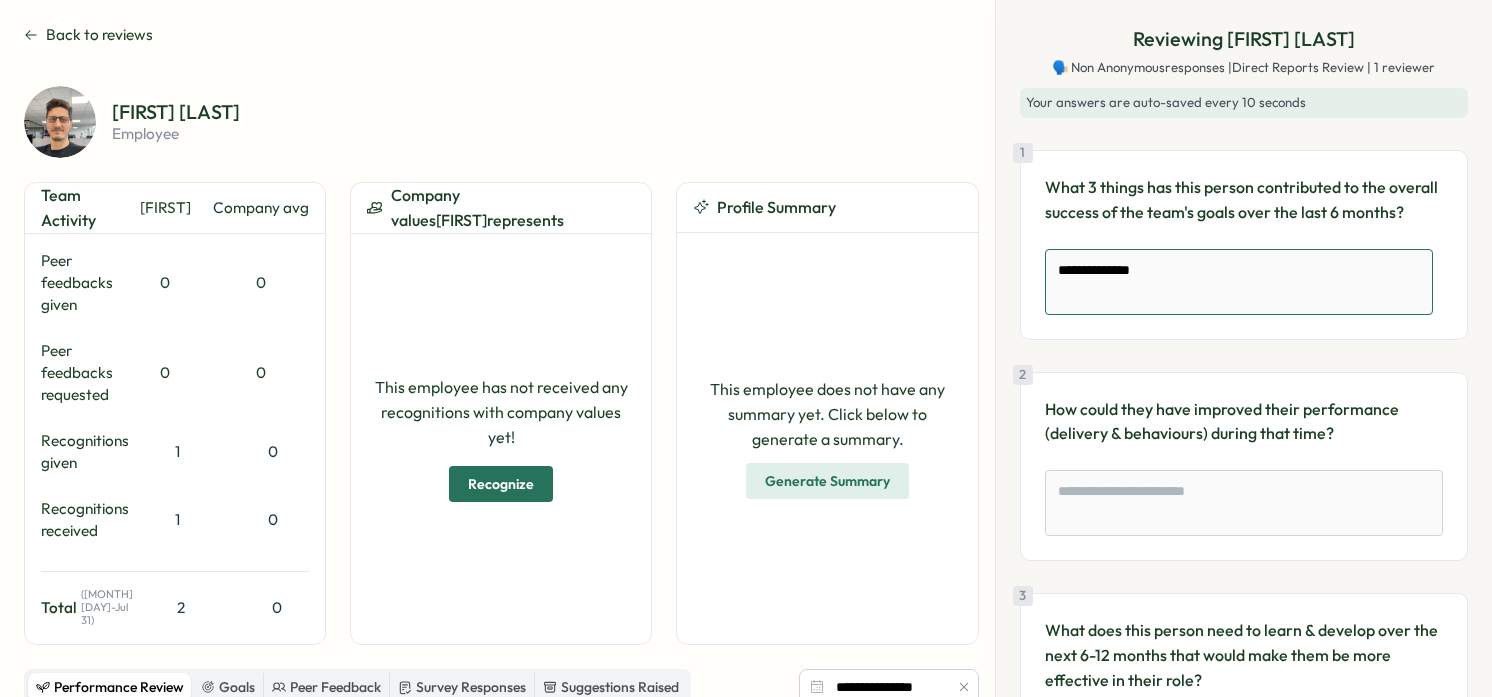 type on "**********" 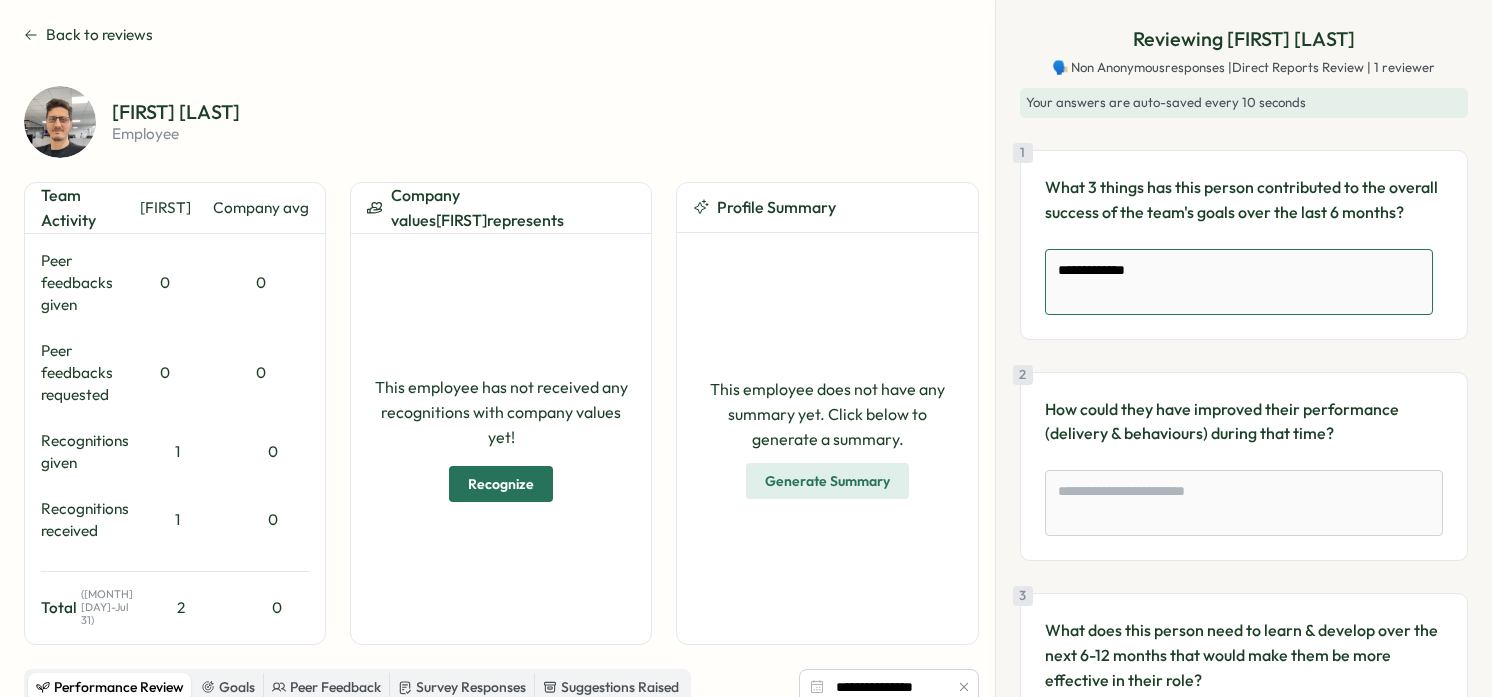 type on "**********" 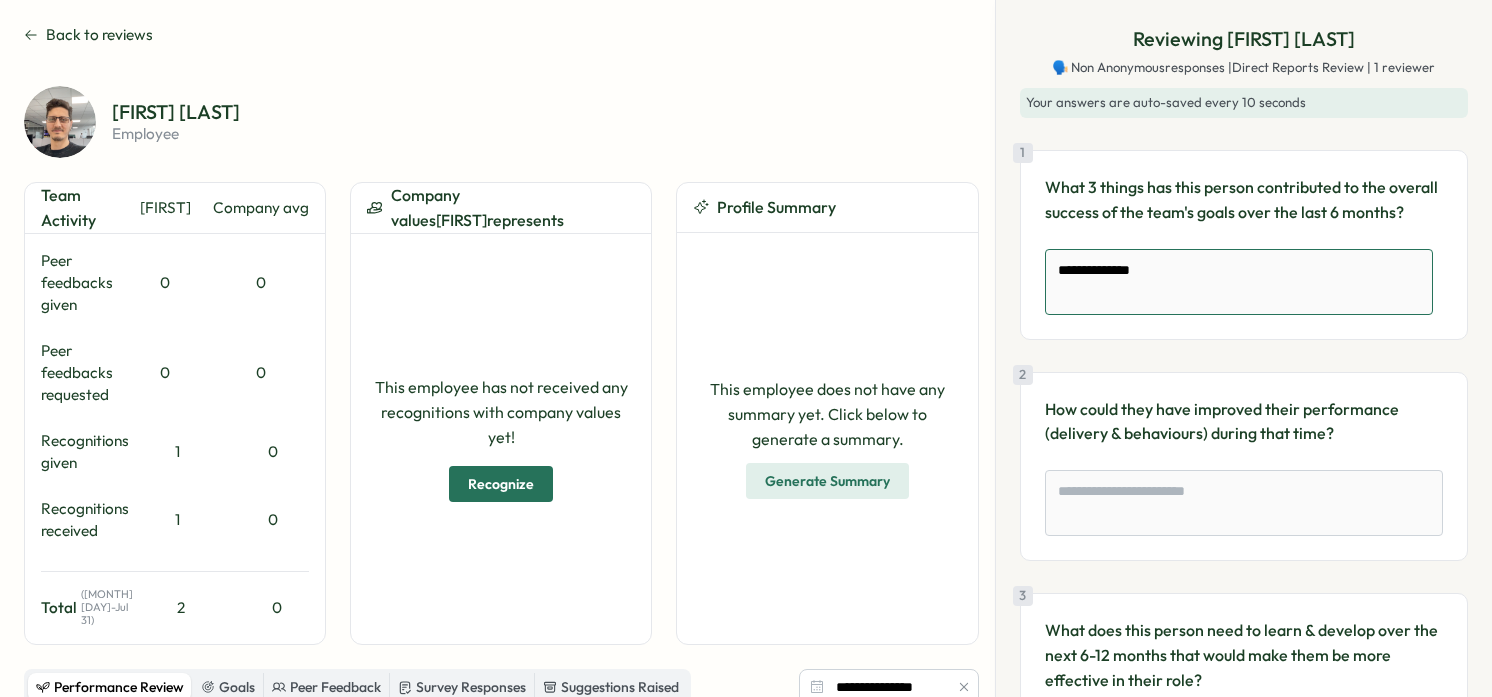 type on "**********" 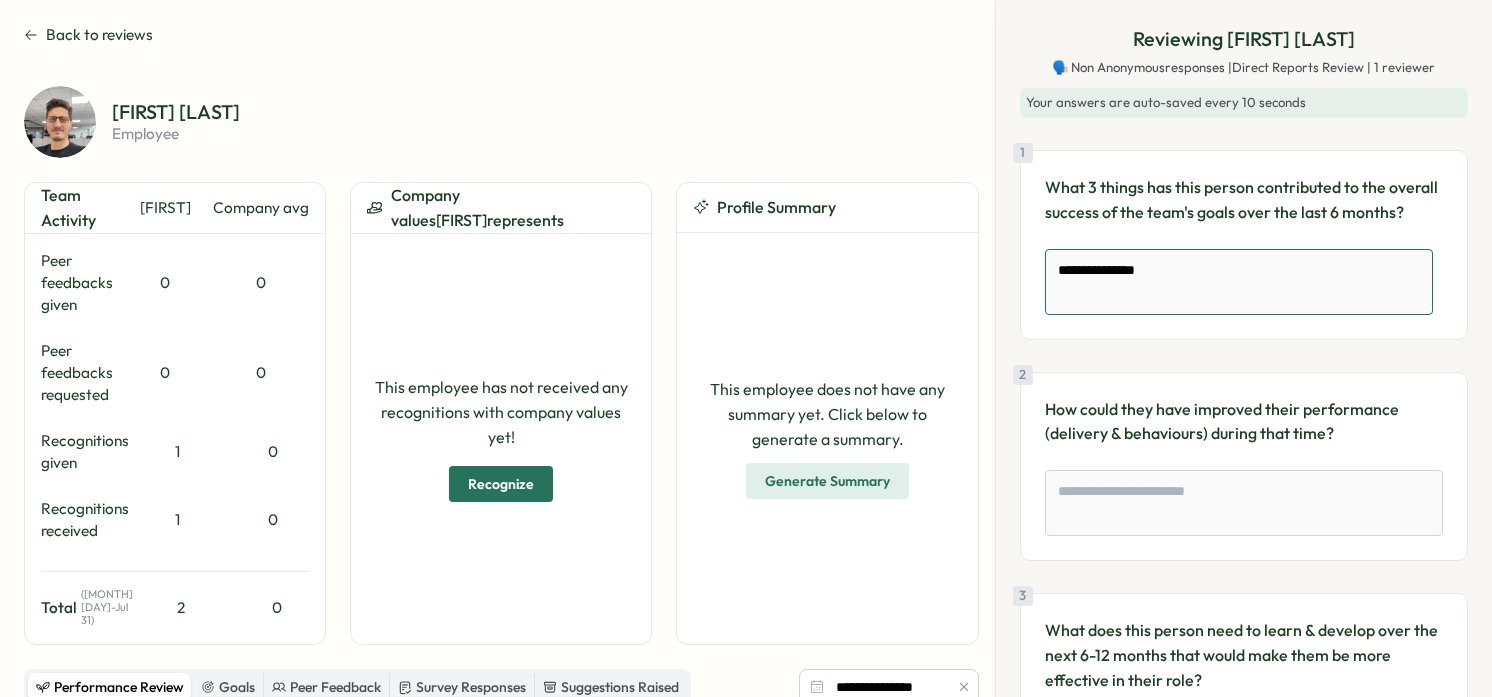 type on "**********" 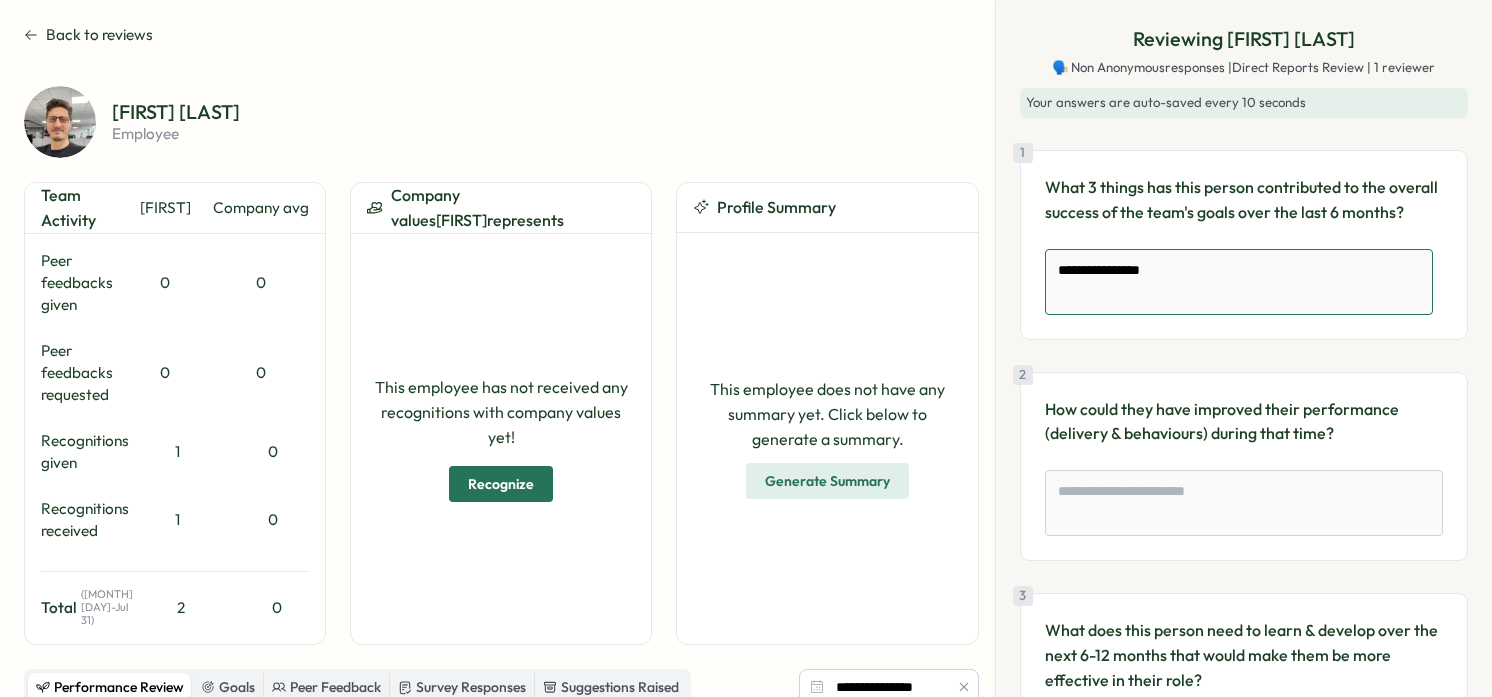 type on "**********" 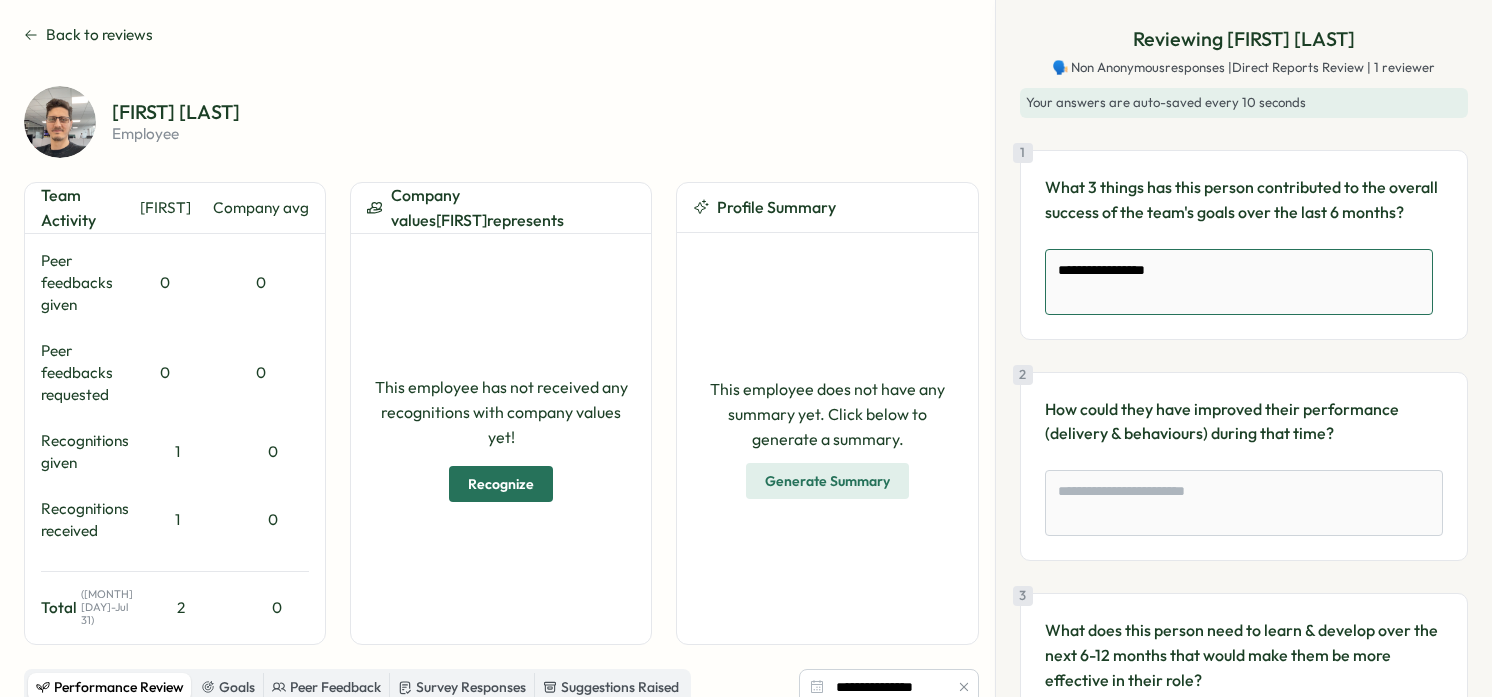 type on "**********" 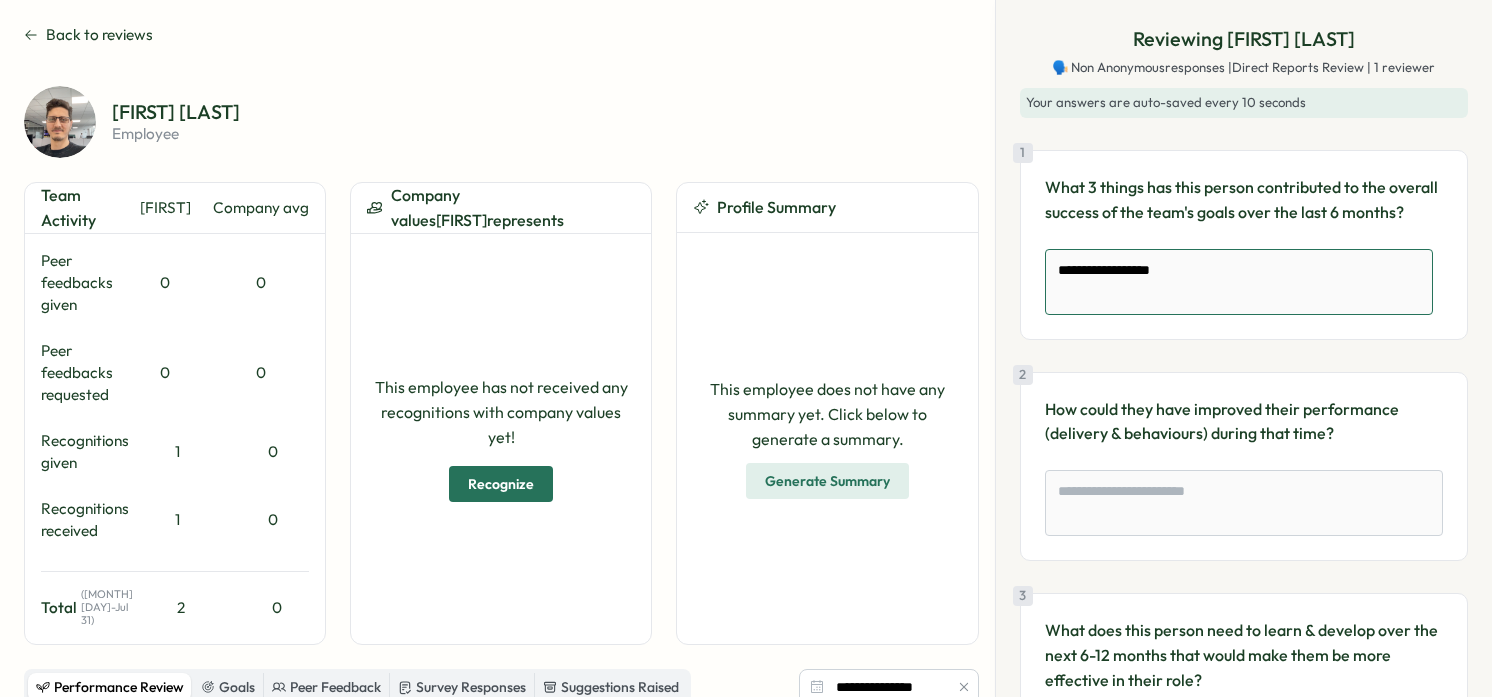 type on "**********" 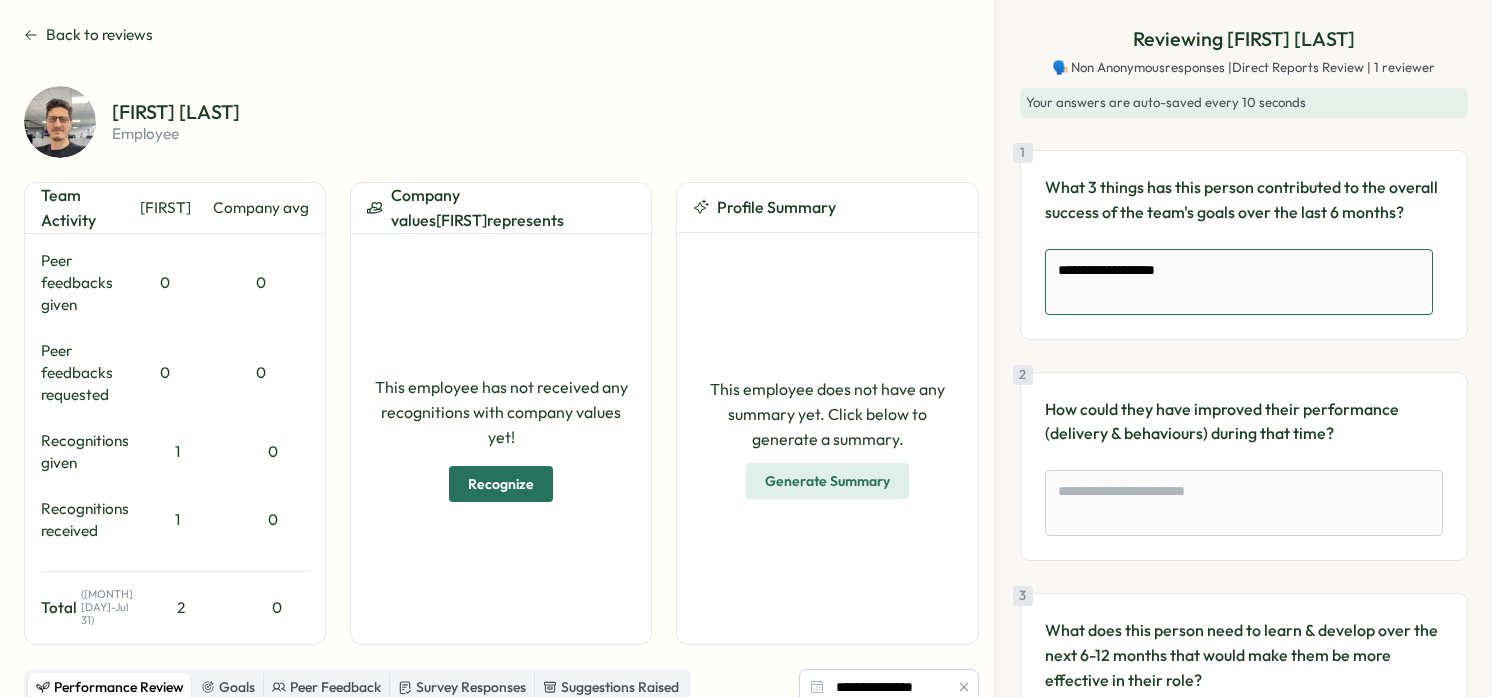 type on "**********" 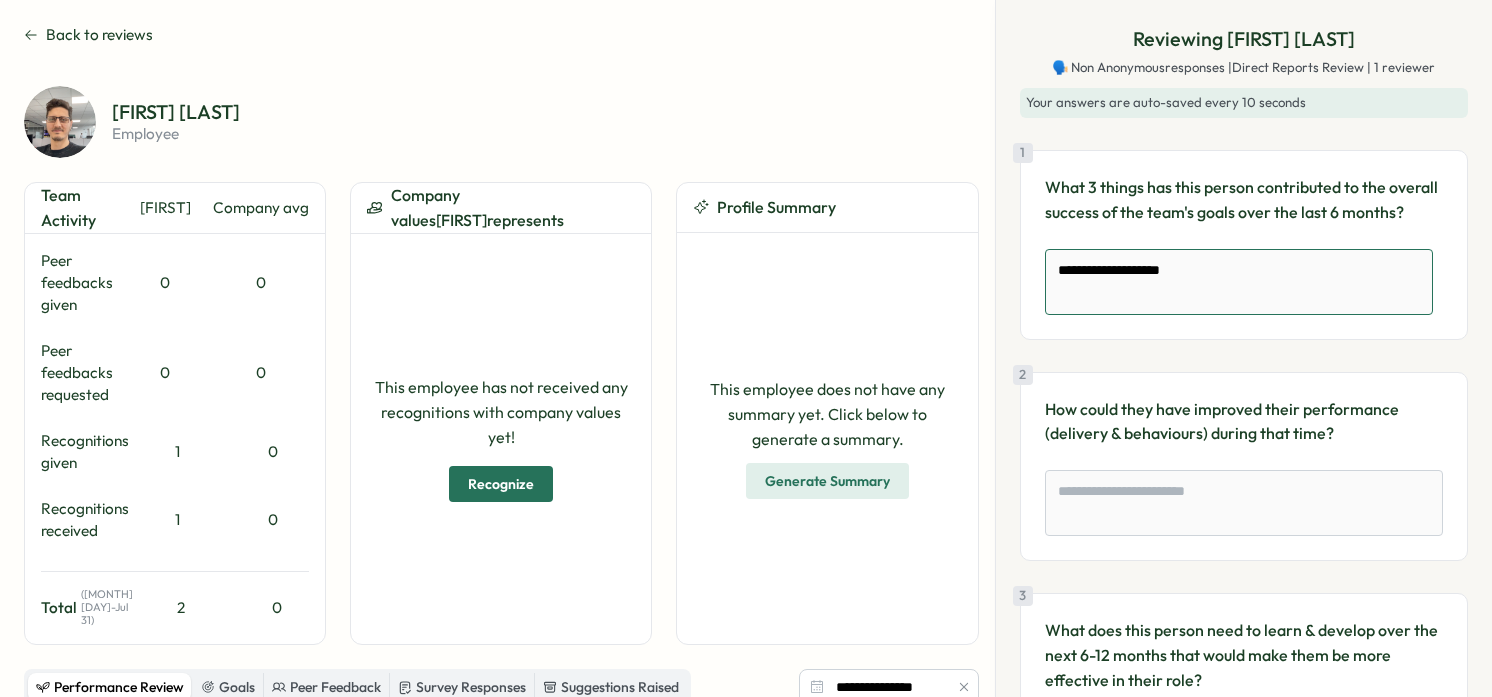 type on "**********" 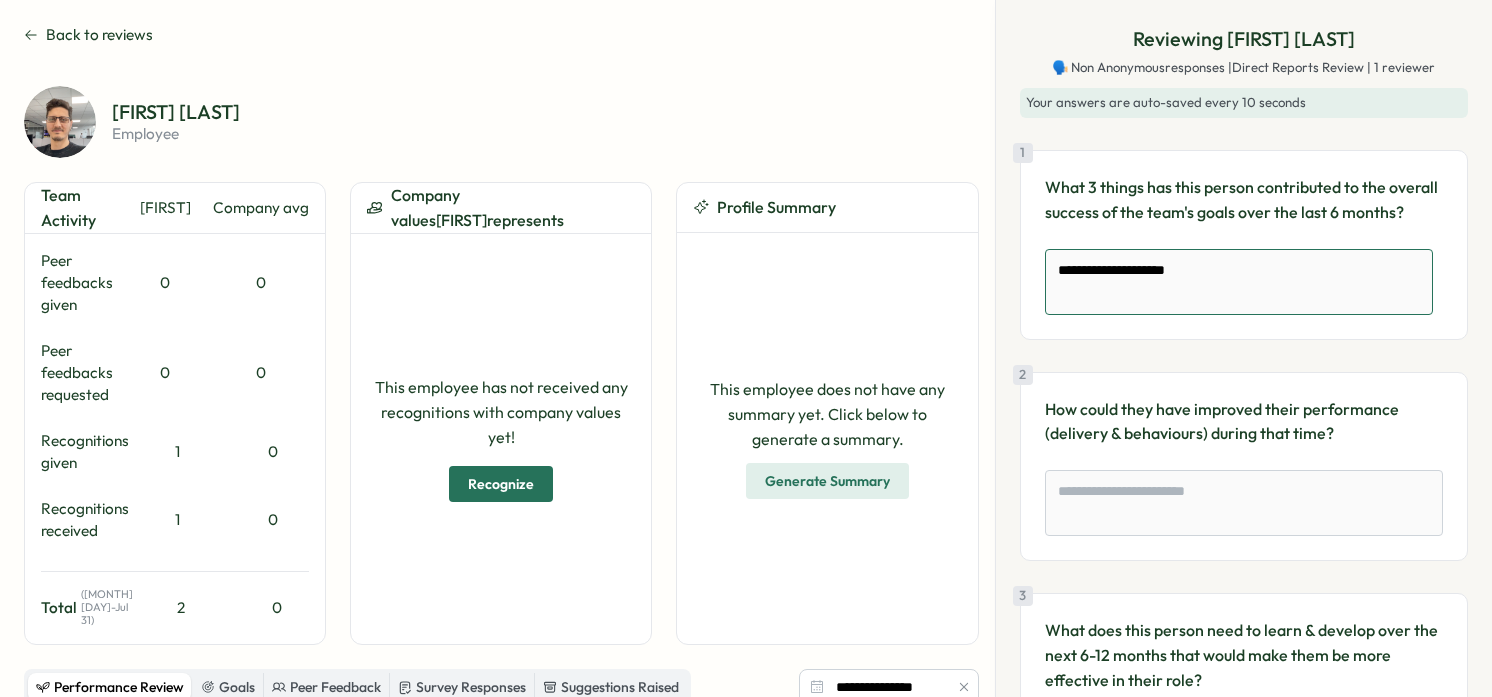 type on "**********" 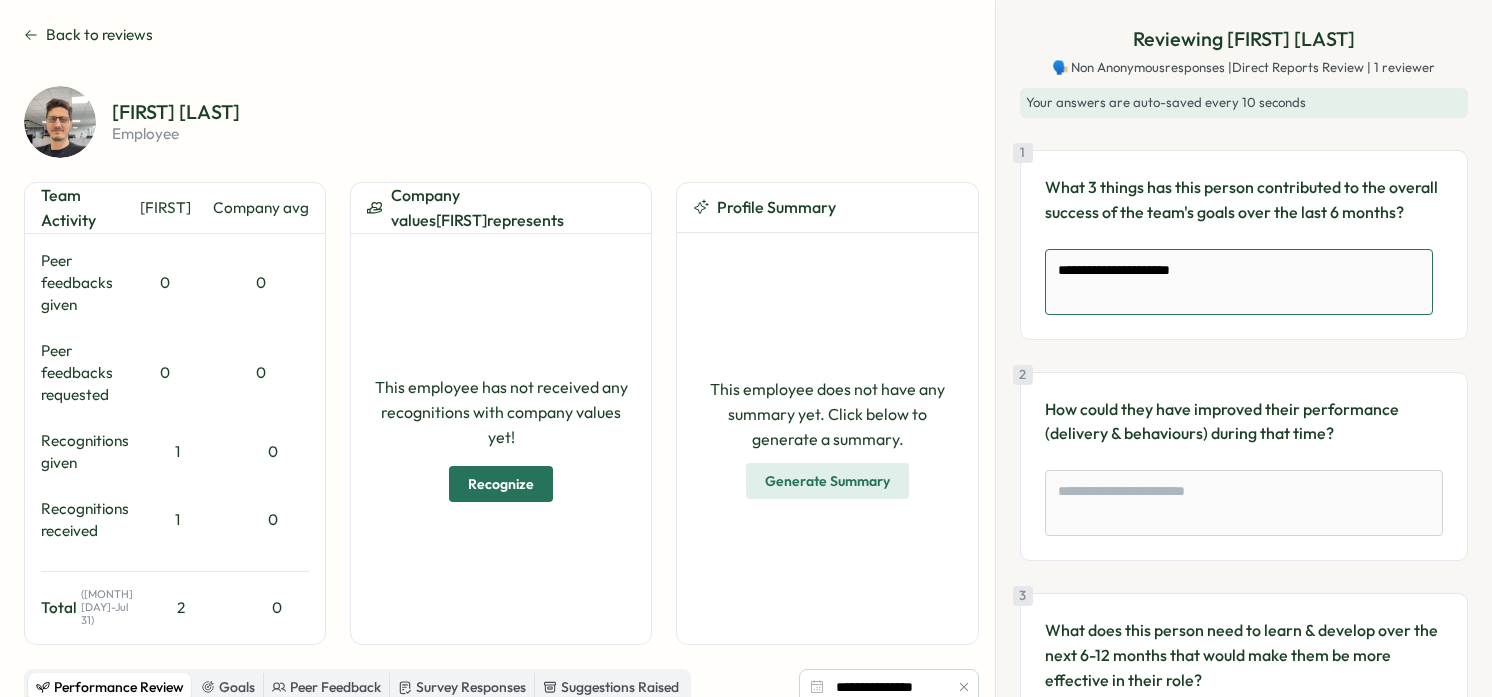 type on "**********" 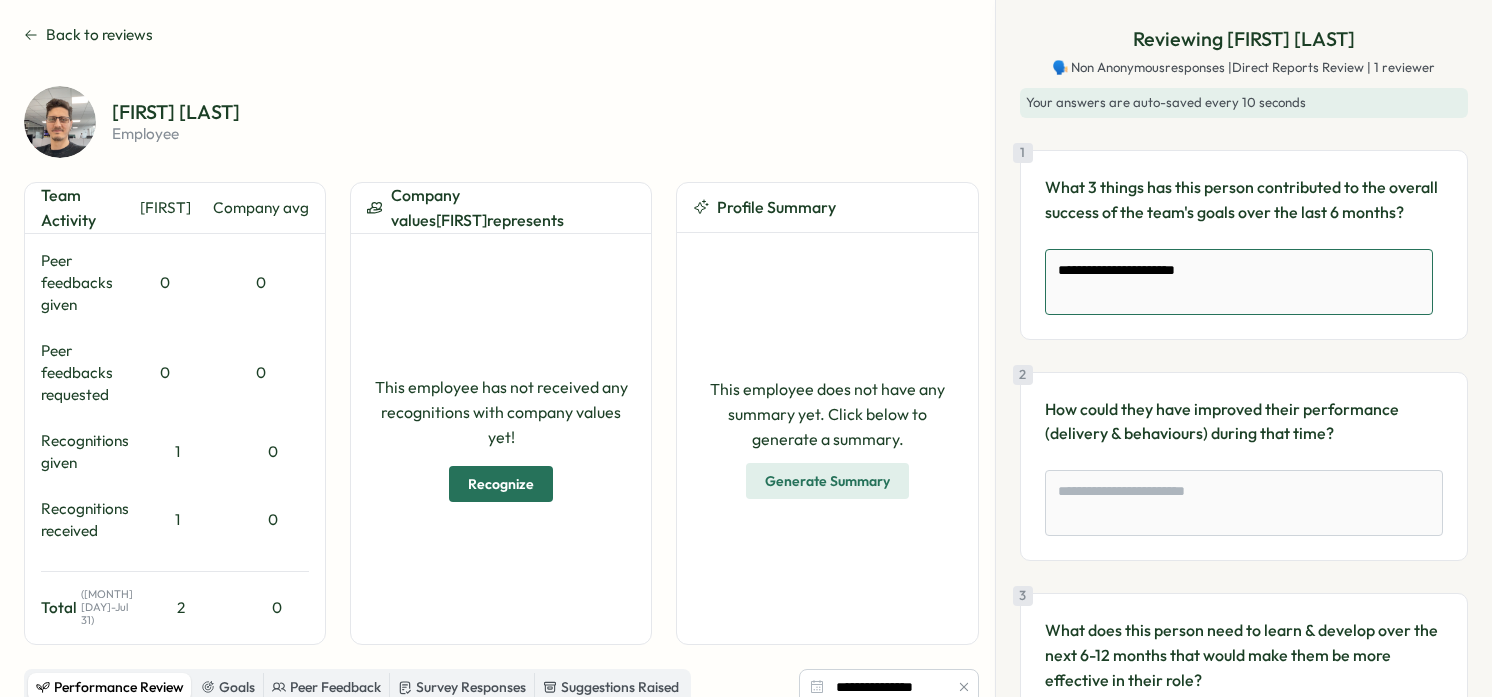 type on "**********" 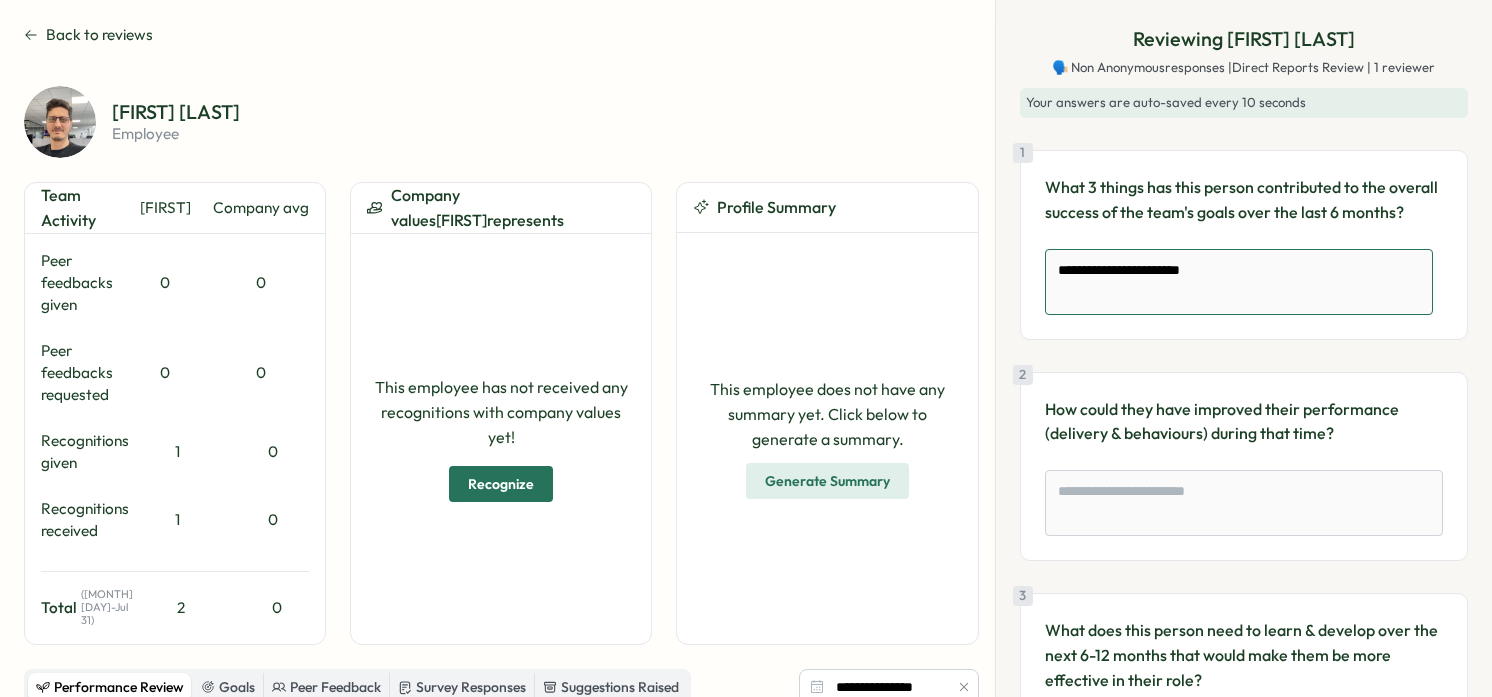 type on "**********" 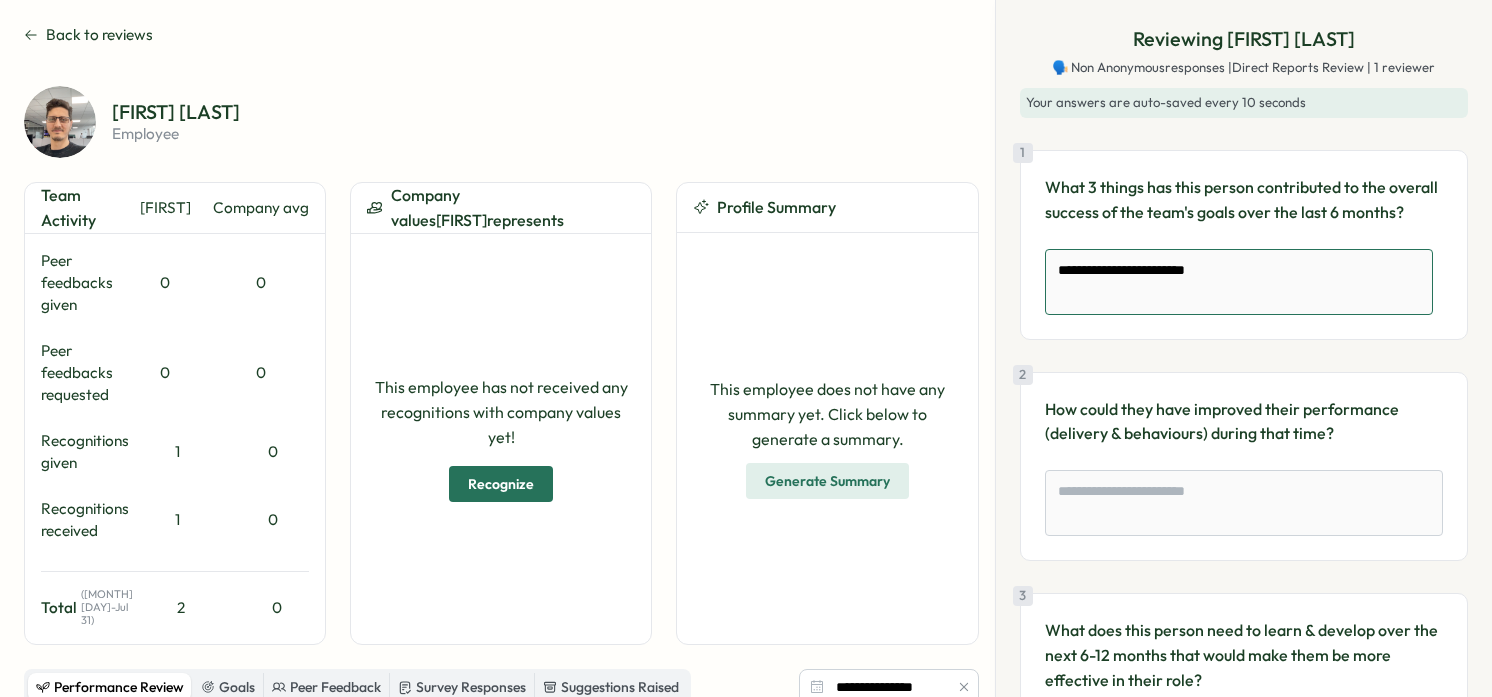 type on "**********" 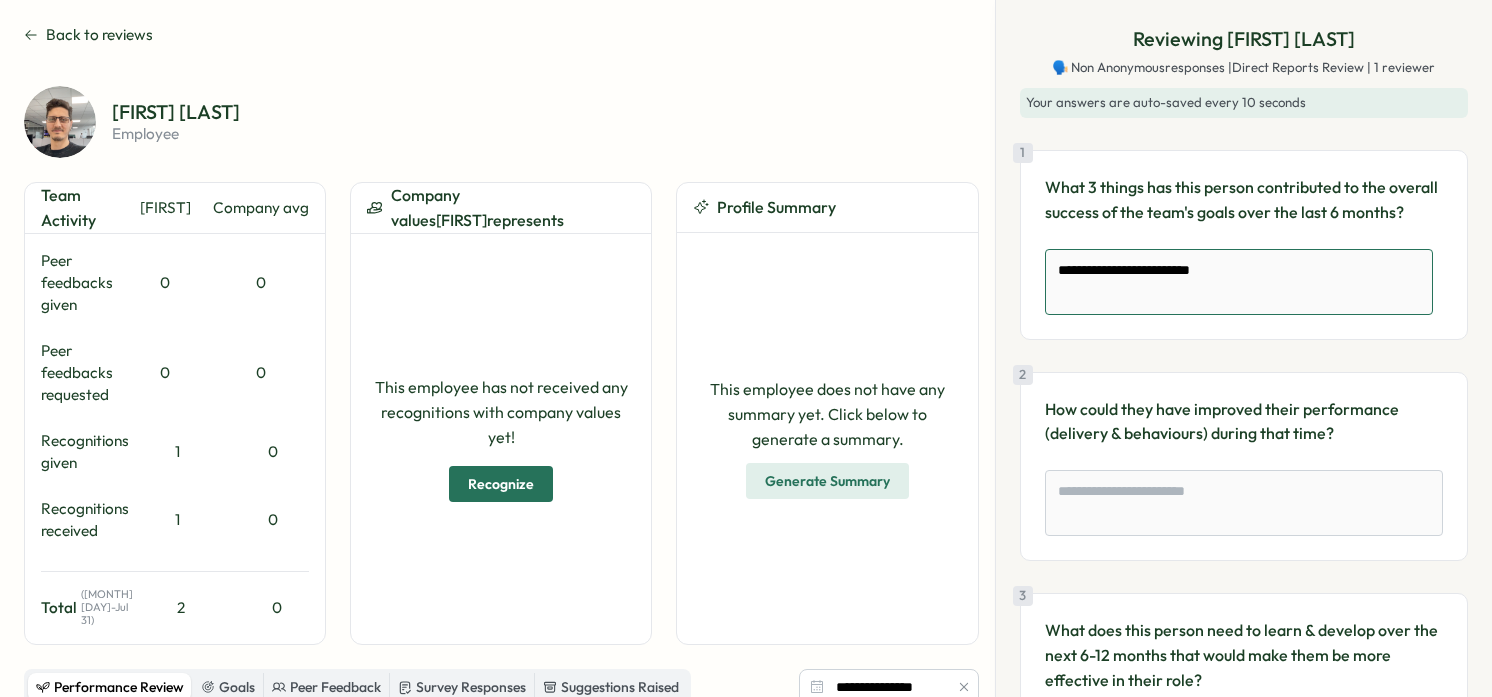 type on "**********" 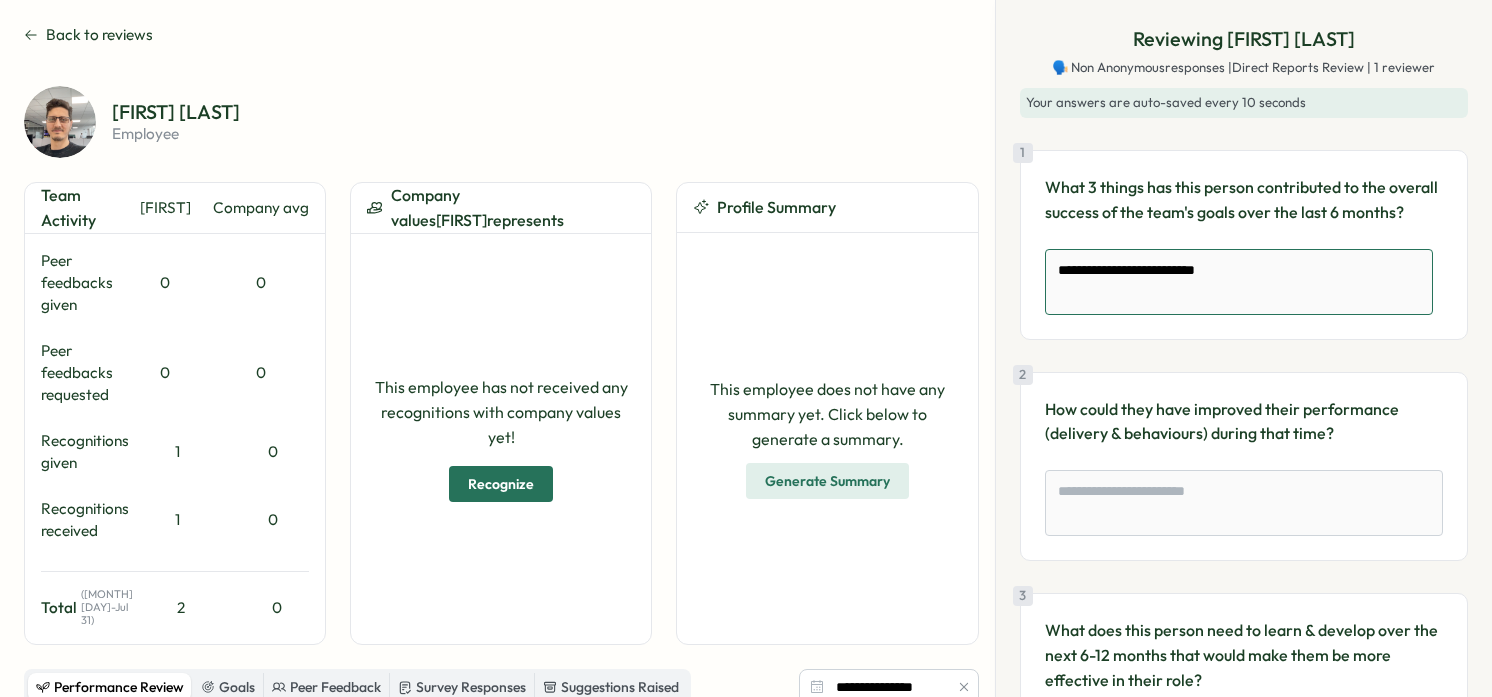 type on "**********" 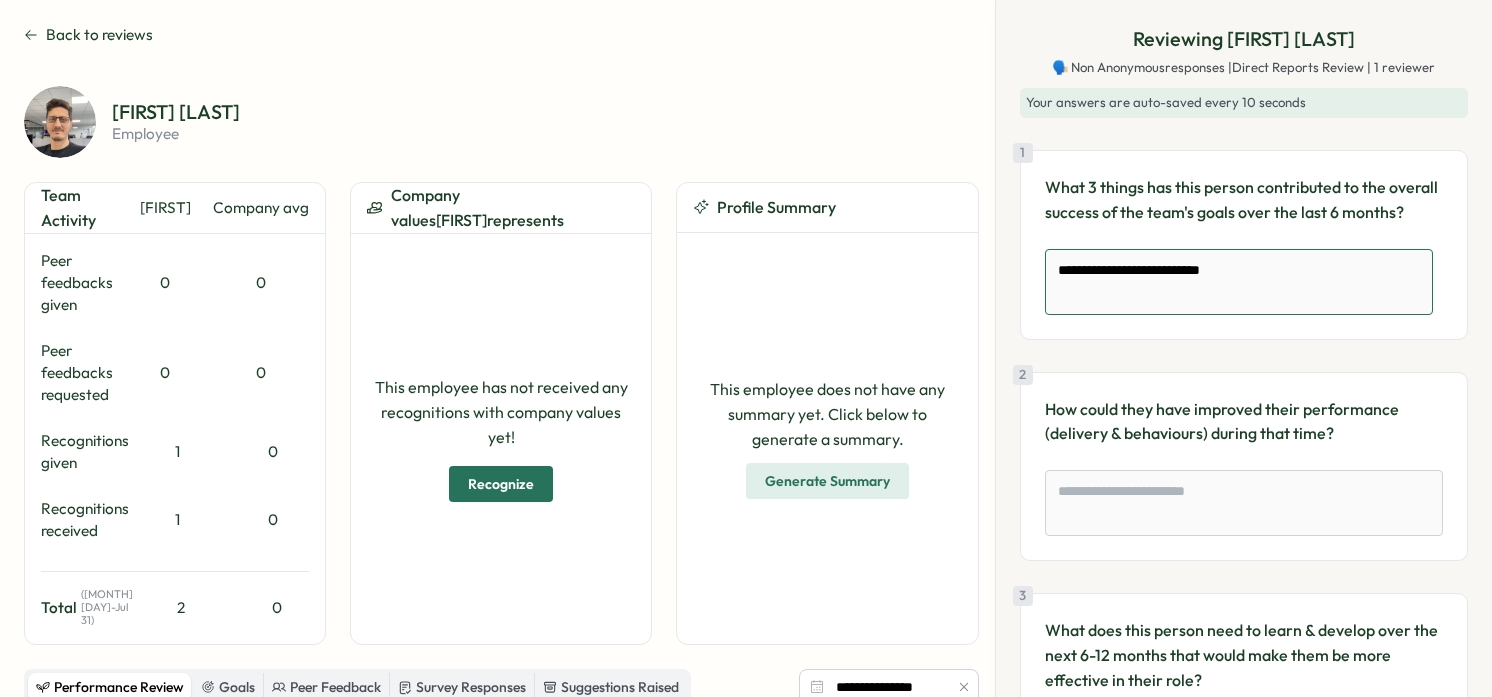 type on "**********" 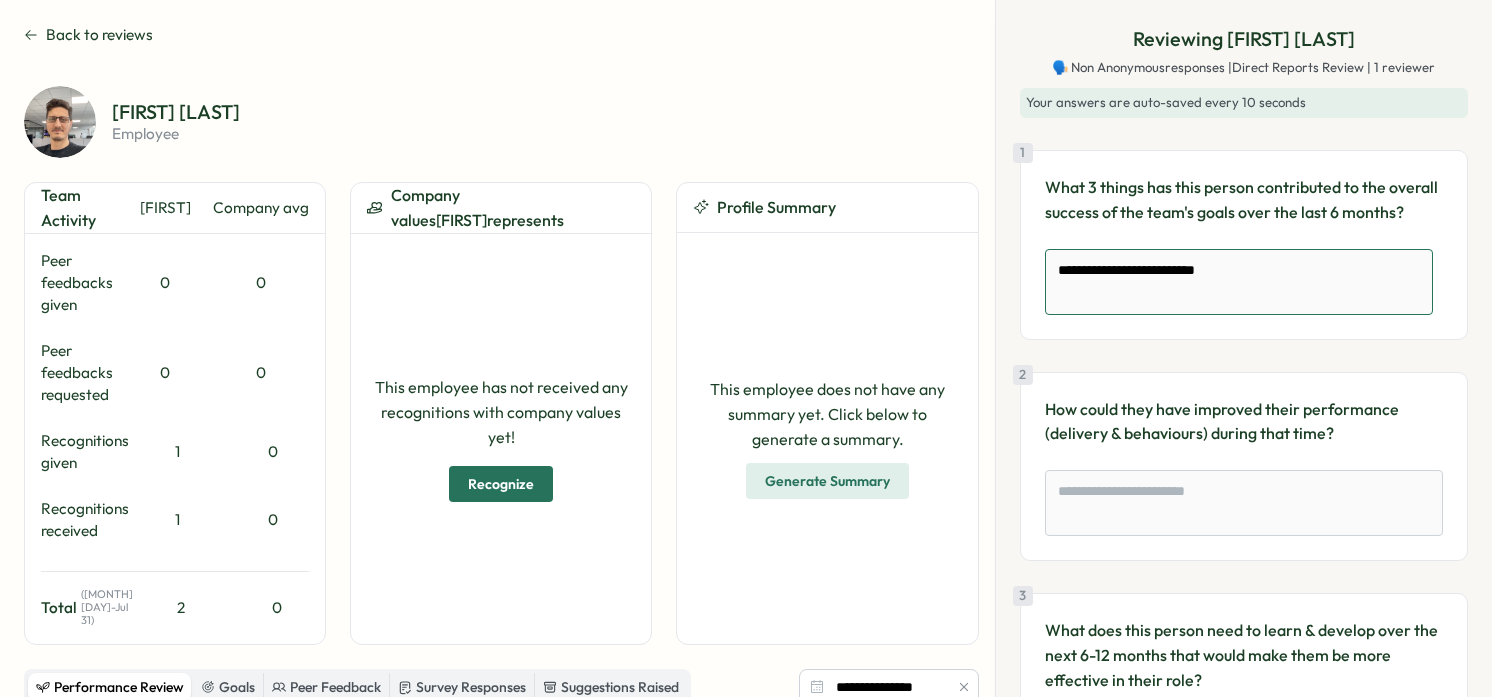 type on "**********" 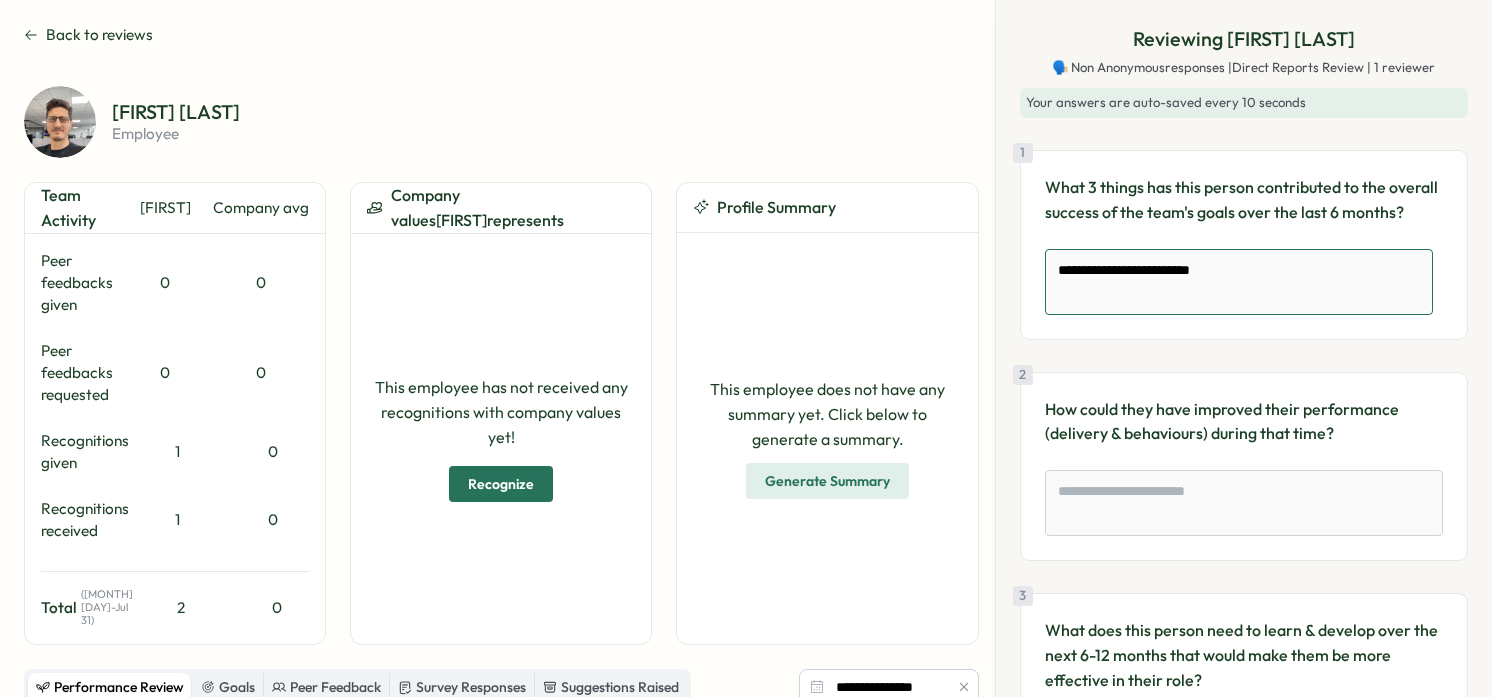 type on "**********" 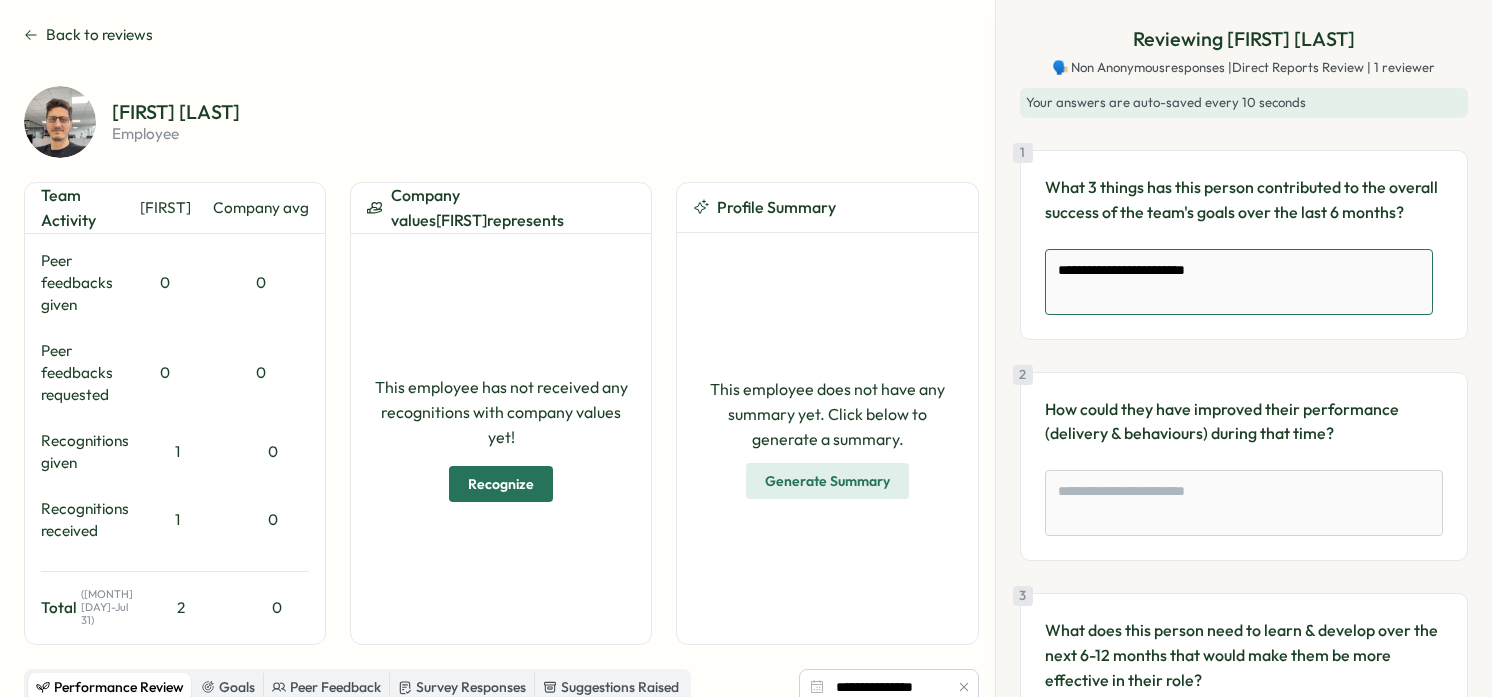 type on "**********" 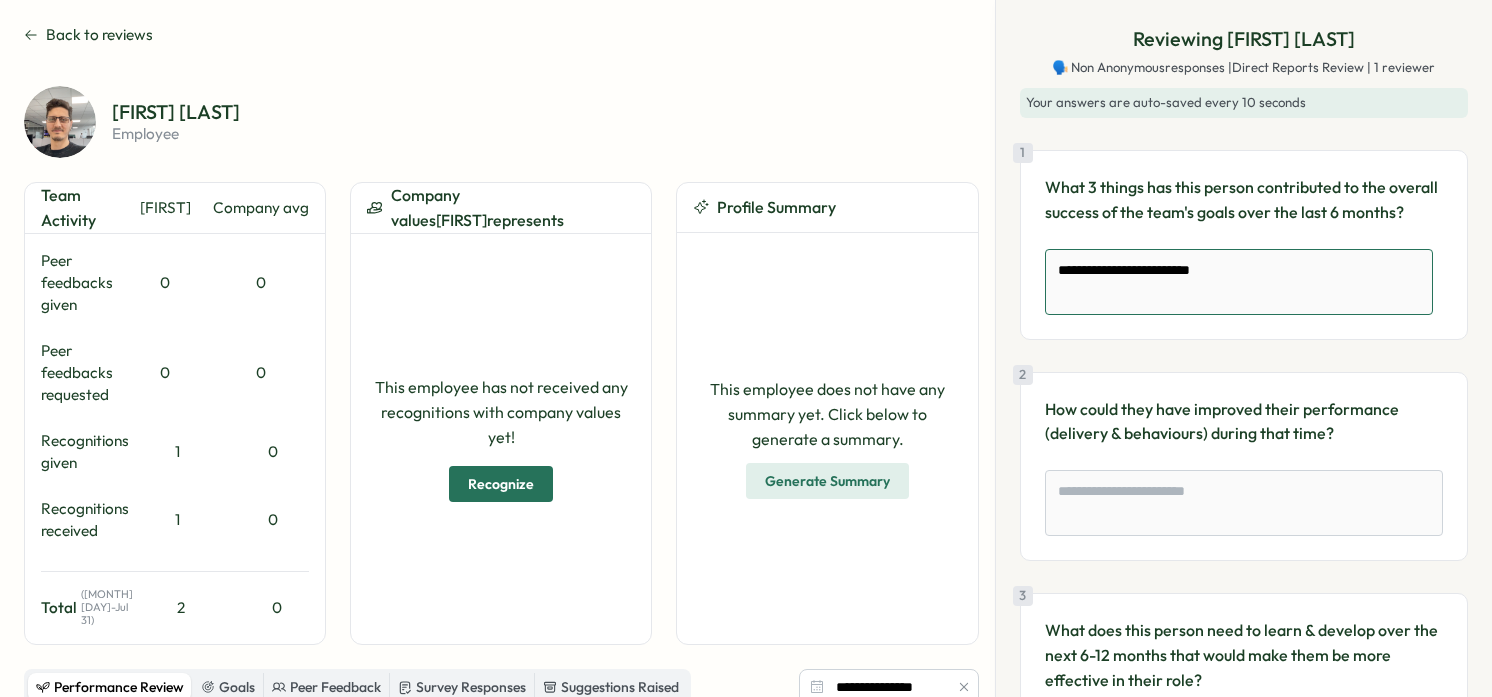 type on "**********" 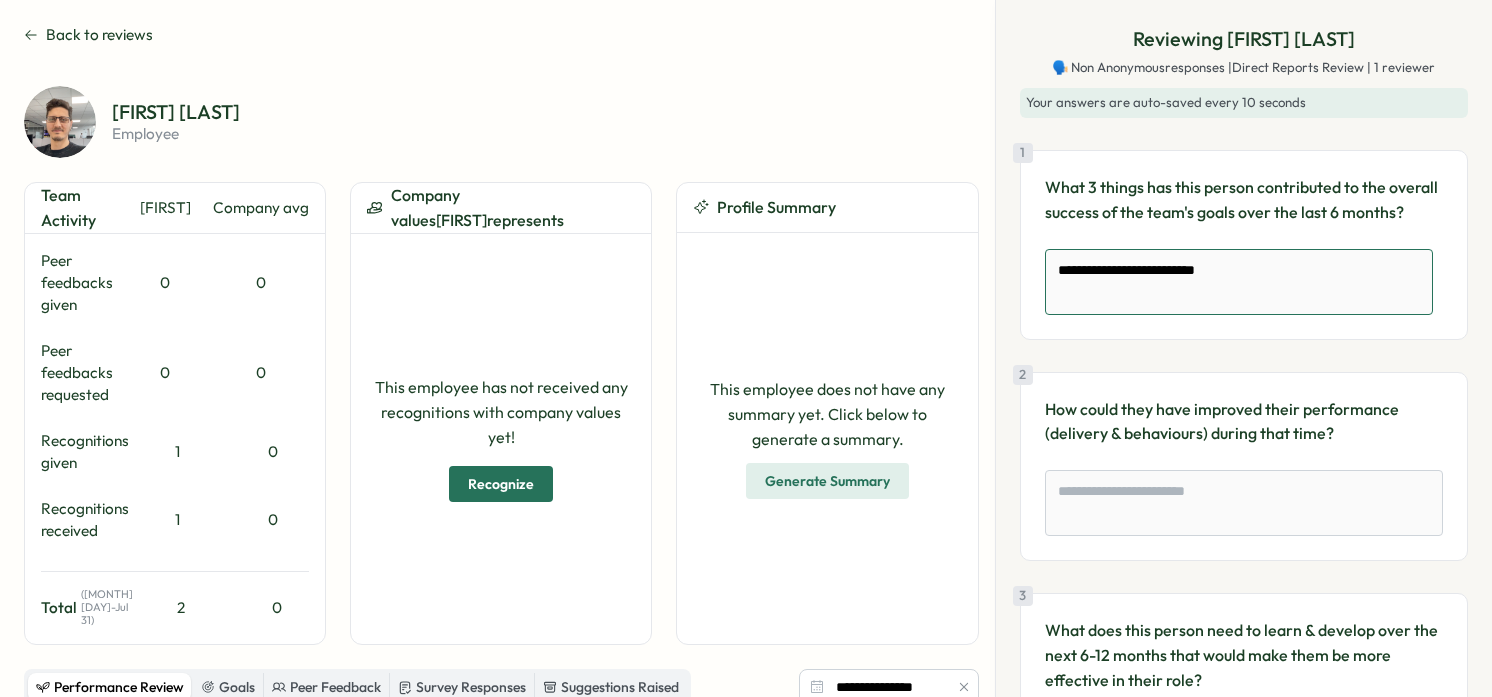 type on "**********" 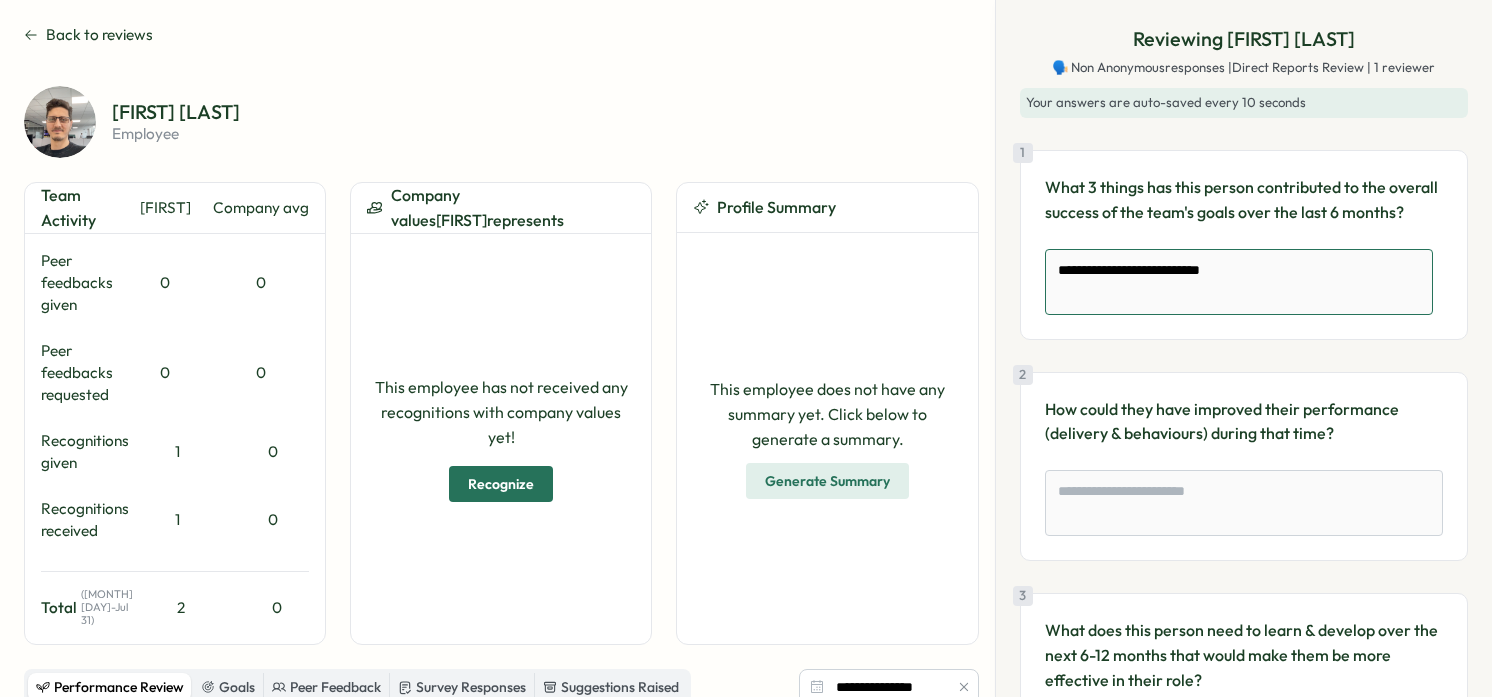 type on "**********" 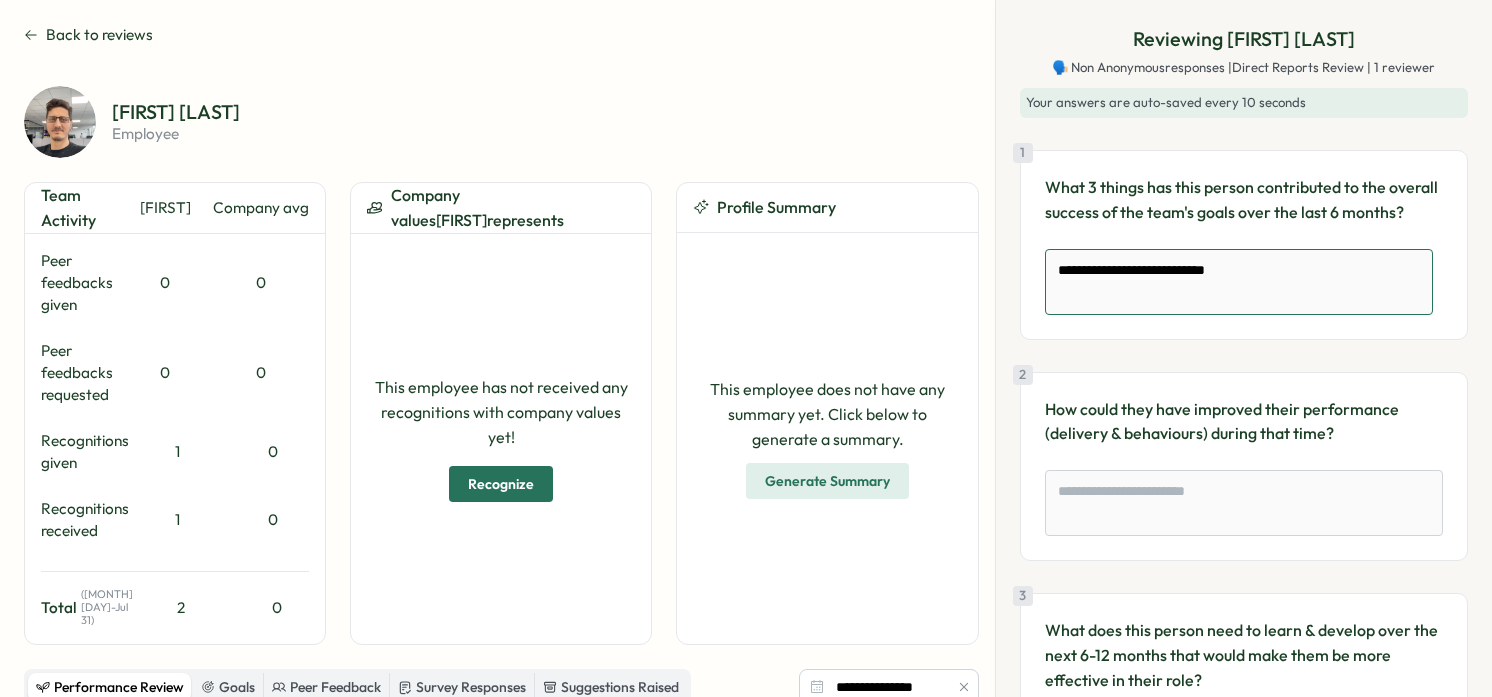 type on "**********" 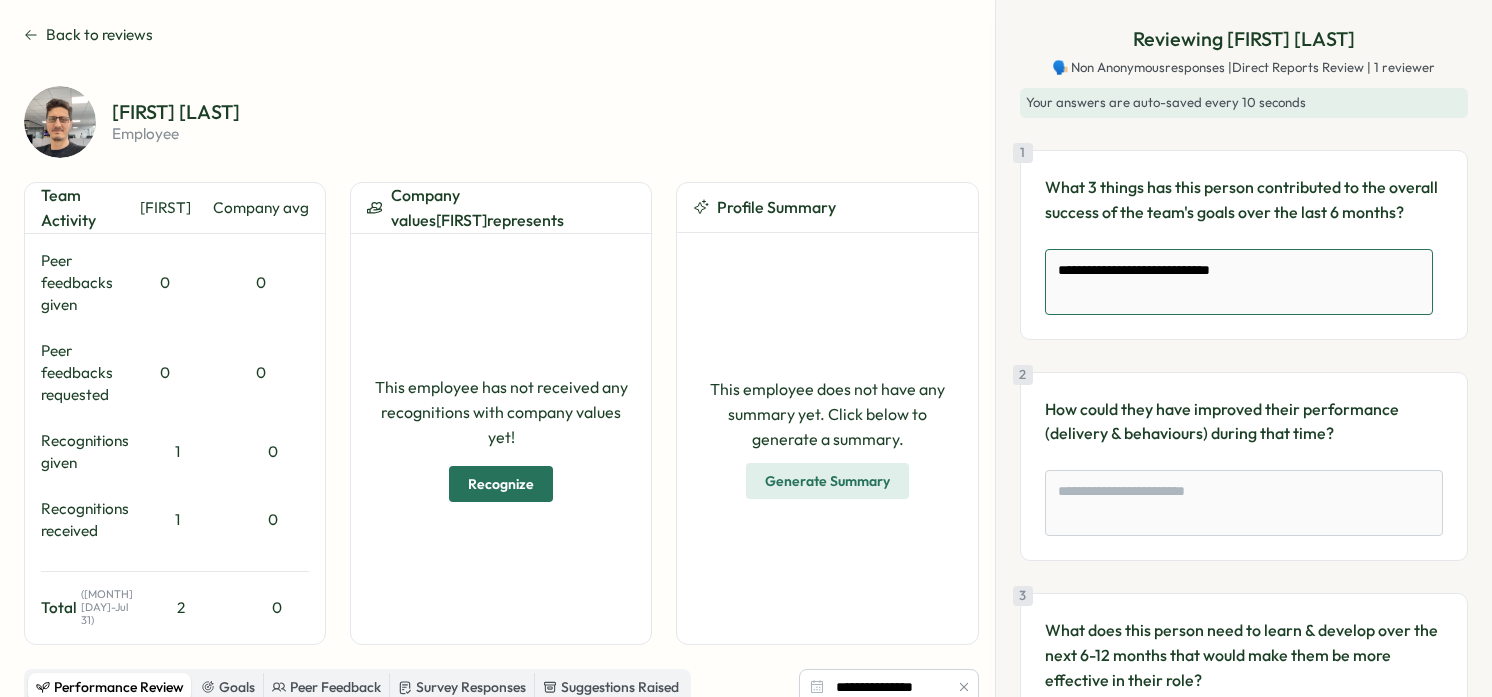 type on "**********" 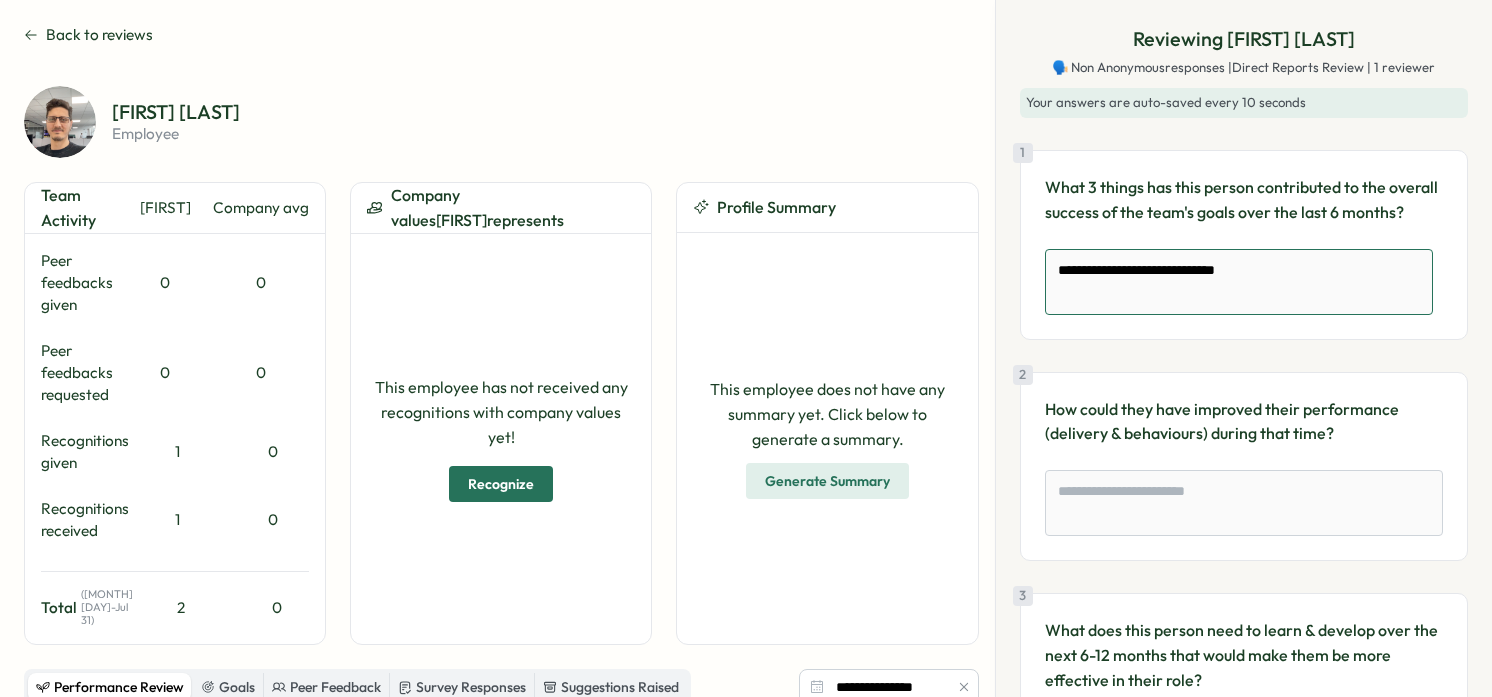 type on "**********" 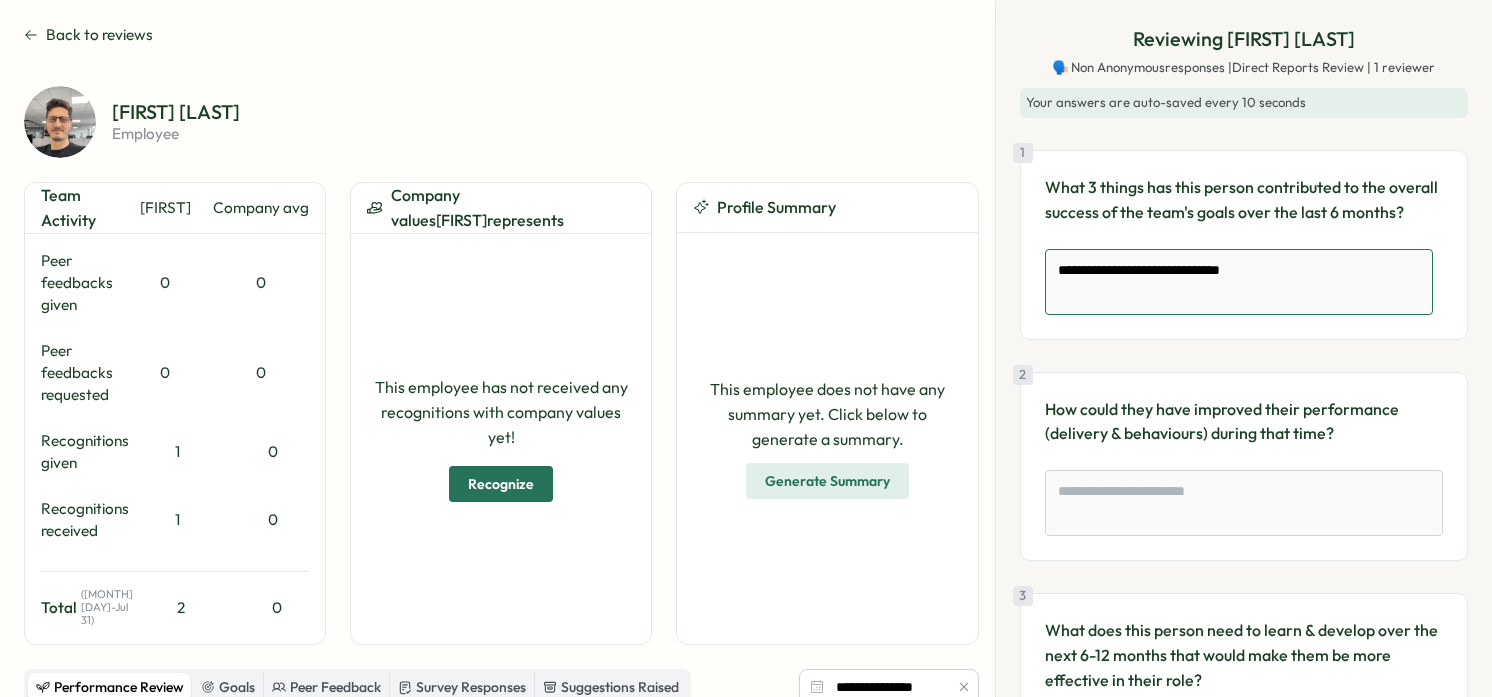type on "**********" 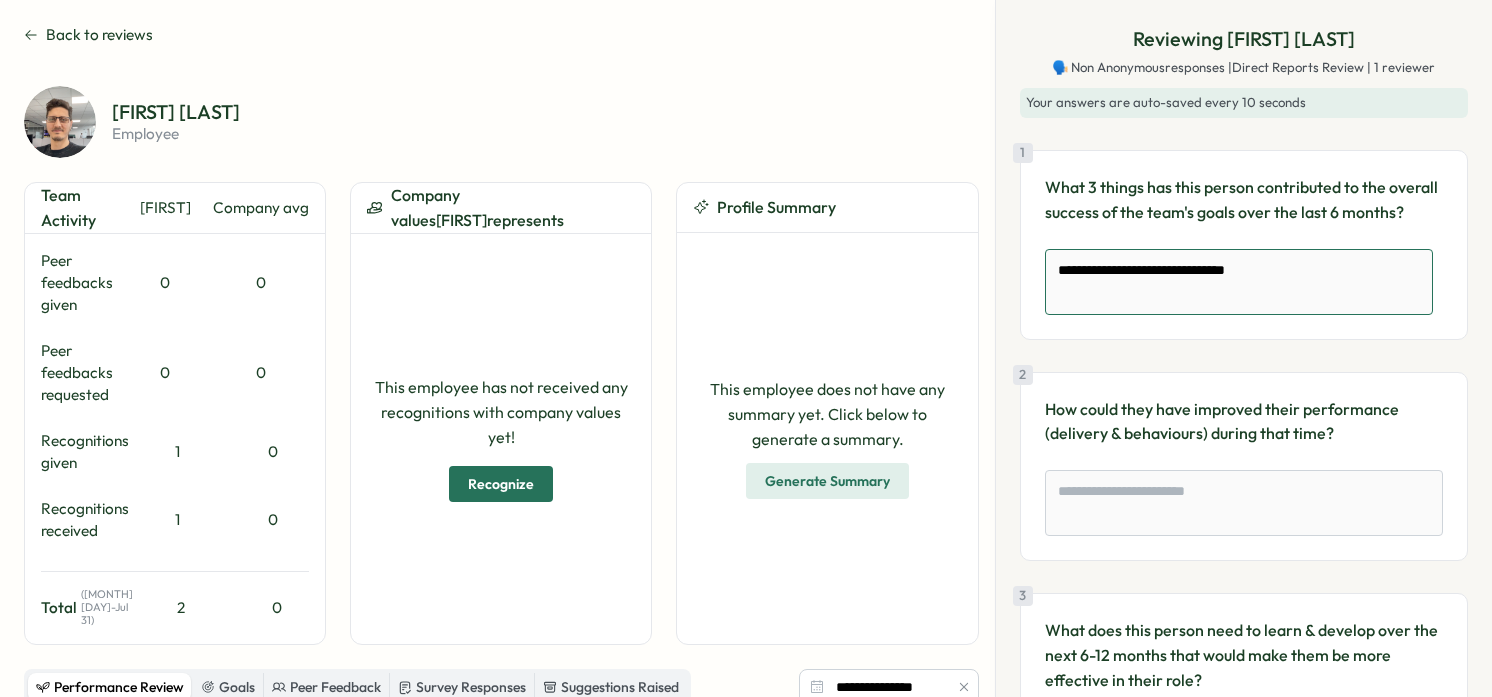 type on "**********" 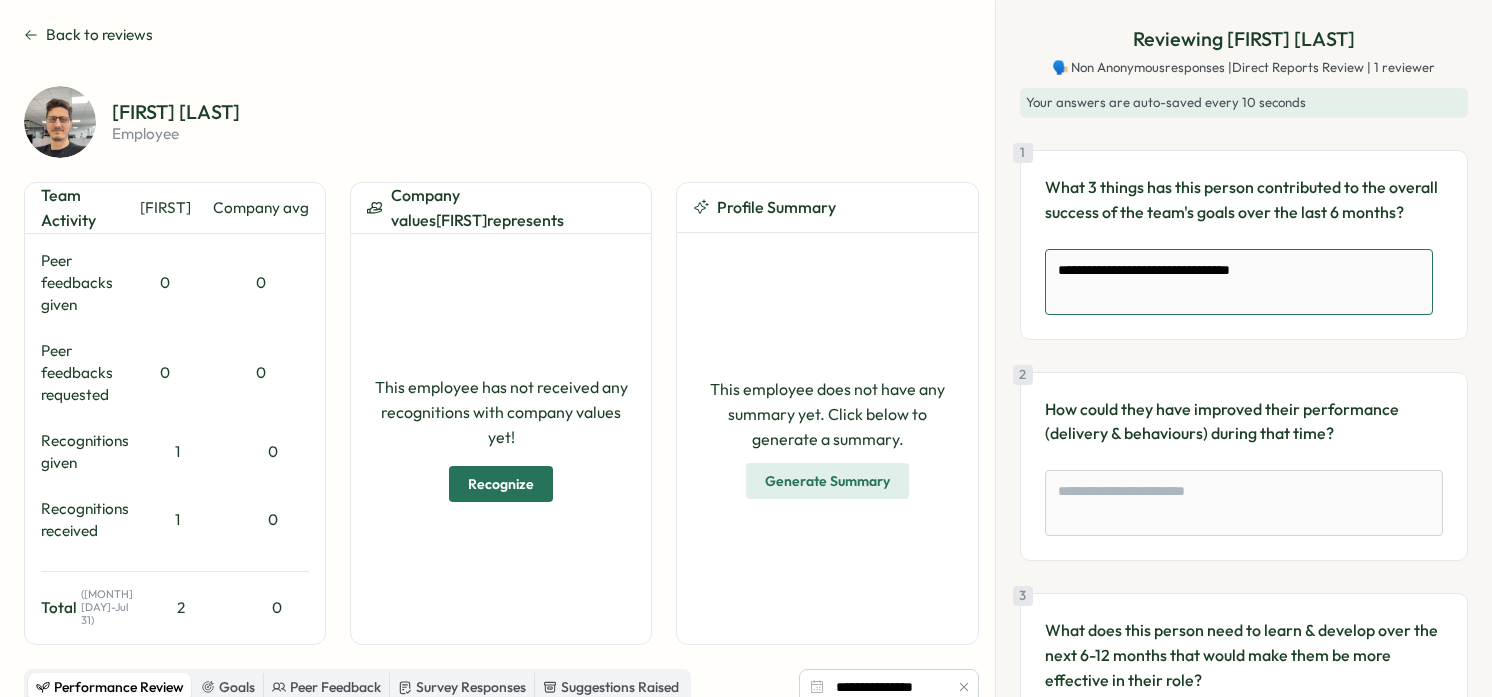 type on "**********" 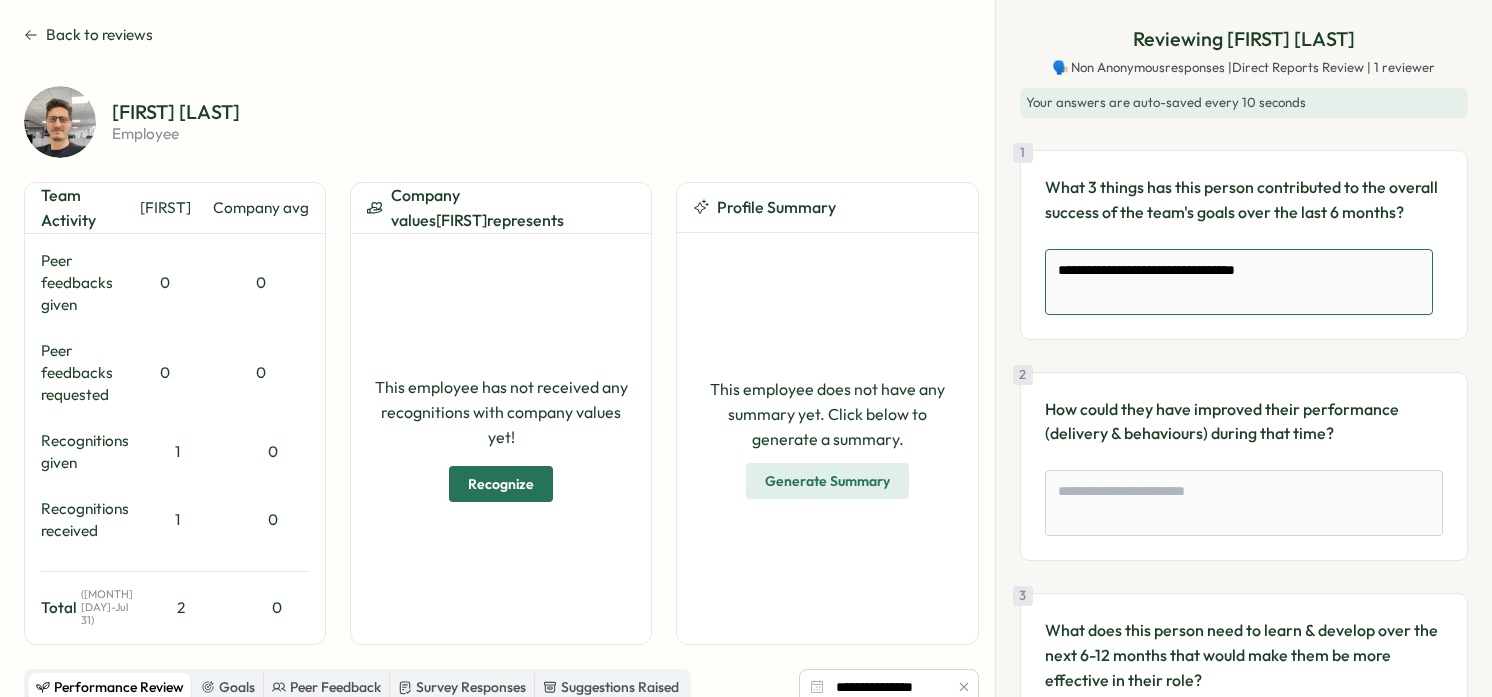 type on "**********" 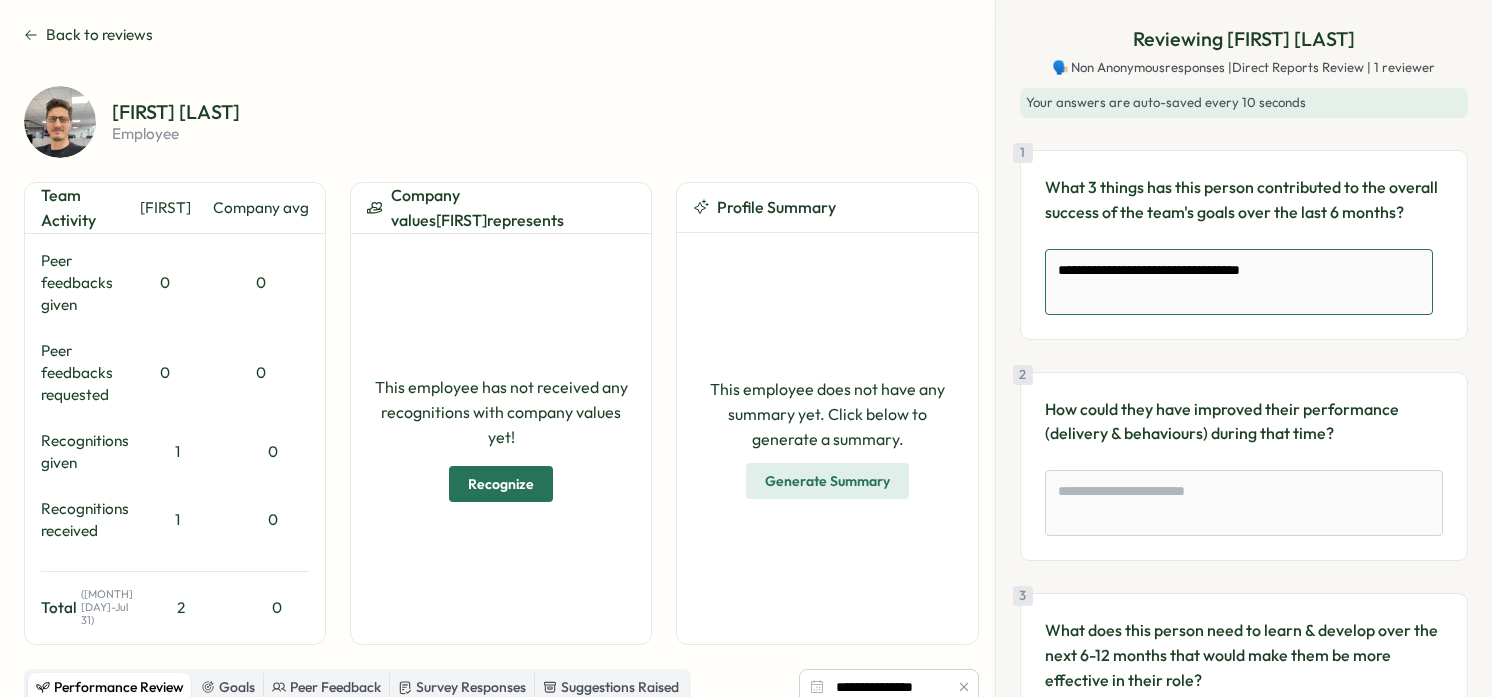 type on "**********" 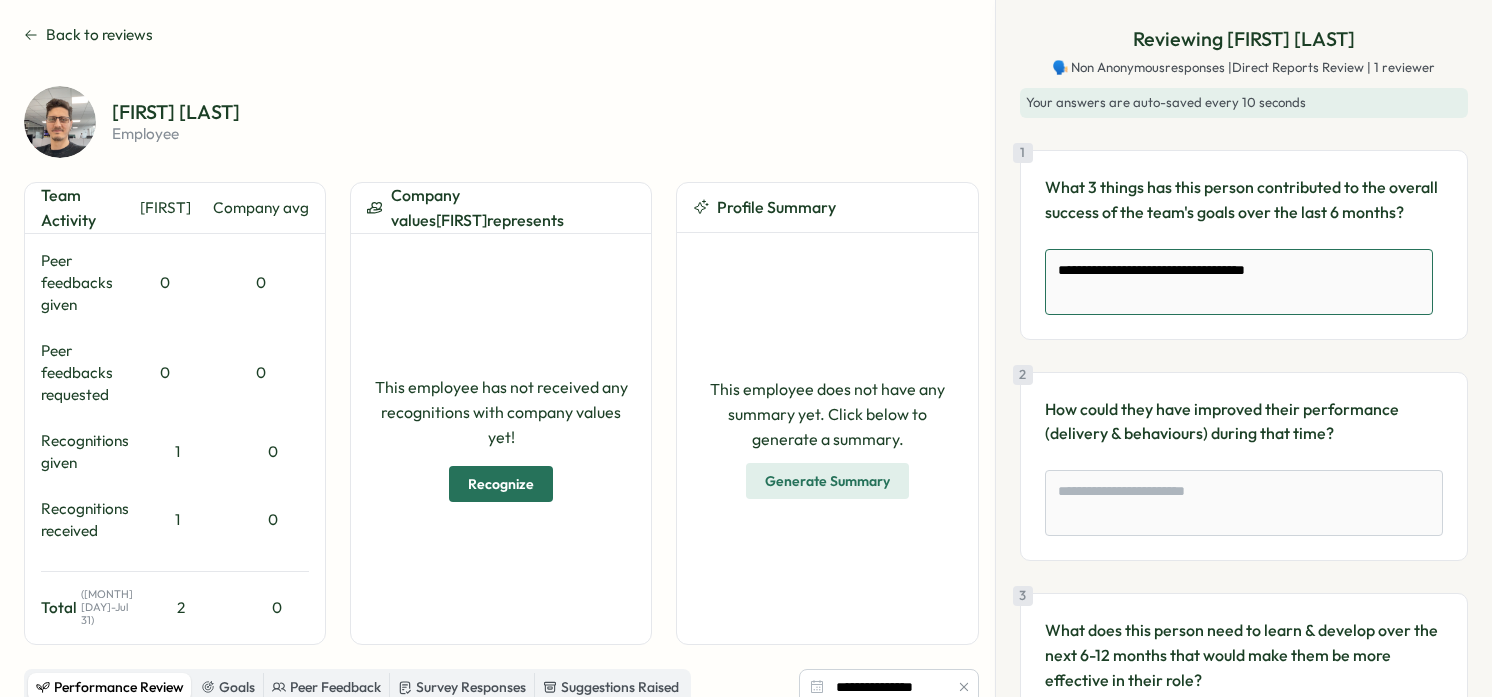 type on "**********" 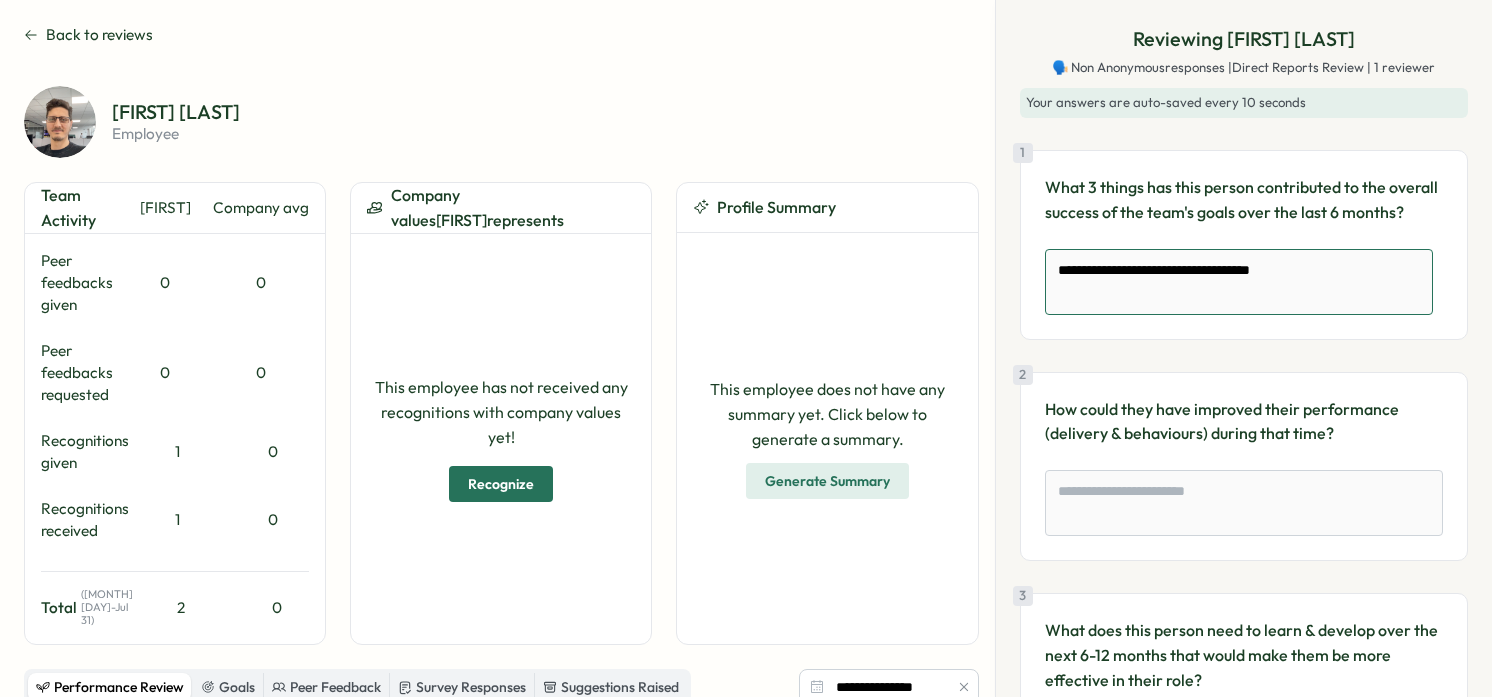 type on "**********" 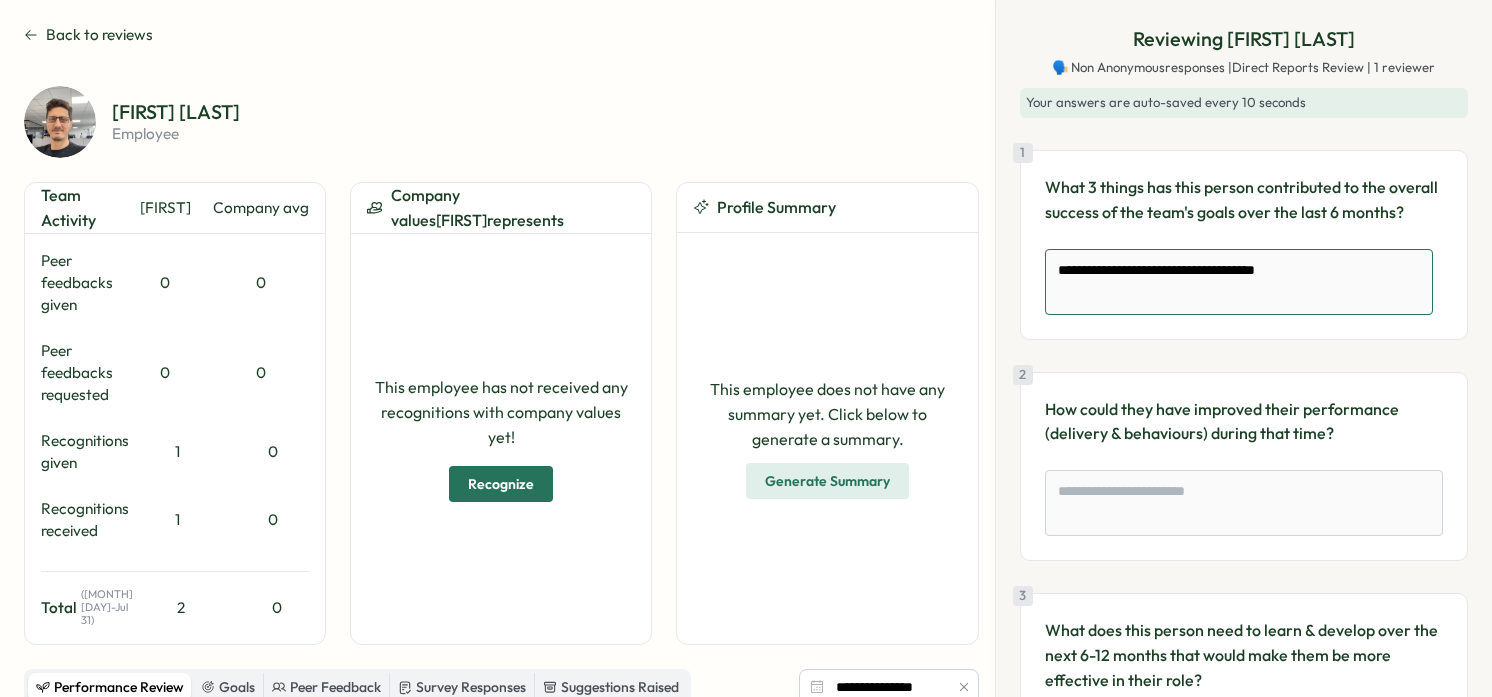 type on "**********" 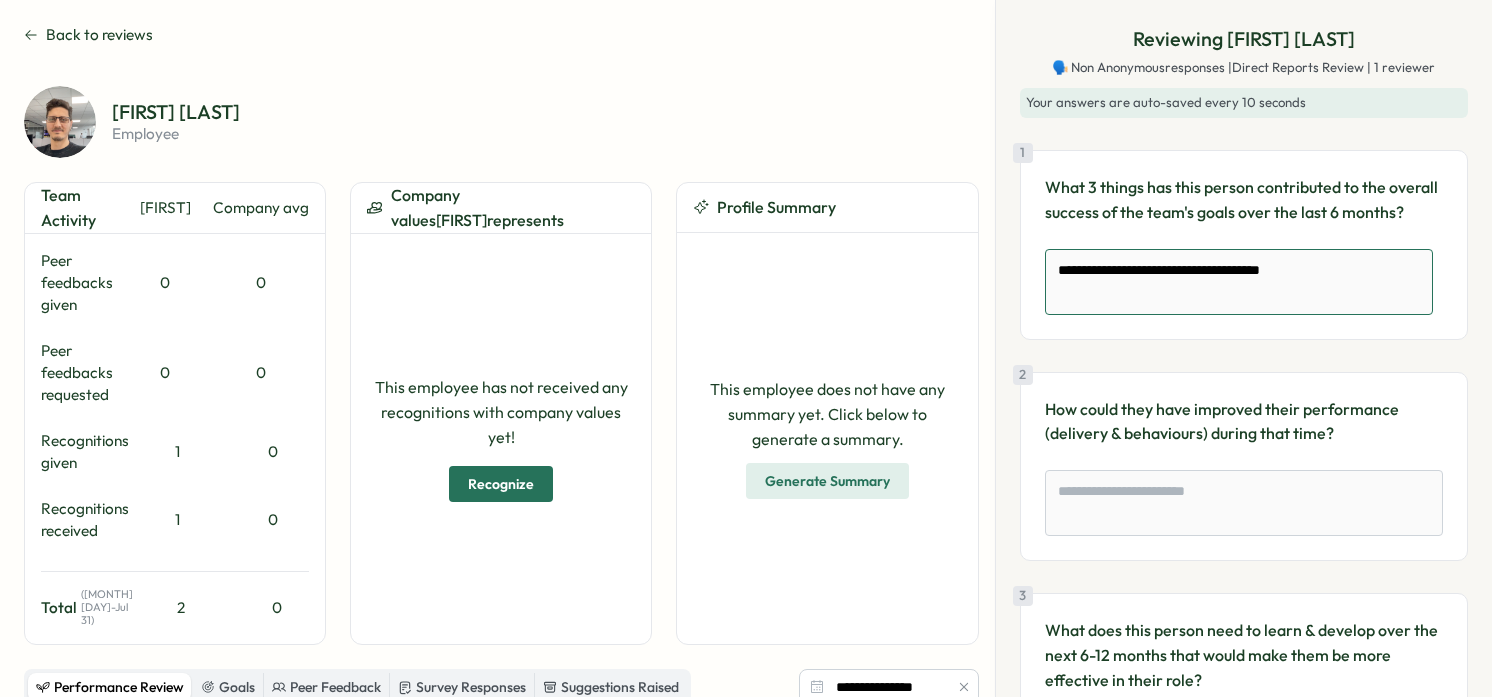 type on "**********" 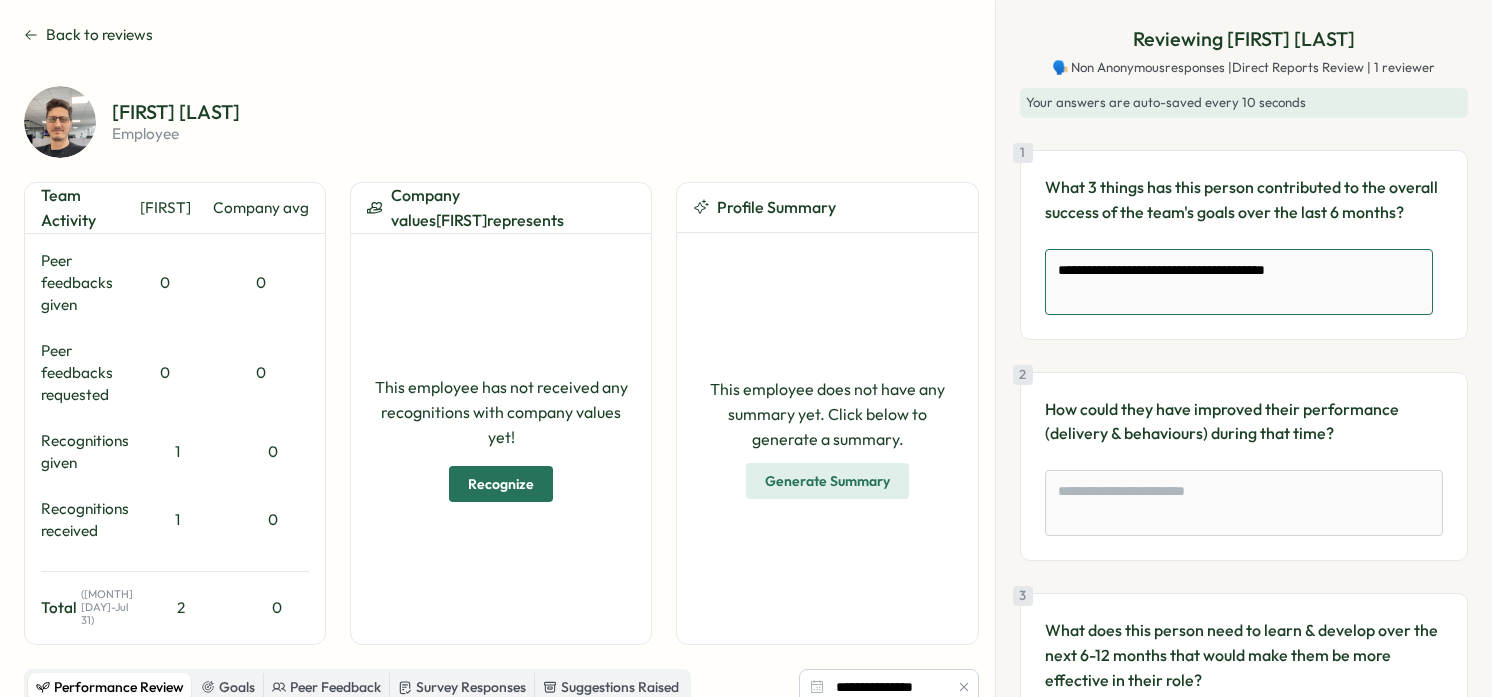 type on "**********" 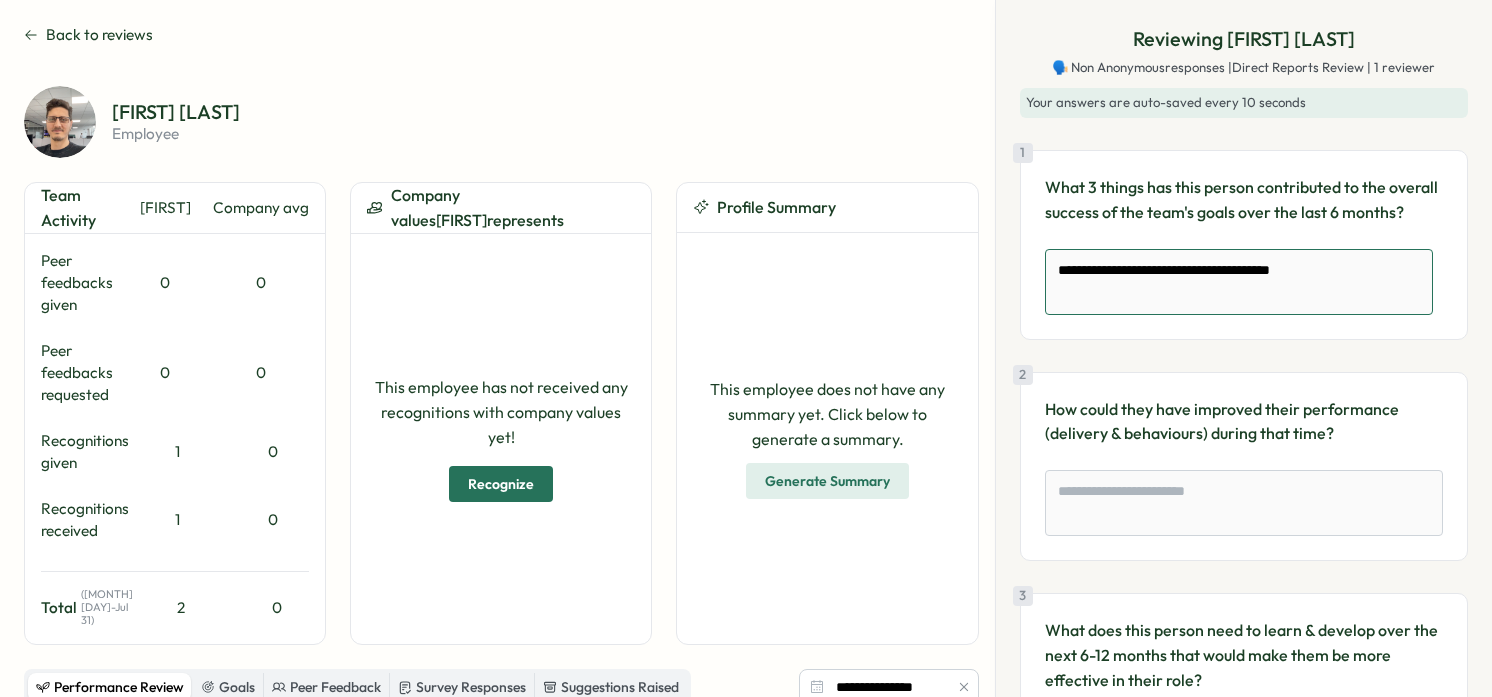 type on "**********" 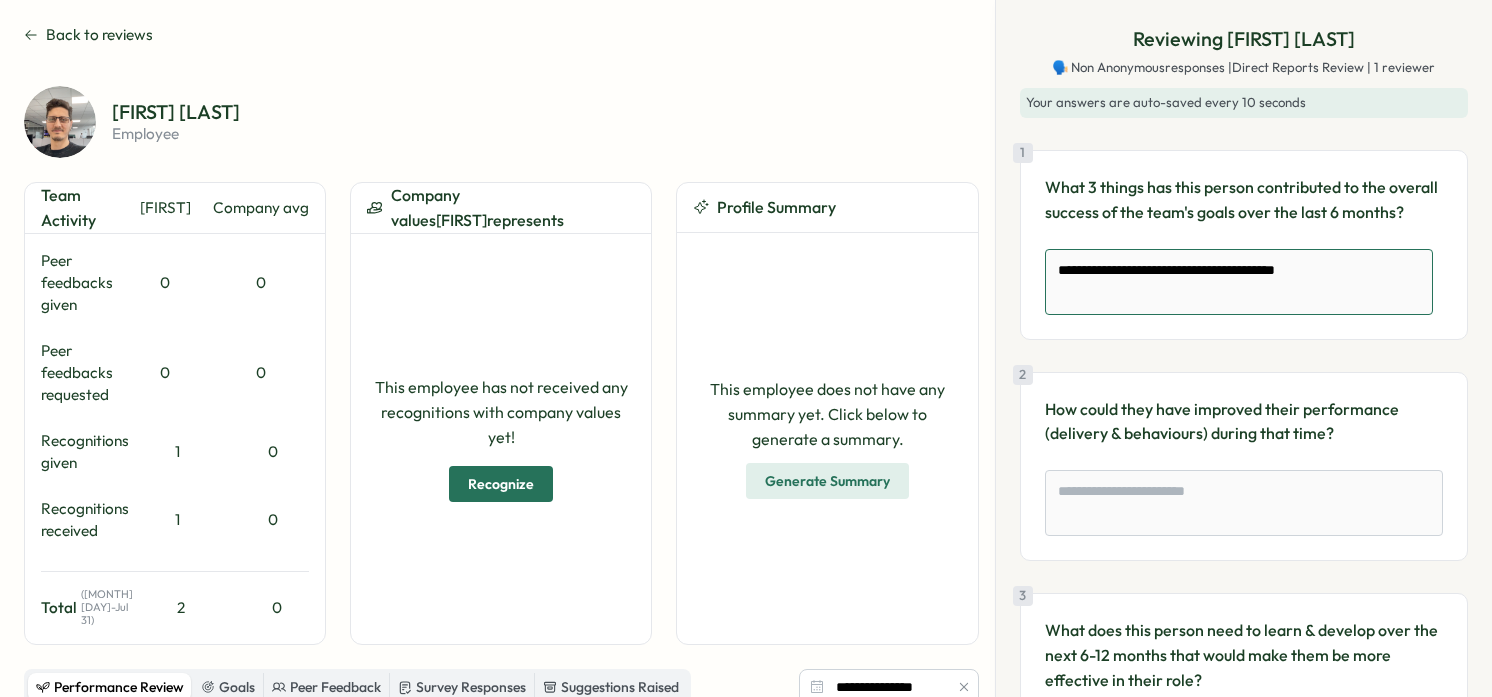 type on "**********" 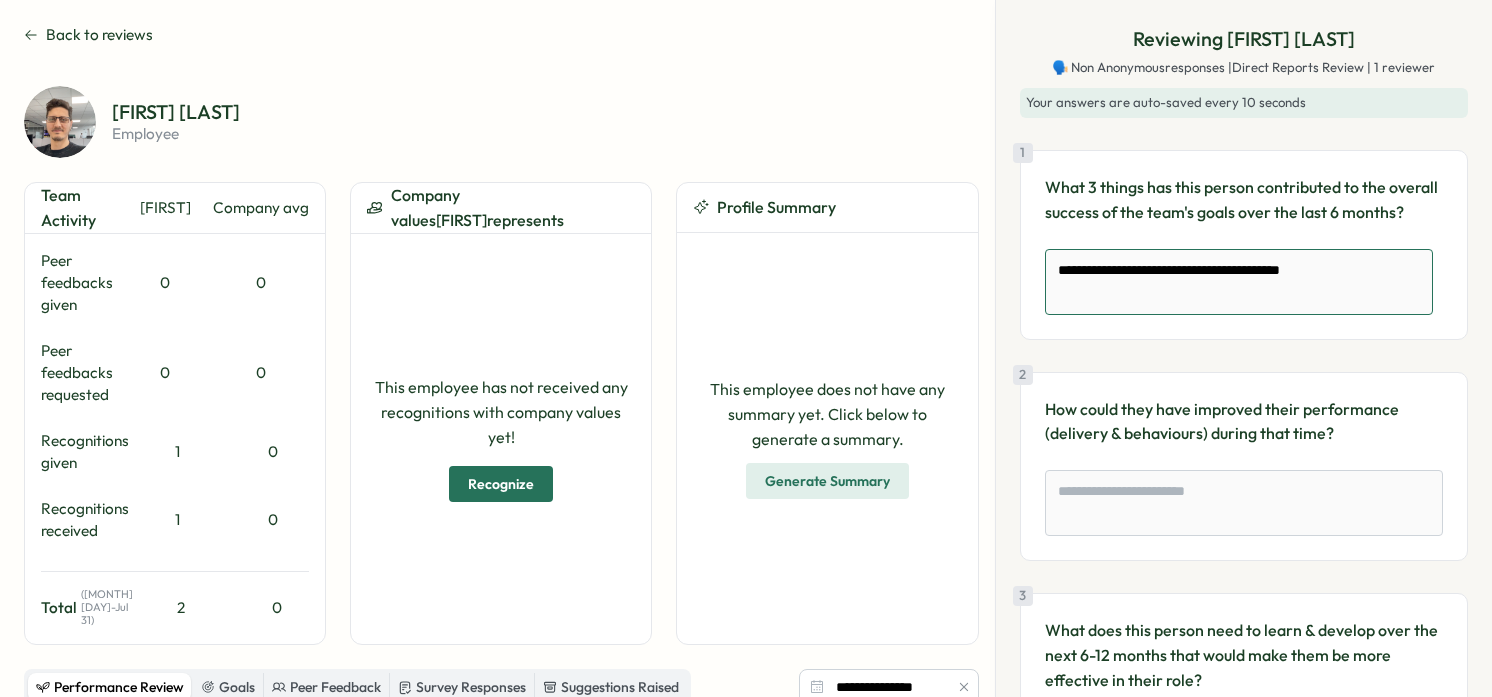 type on "**********" 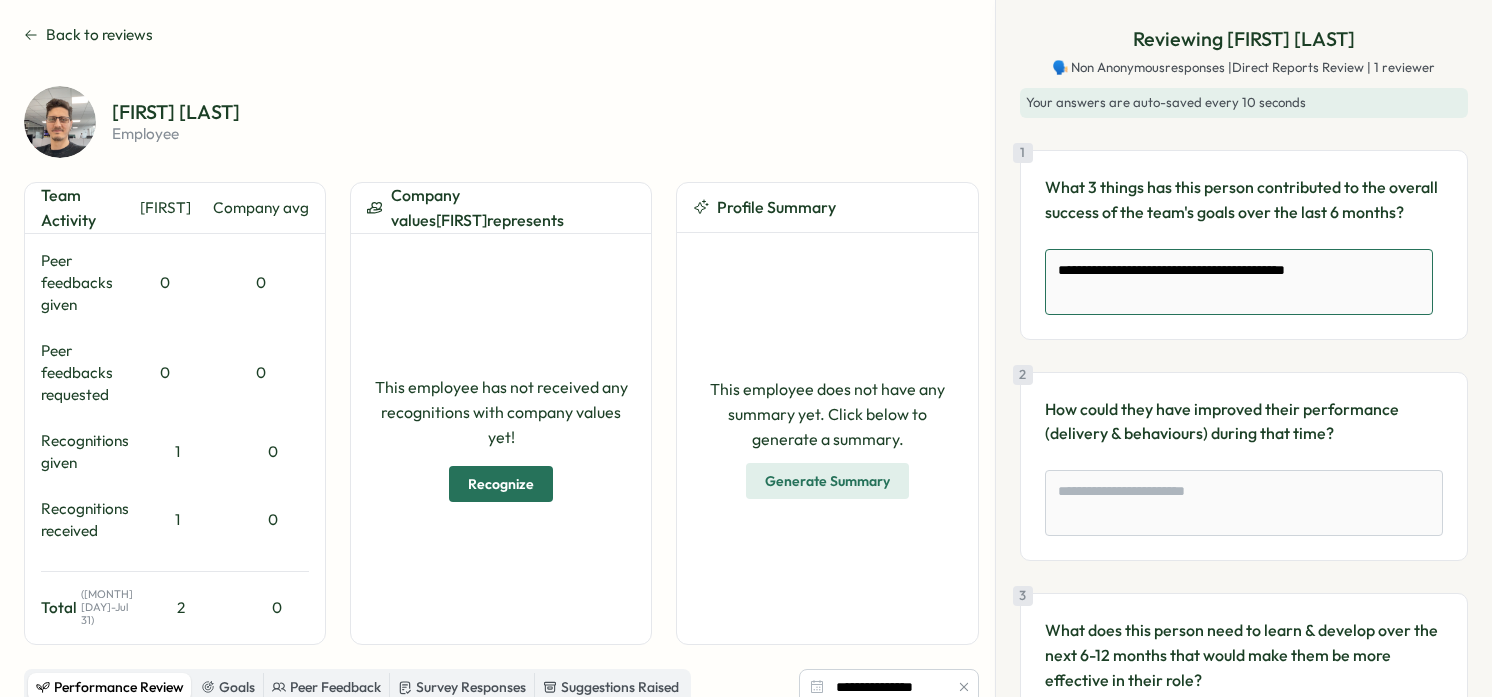 type on "**********" 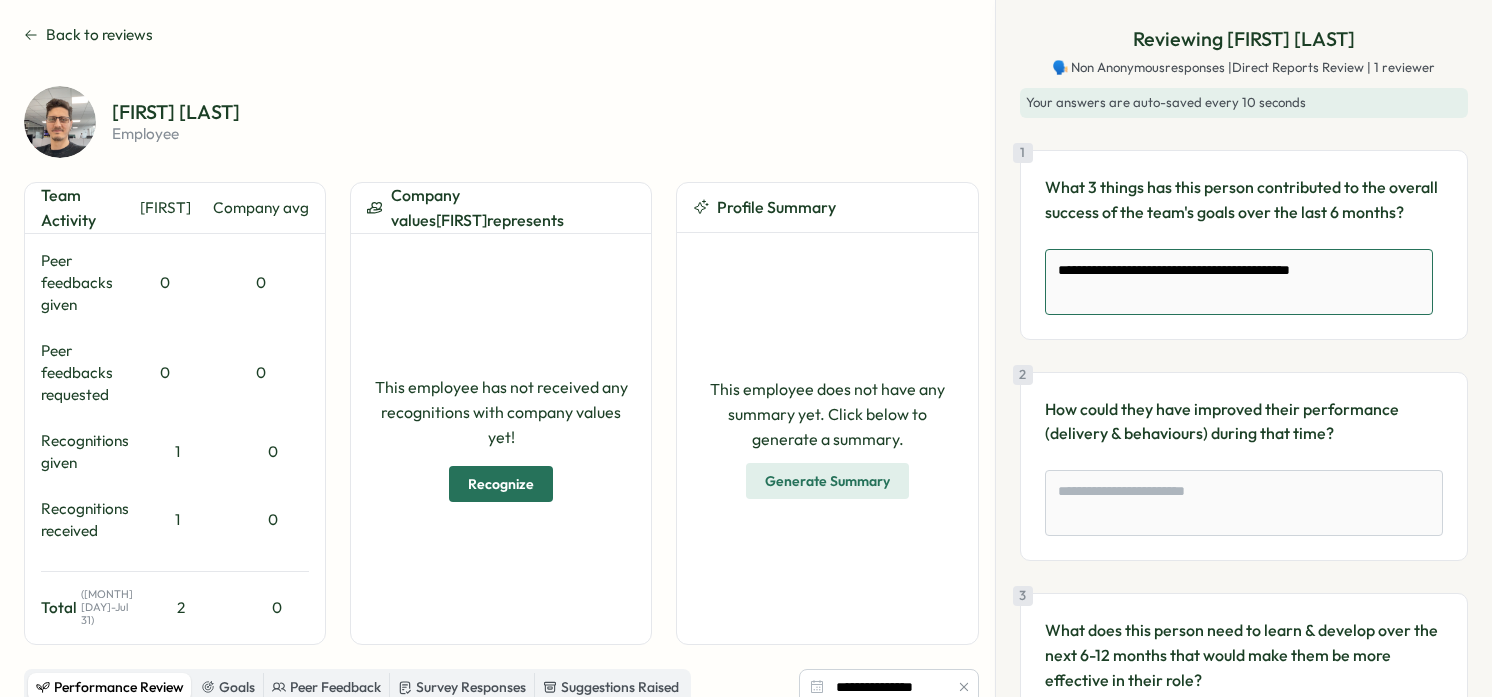 type on "**********" 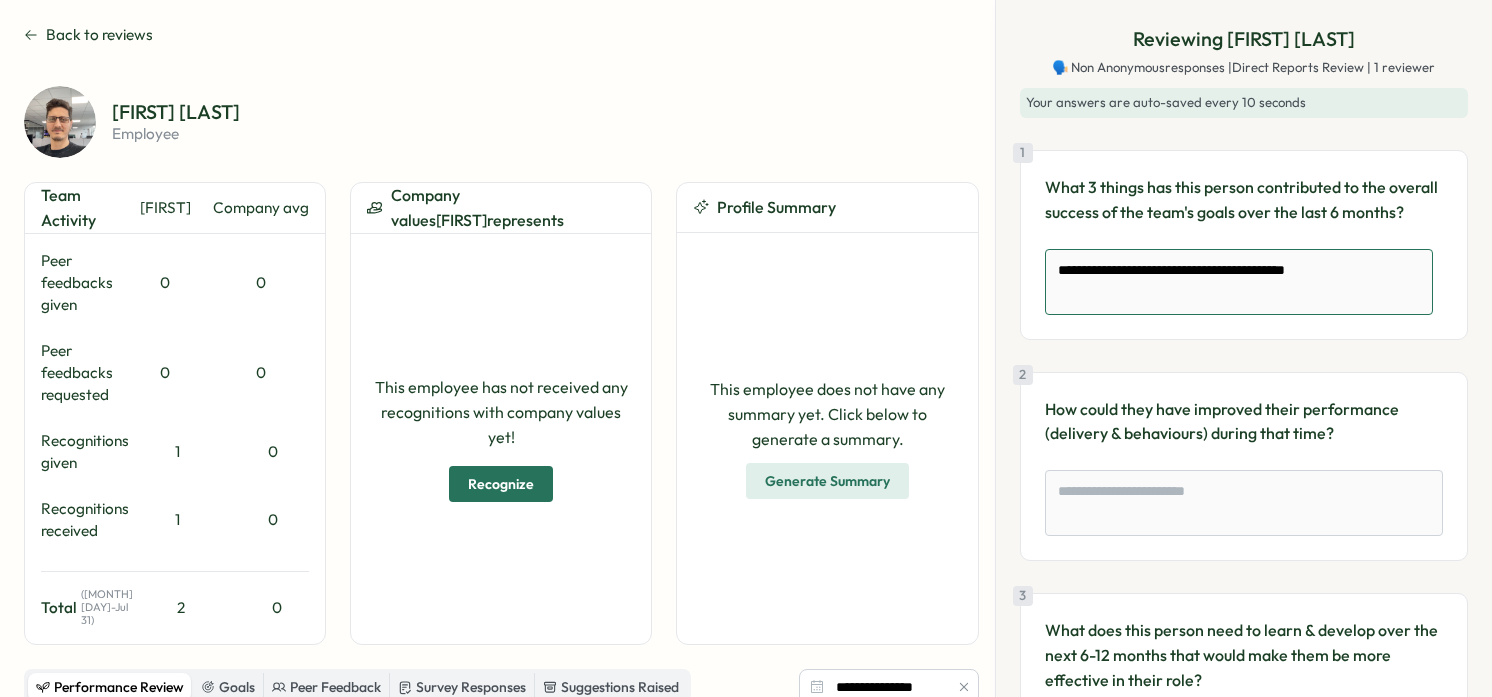 type on "**********" 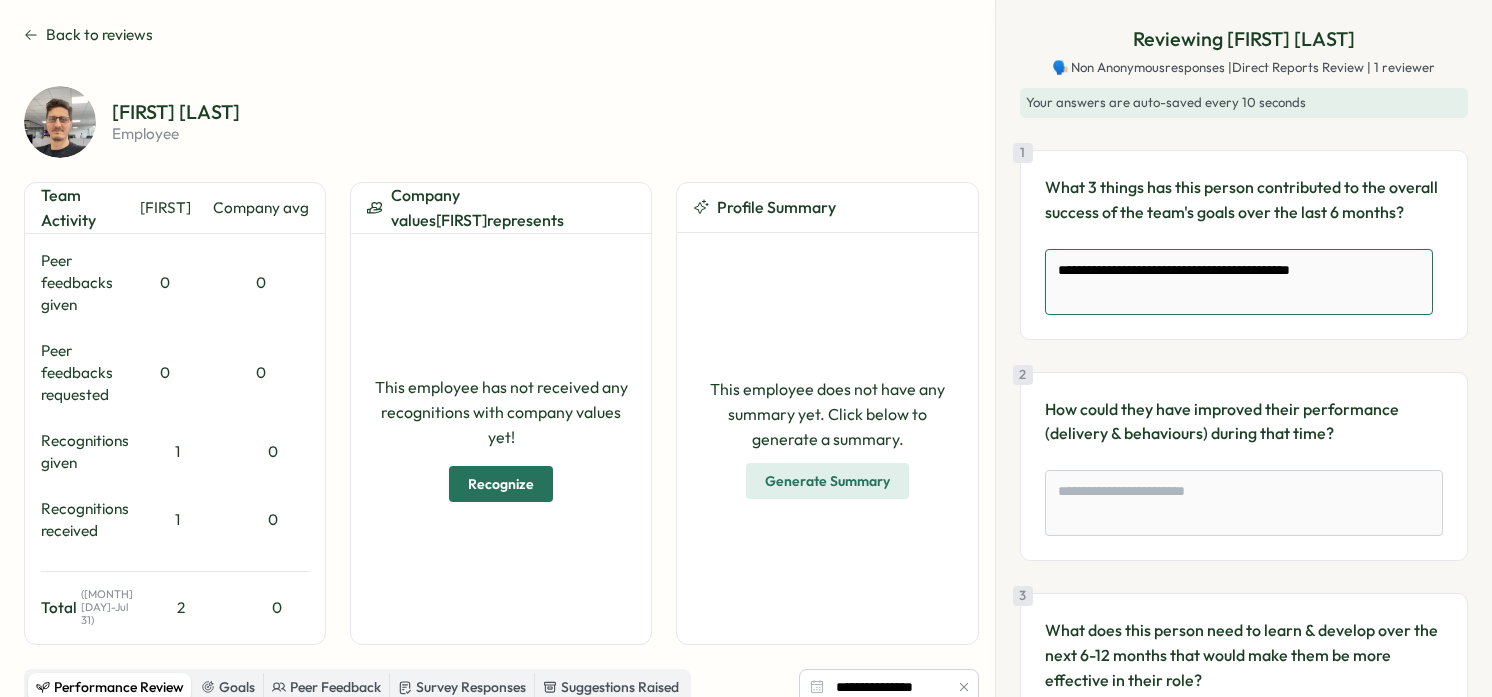 type on "**********" 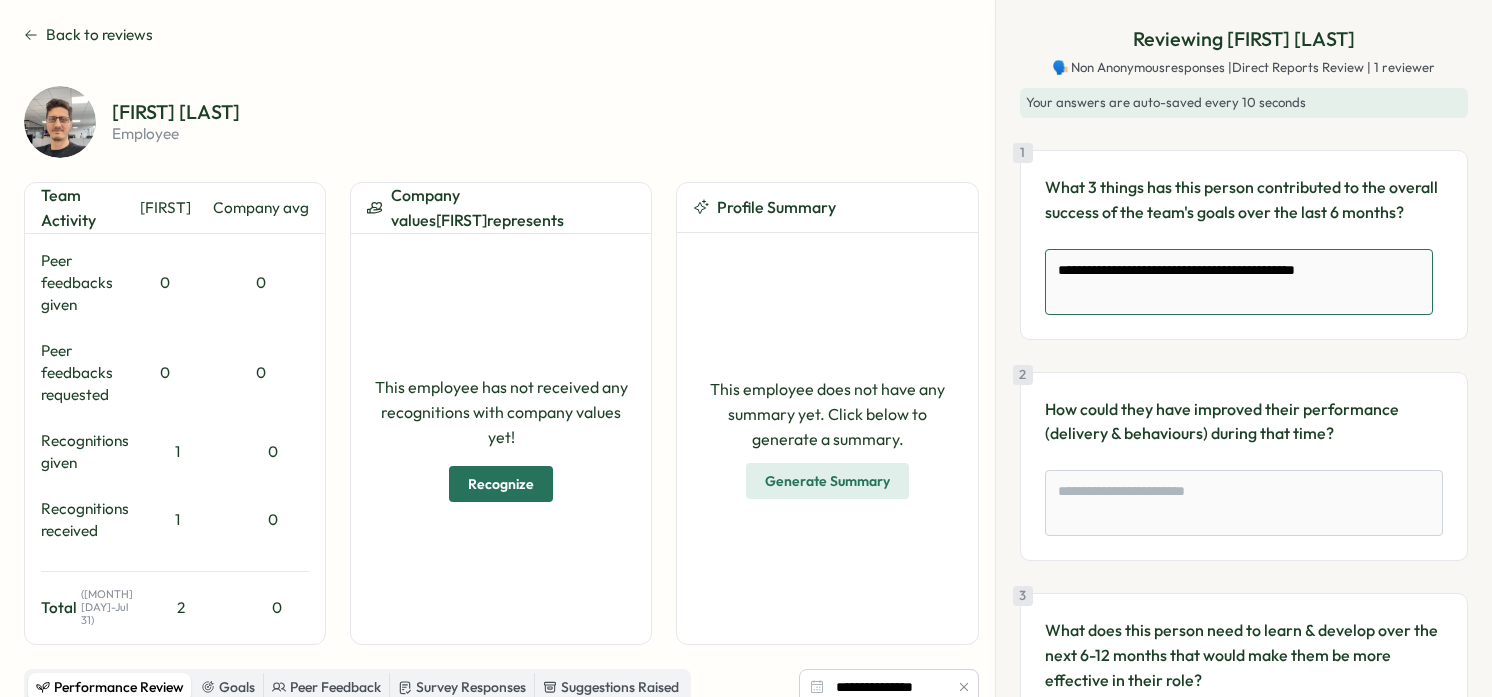 type on "**********" 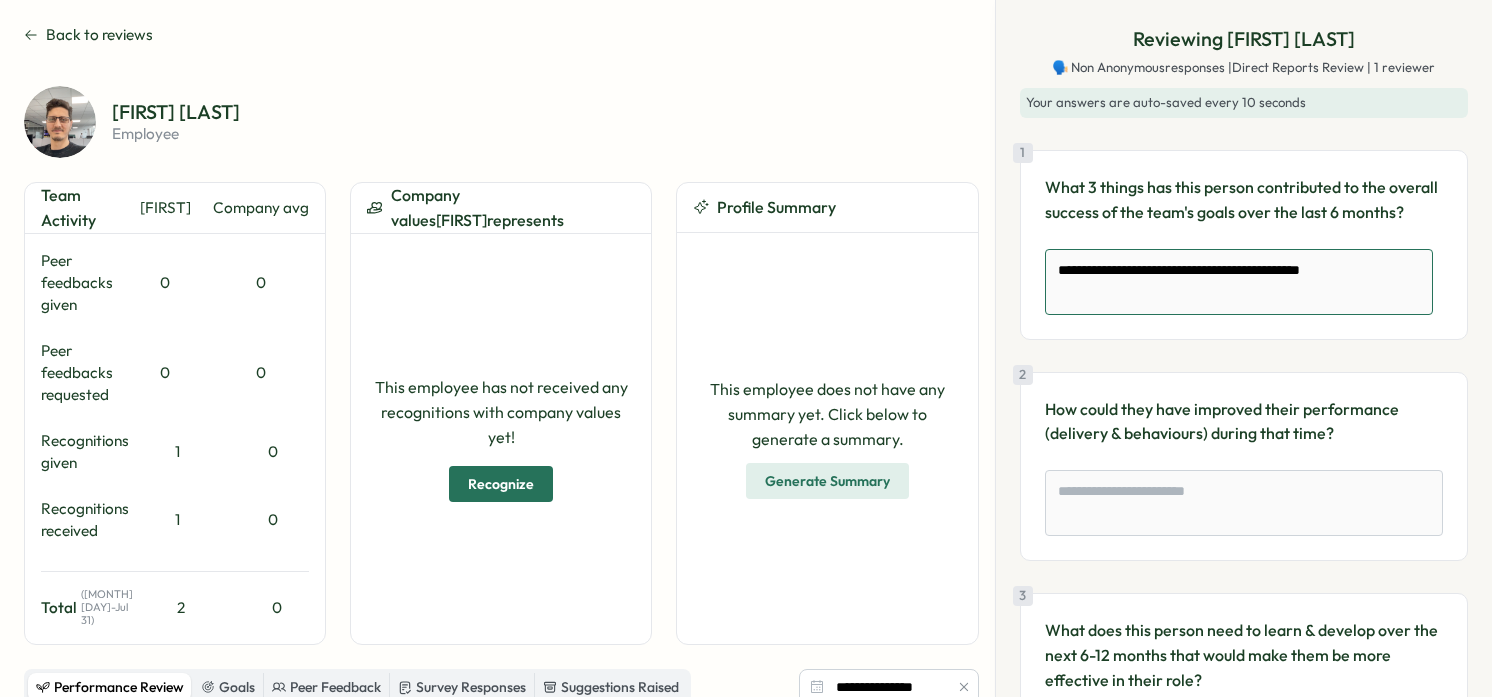 type on "**********" 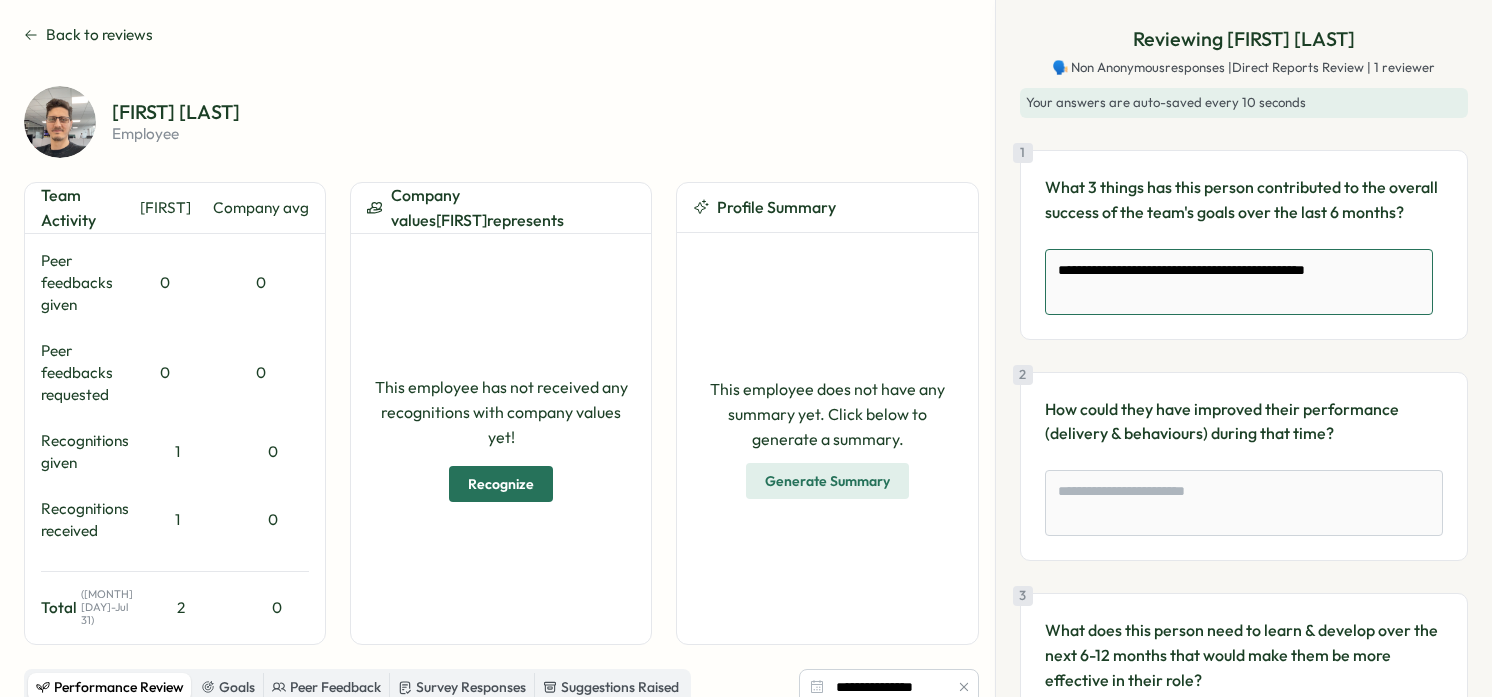 type on "**********" 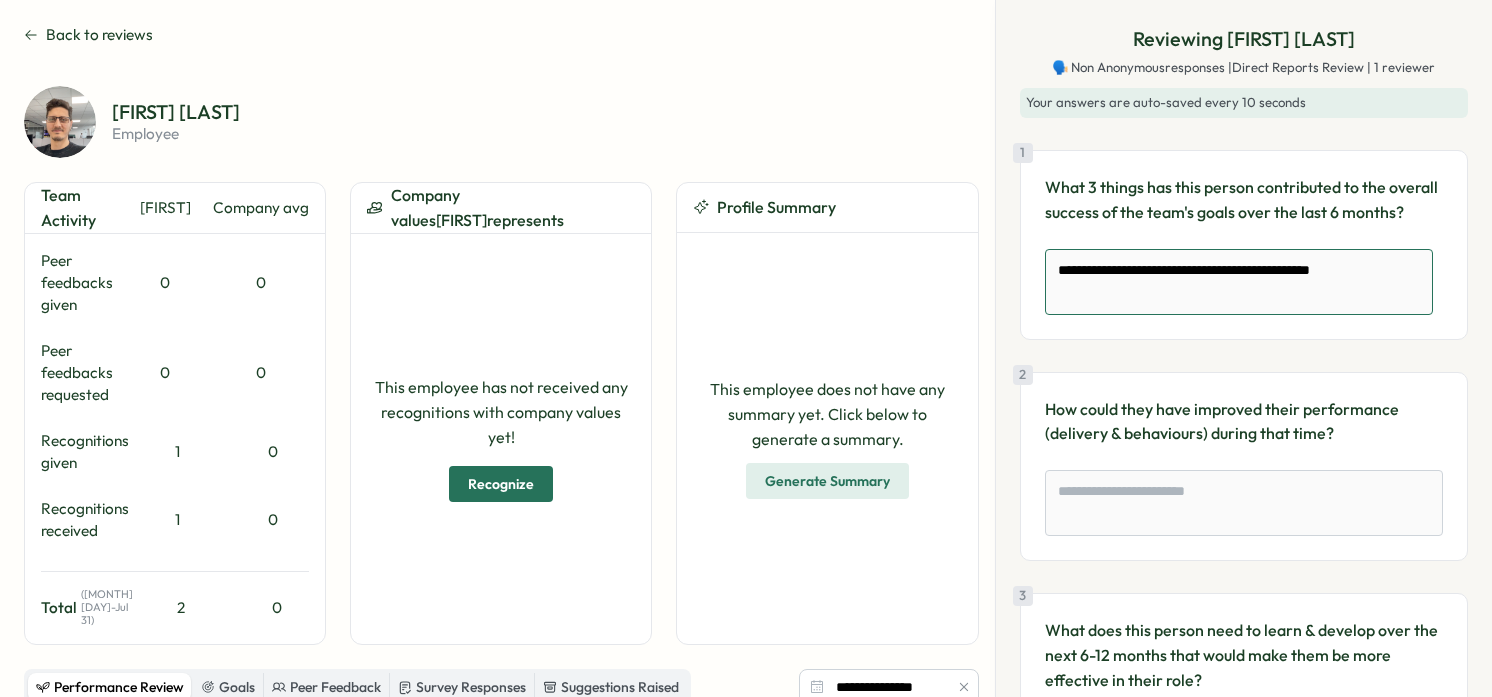 type on "**********" 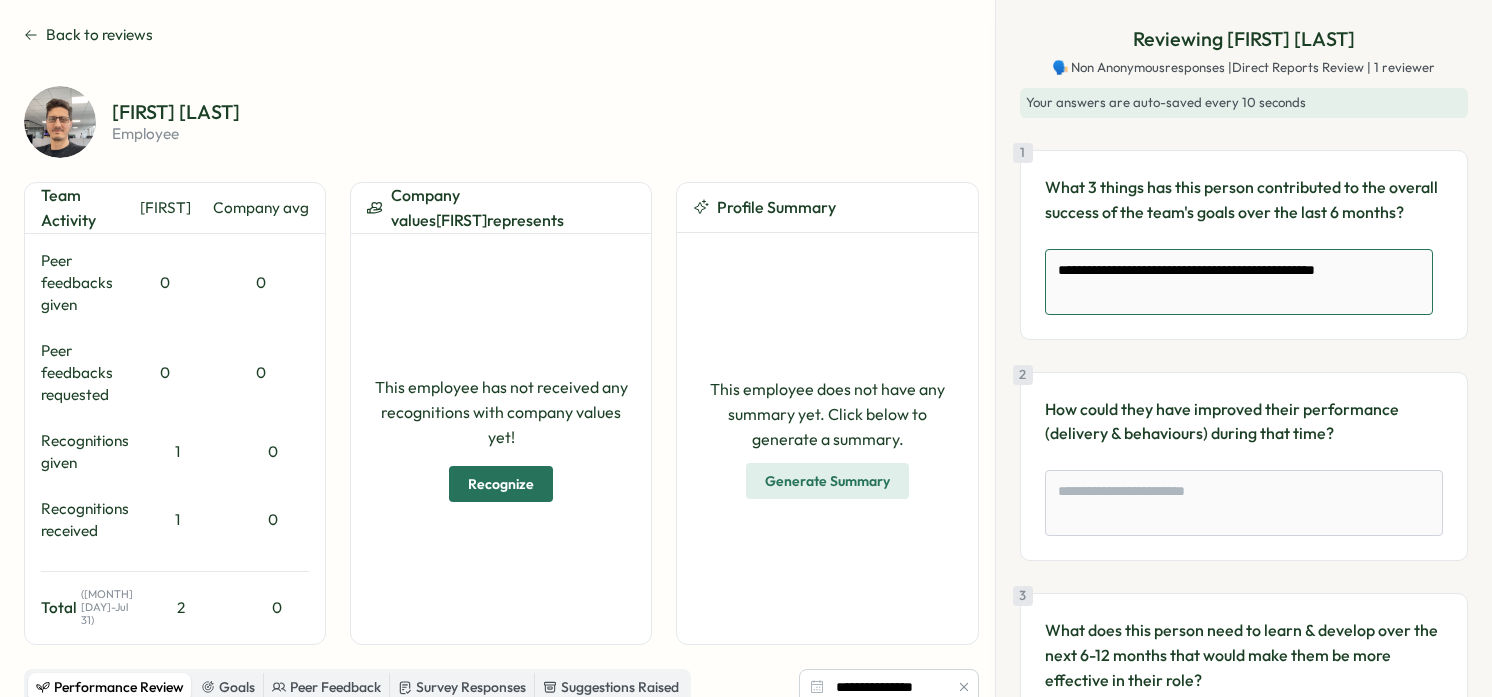 type on "**********" 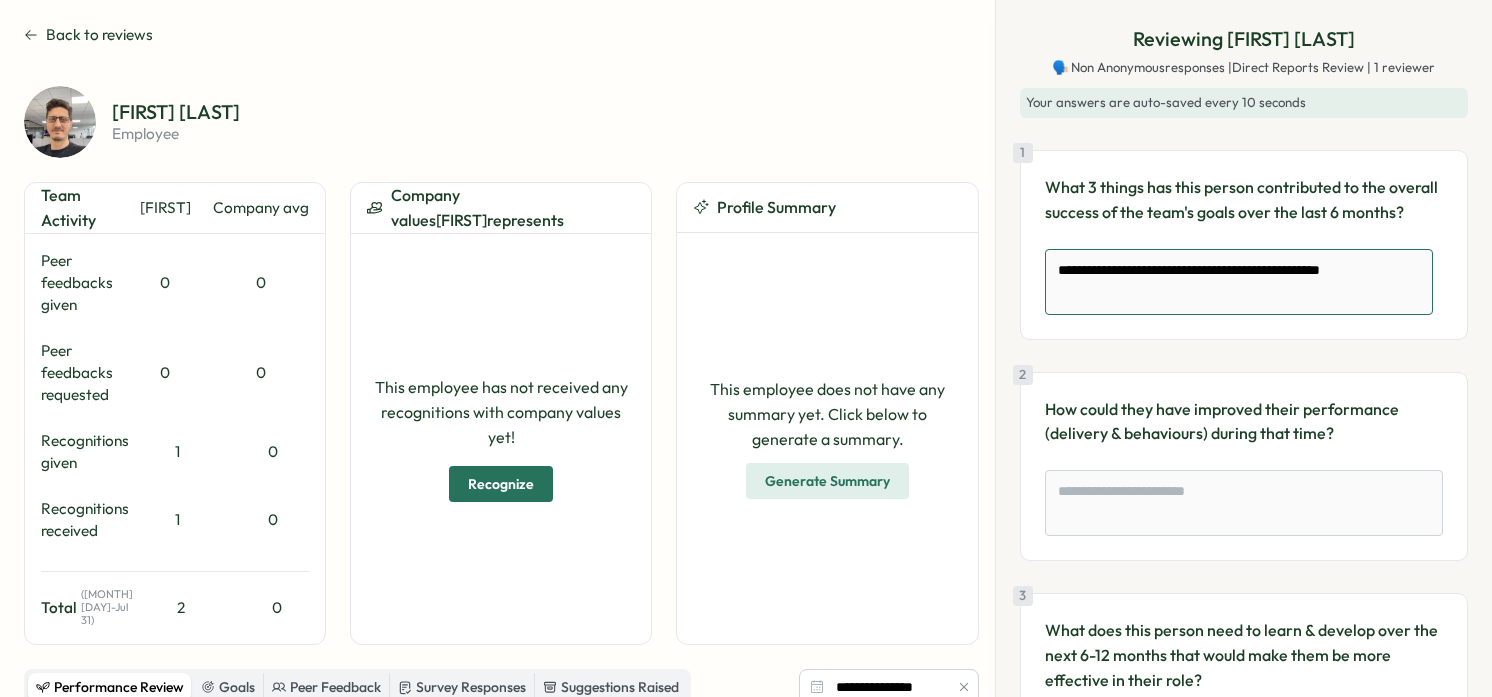 type on "**********" 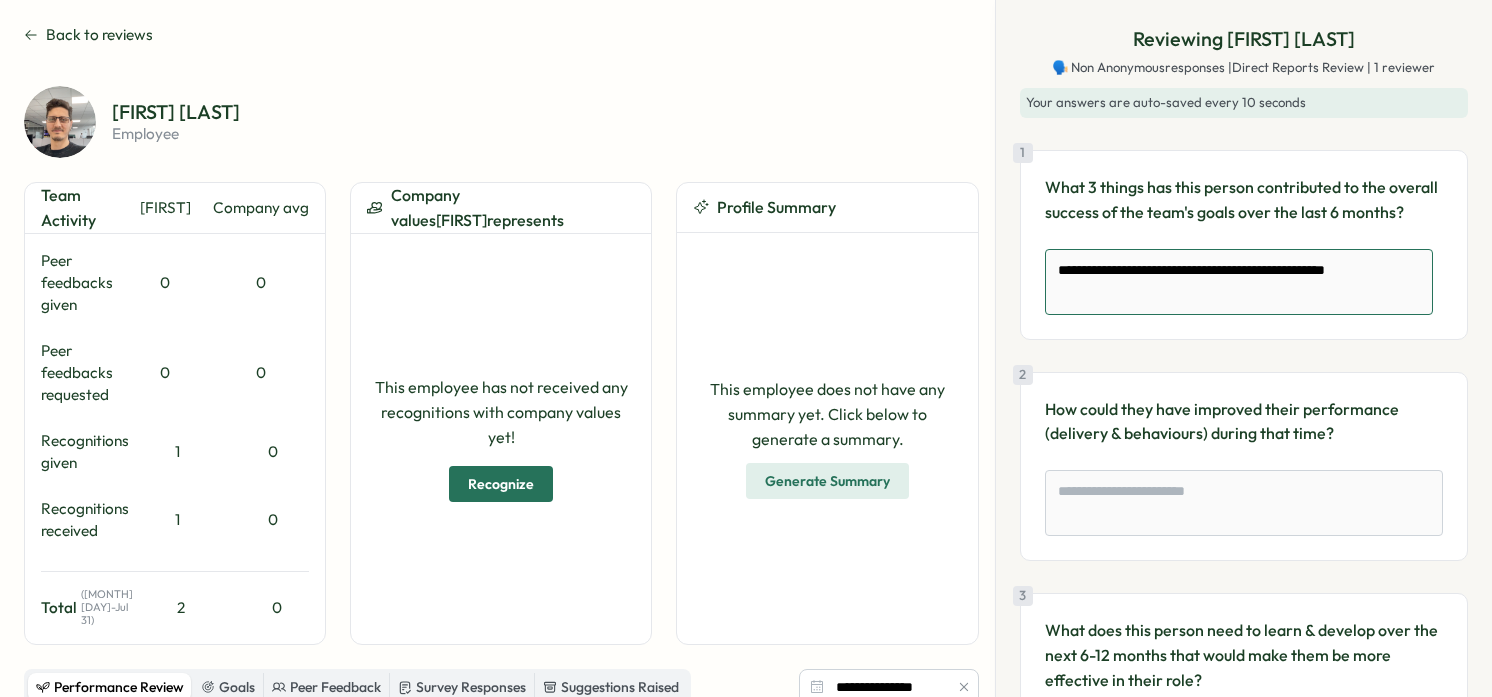 type on "**********" 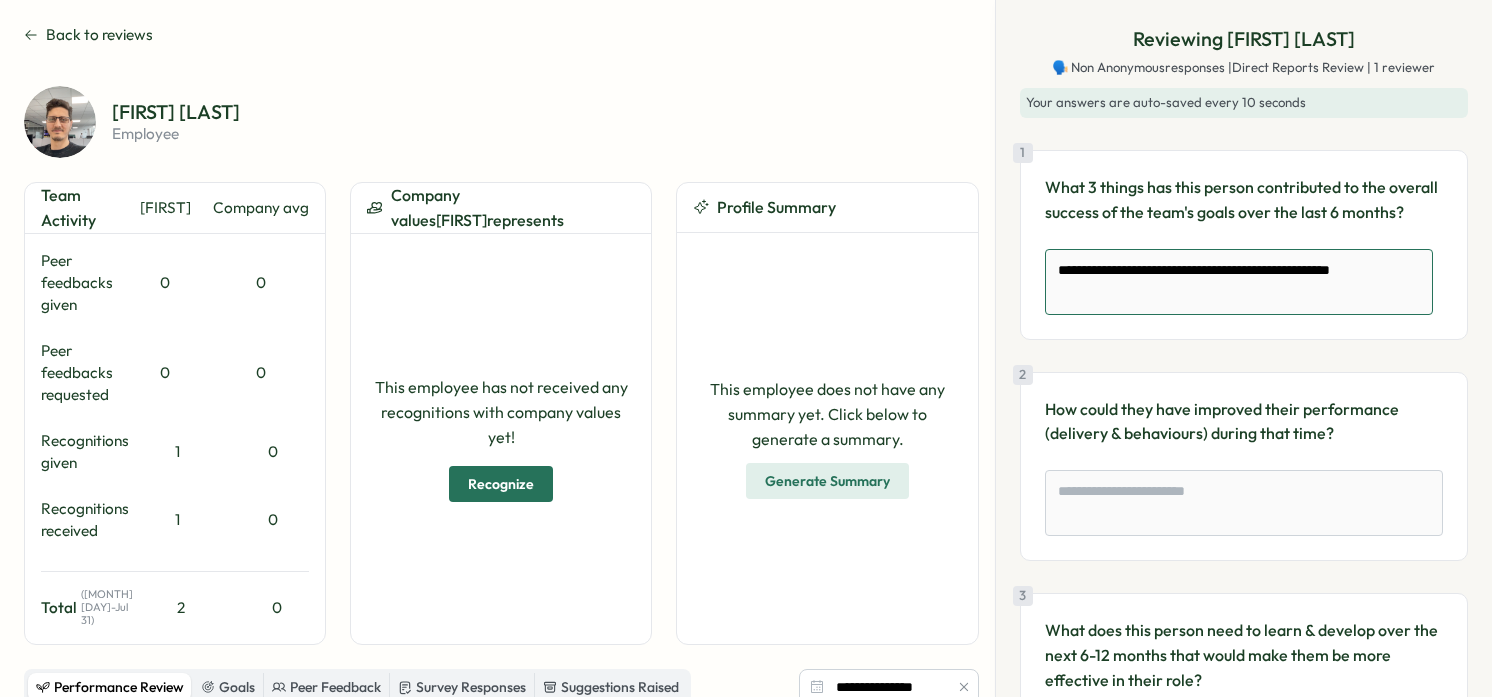 type on "**********" 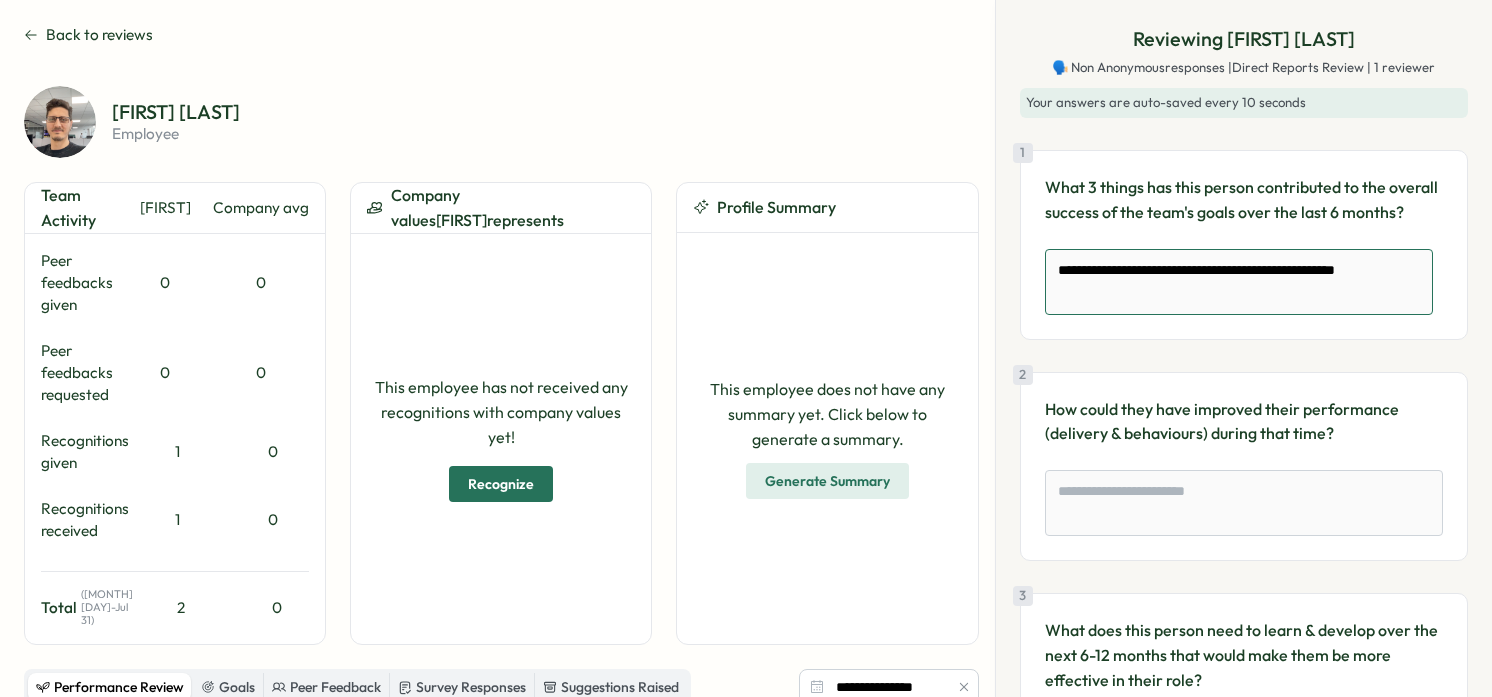 type on "**********" 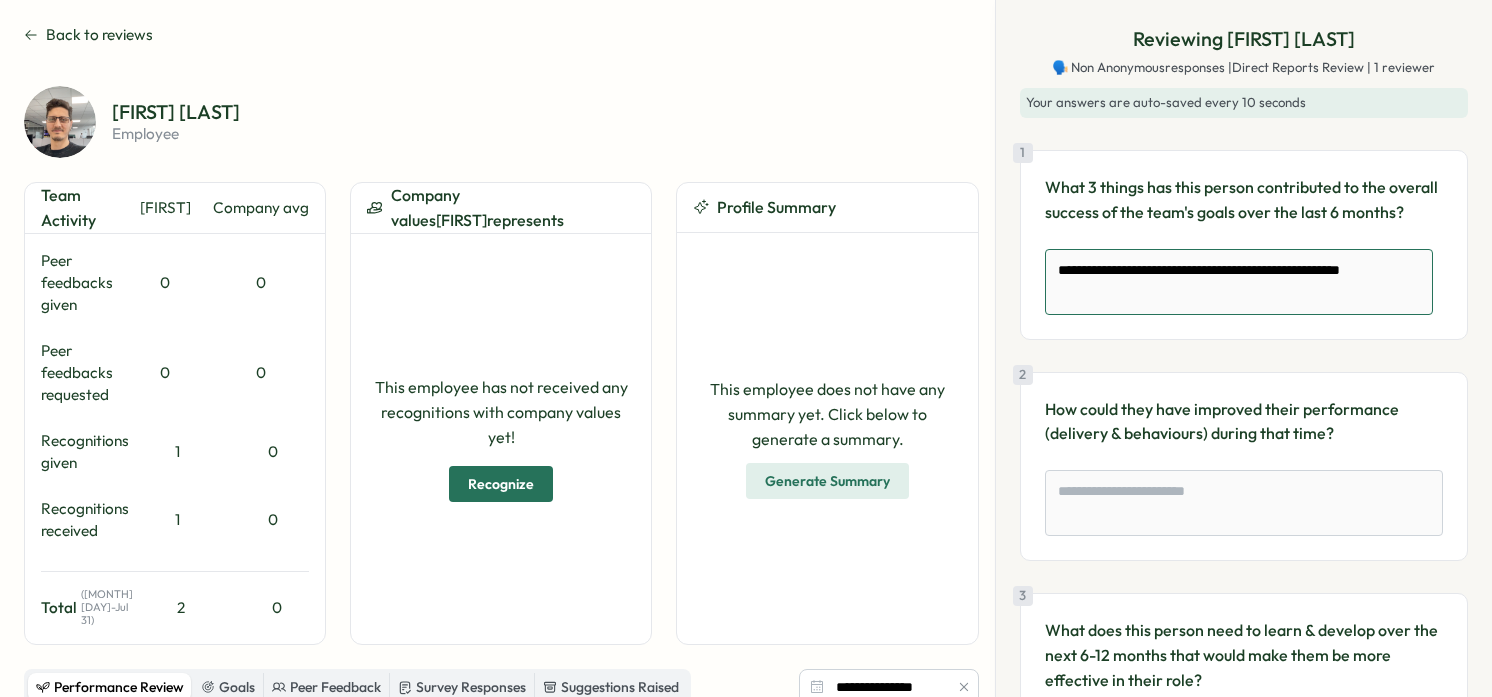 type on "**********" 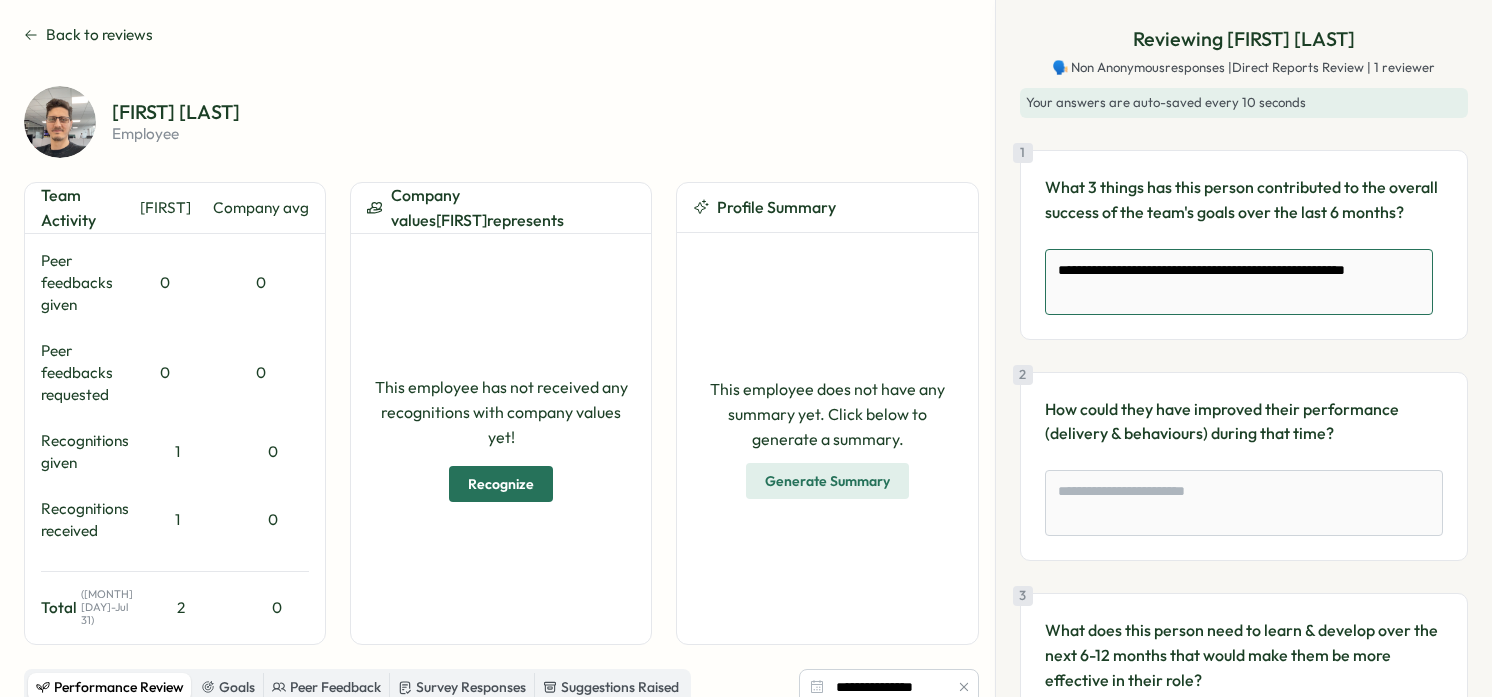 type on "**********" 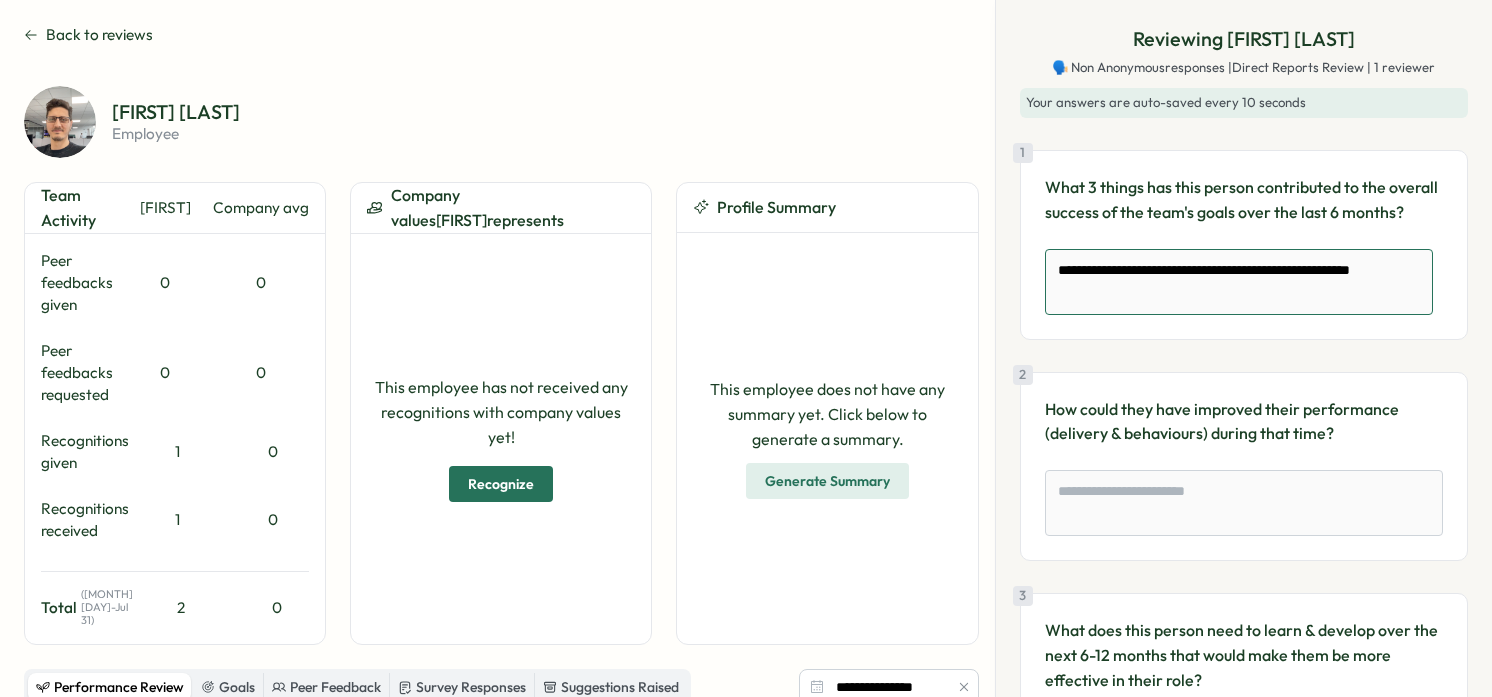 type on "**********" 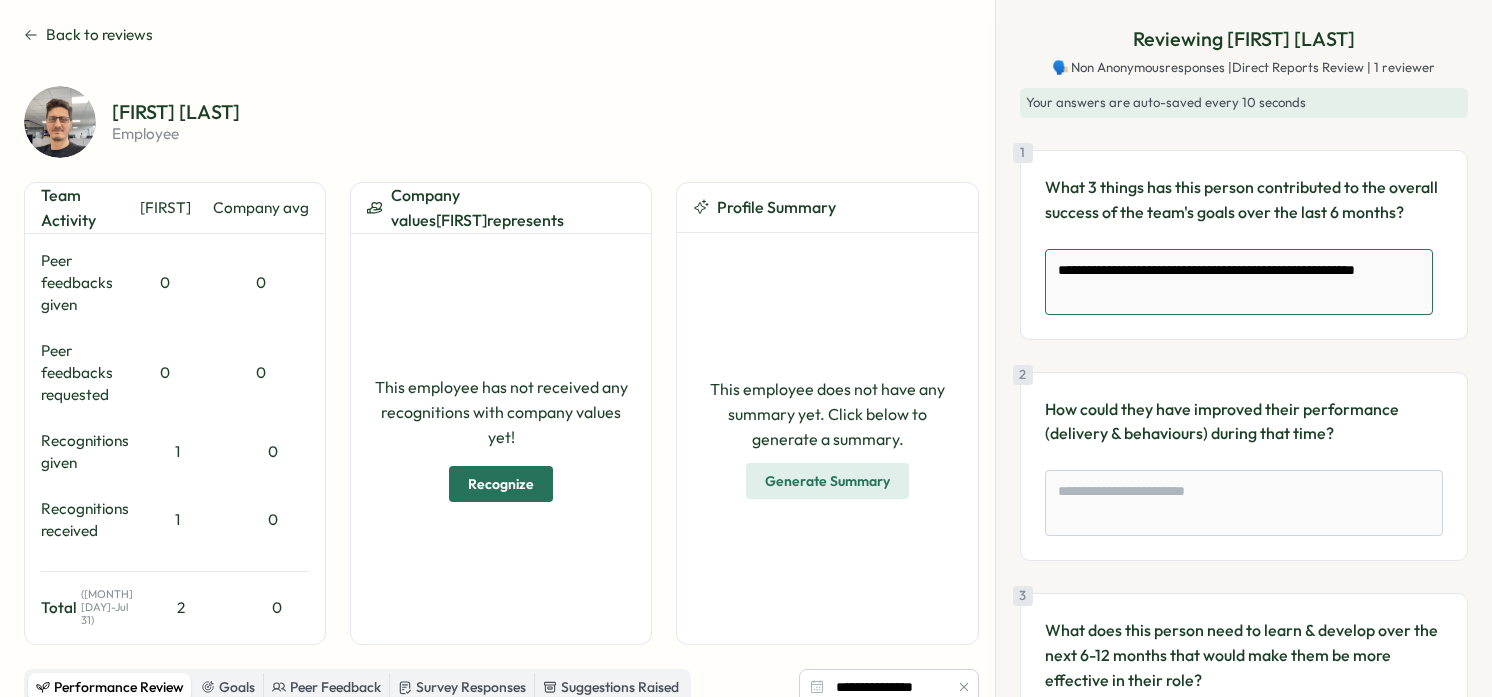 type on "**********" 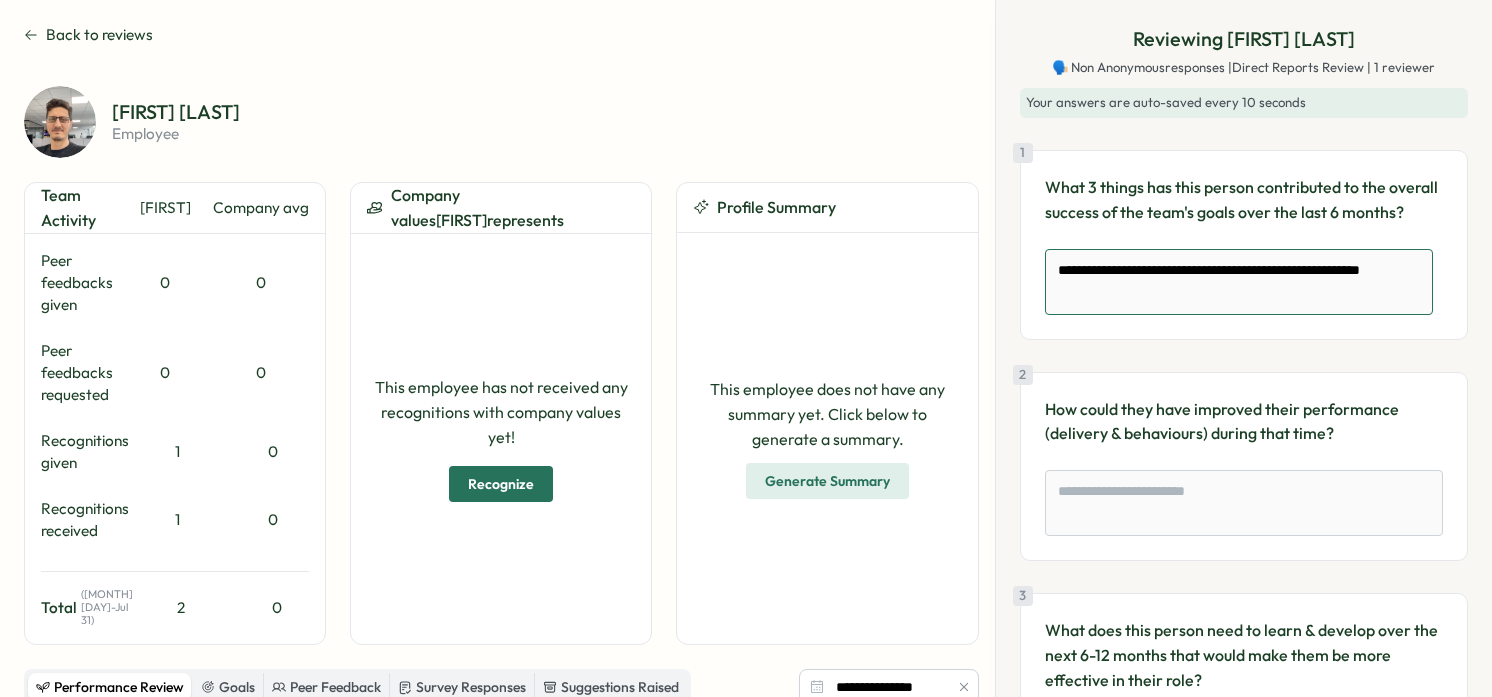 type on "**********" 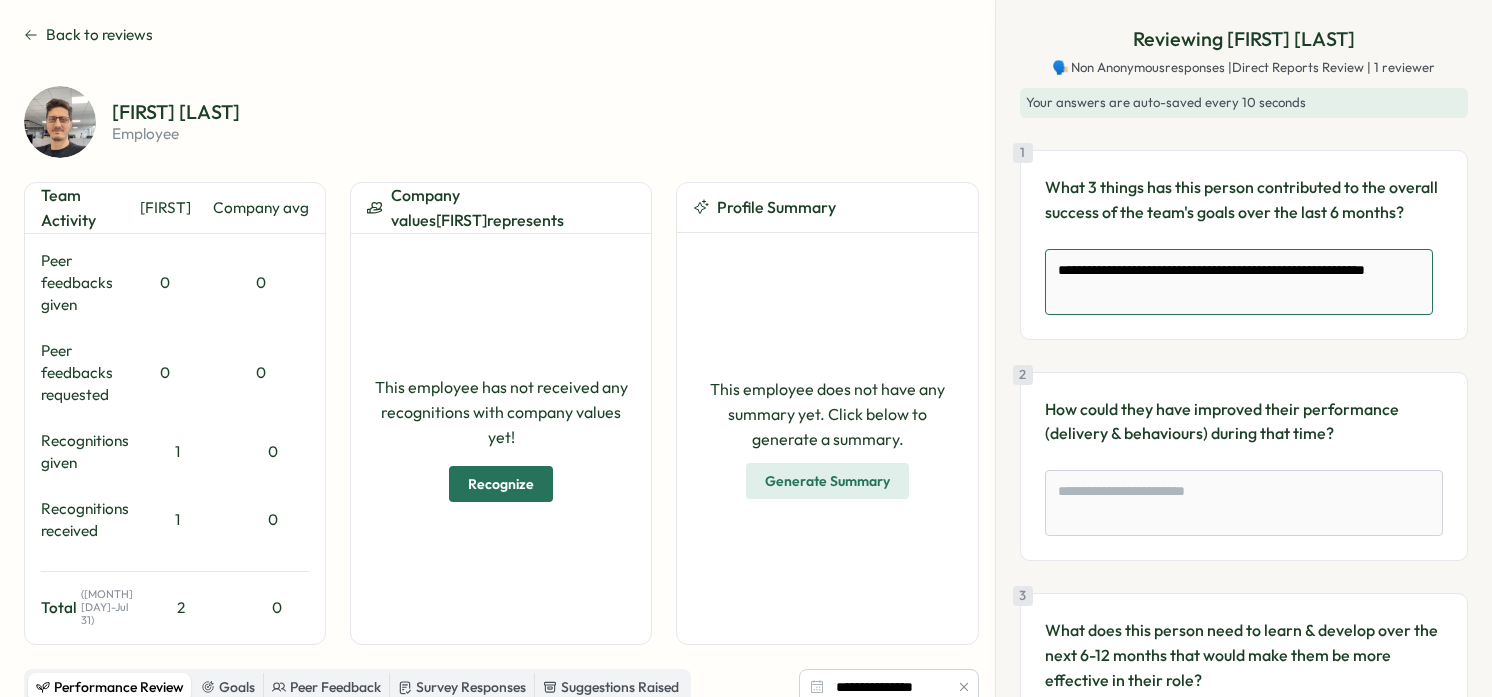 type on "**********" 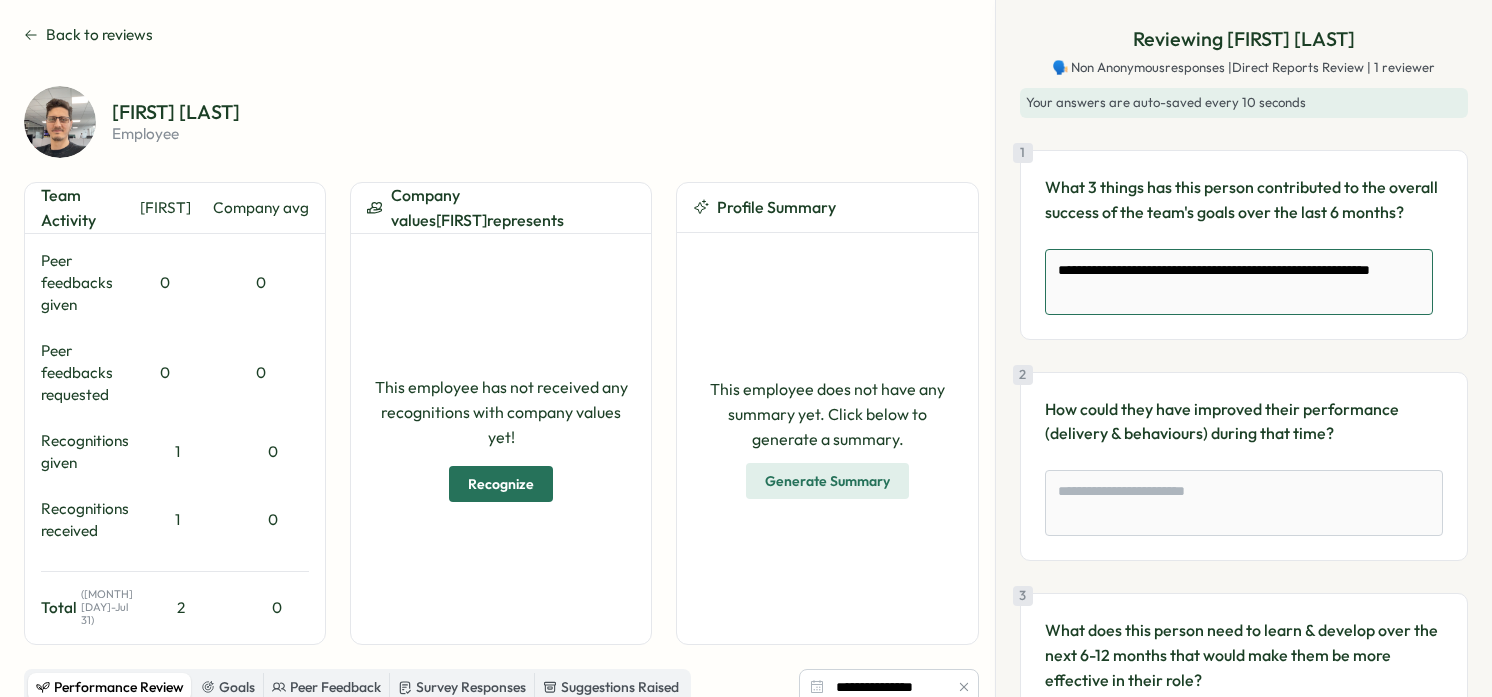 type on "**********" 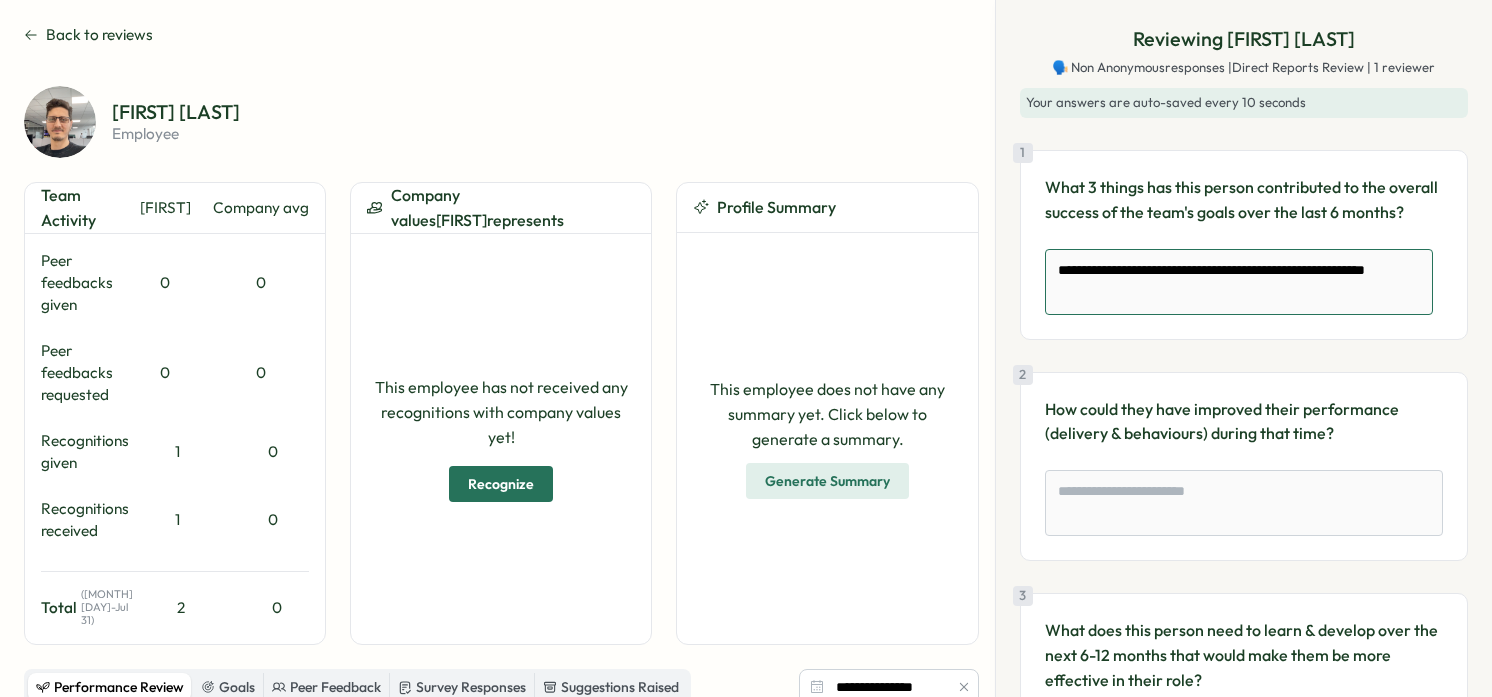 type on "**********" 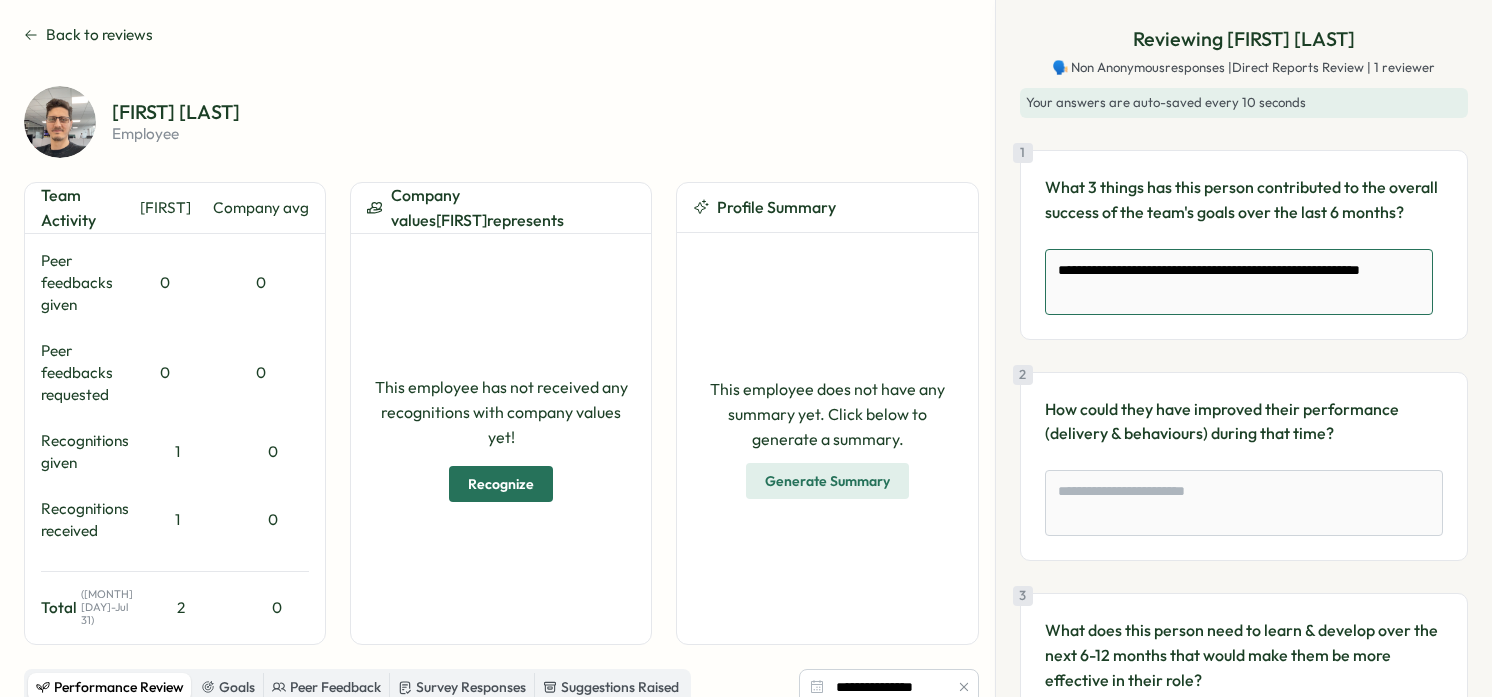 type on "**********" 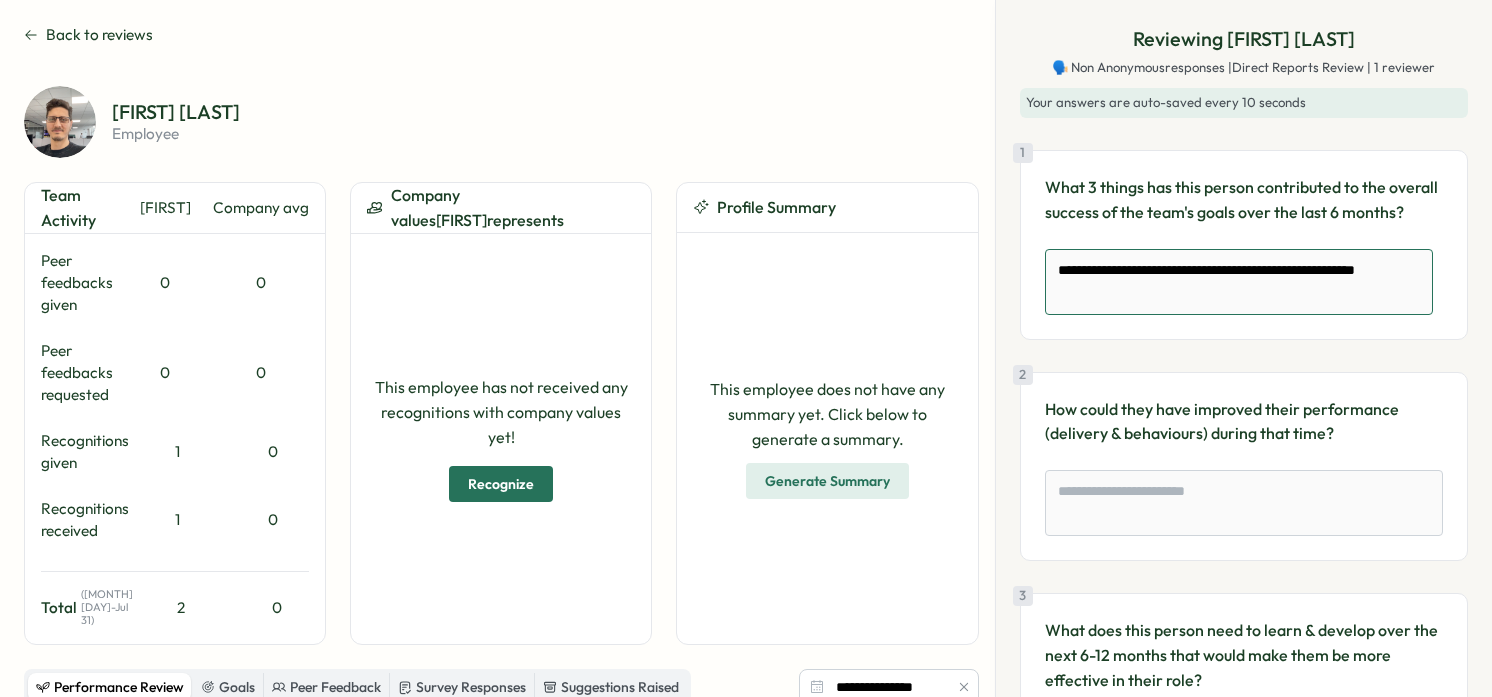 type on "**********" 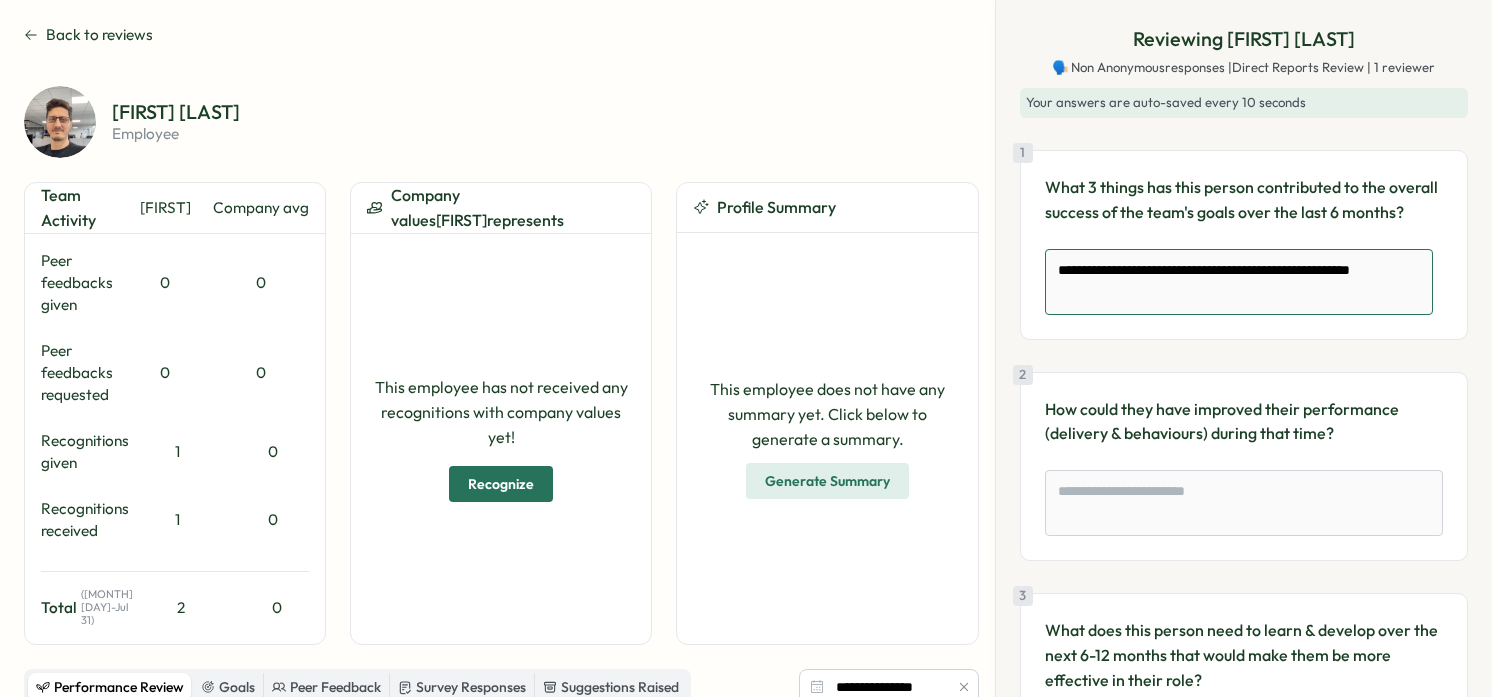 type on "**********" 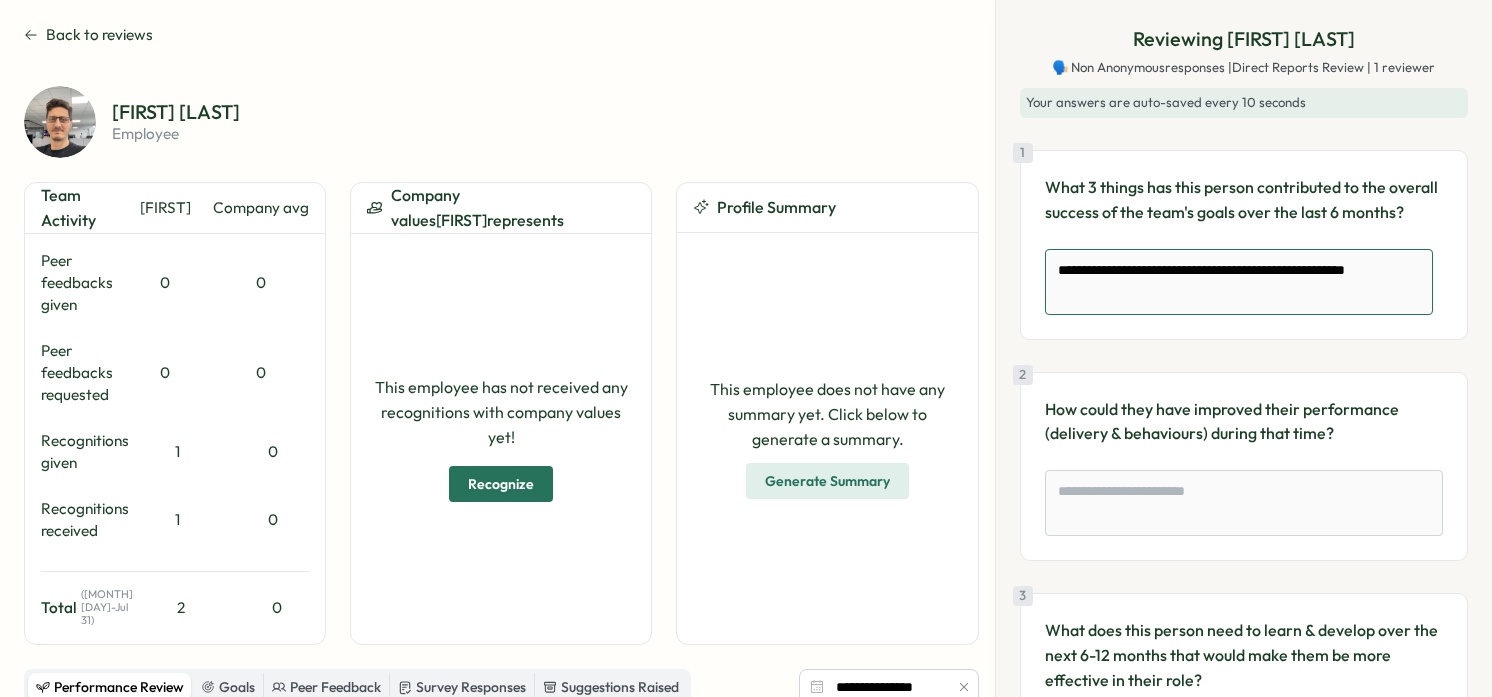 type on "**********" 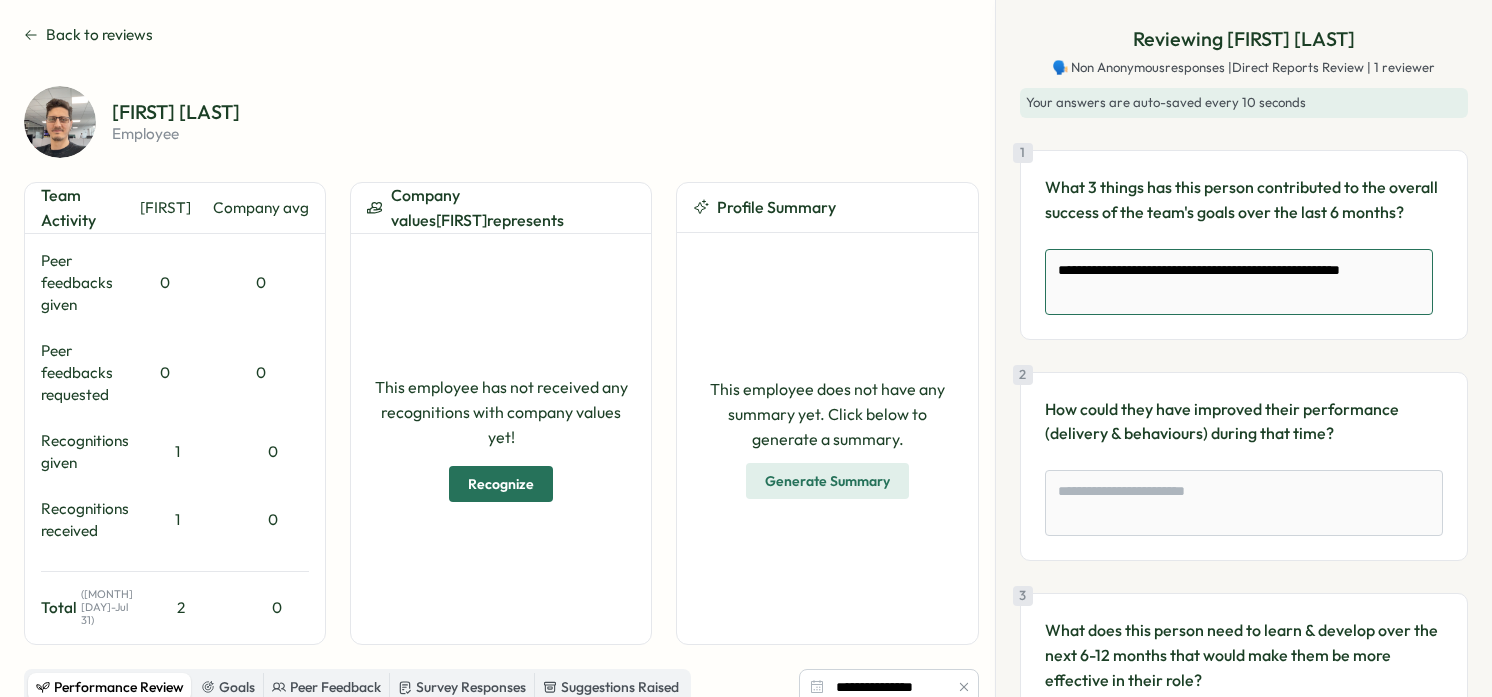 type on "**********" 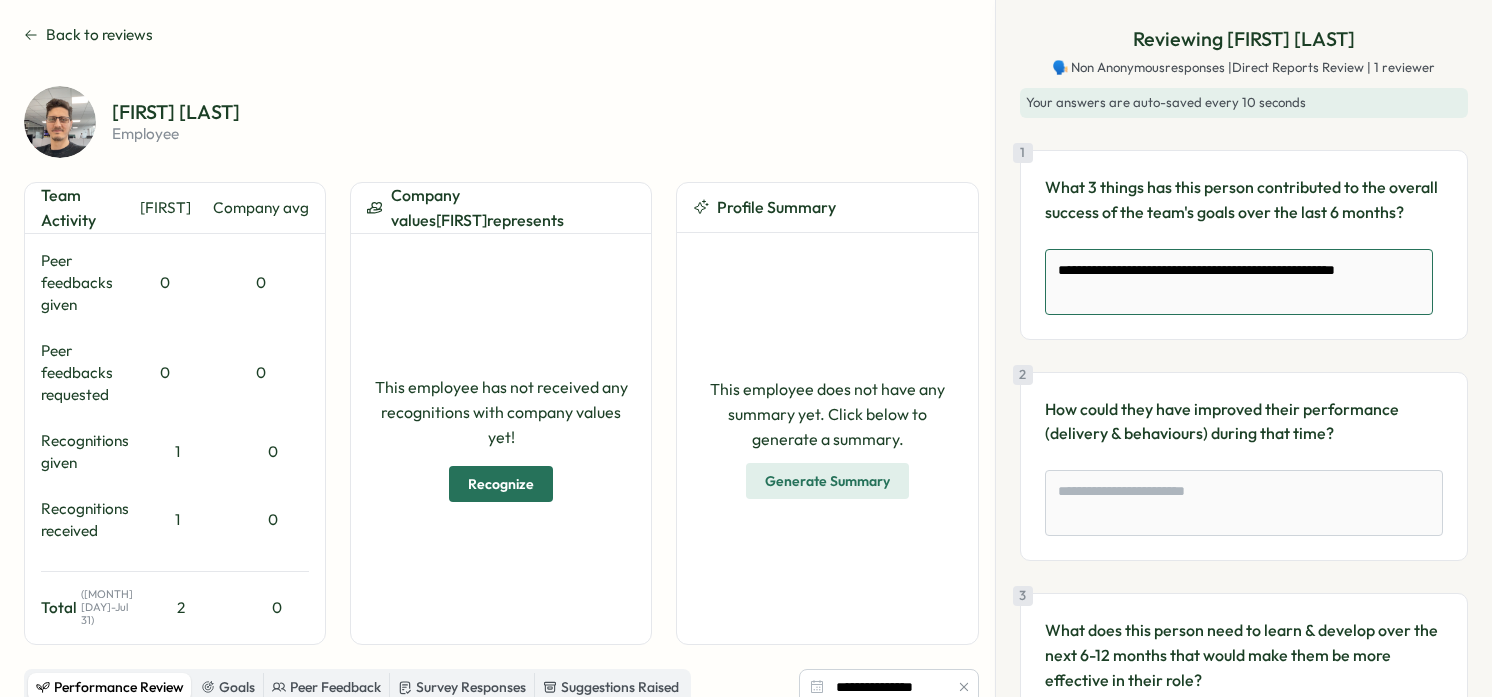 type on "**********" 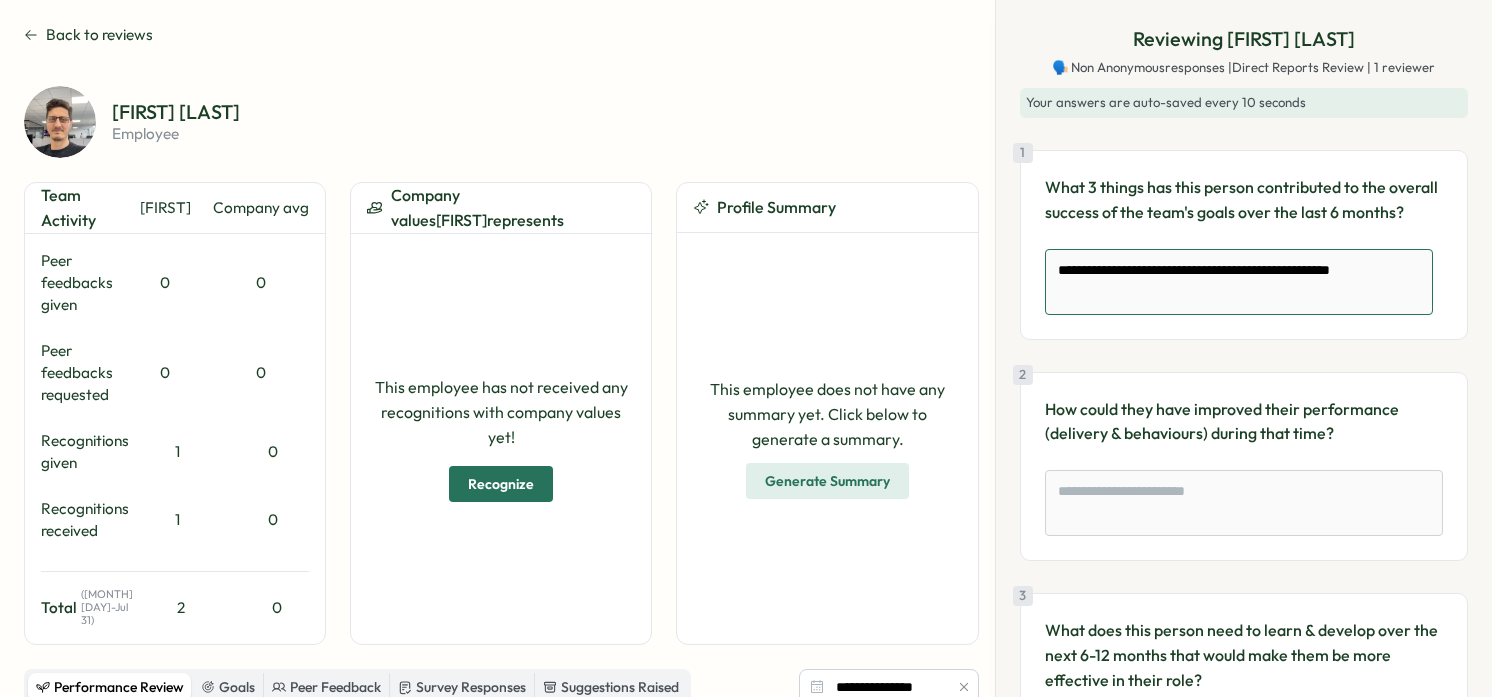type on "**********" 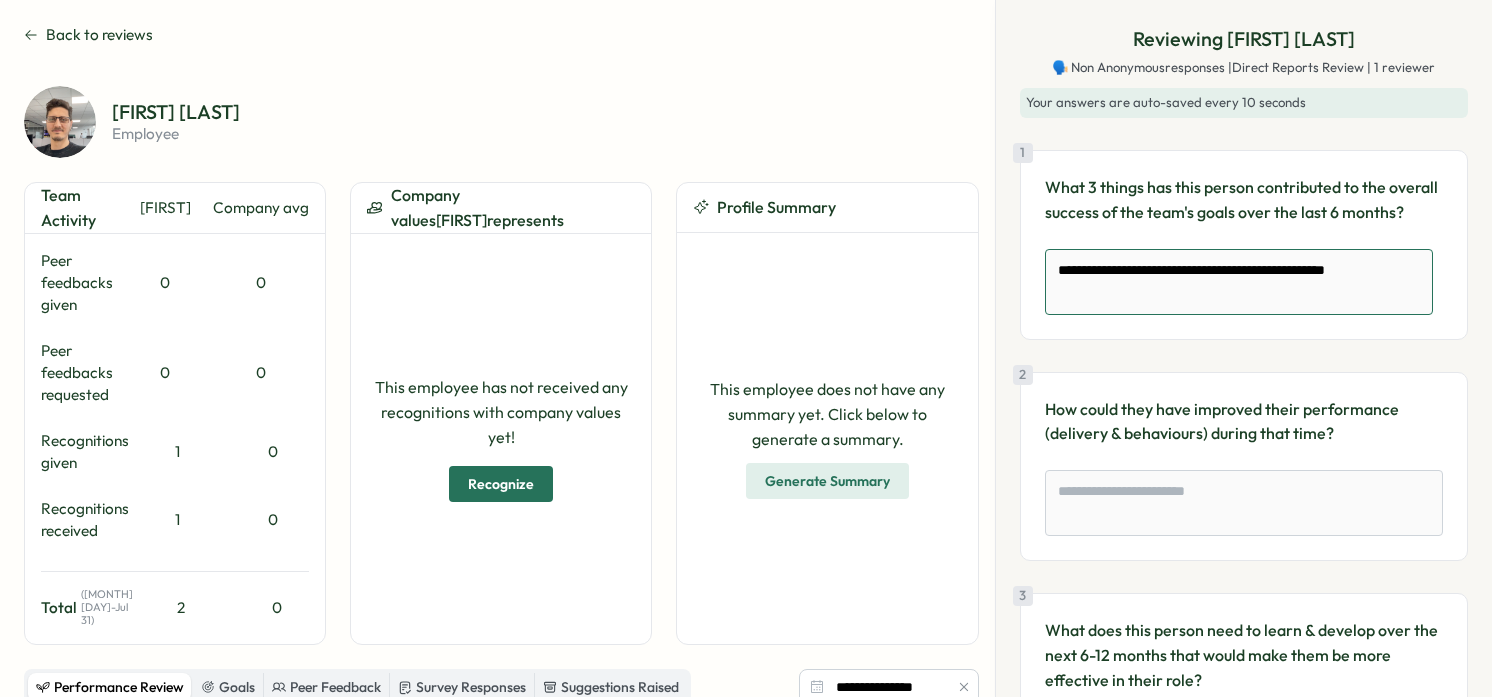 type on "**********" 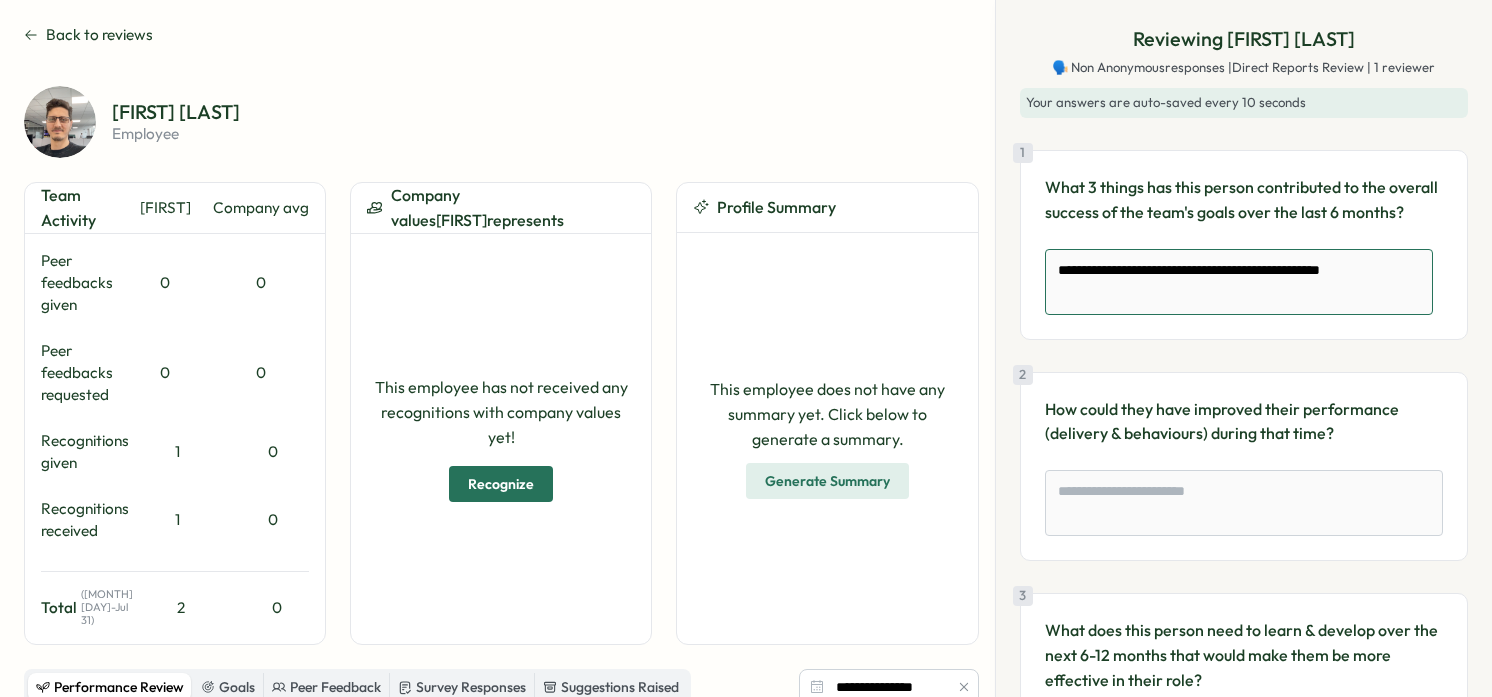 type on "**********" 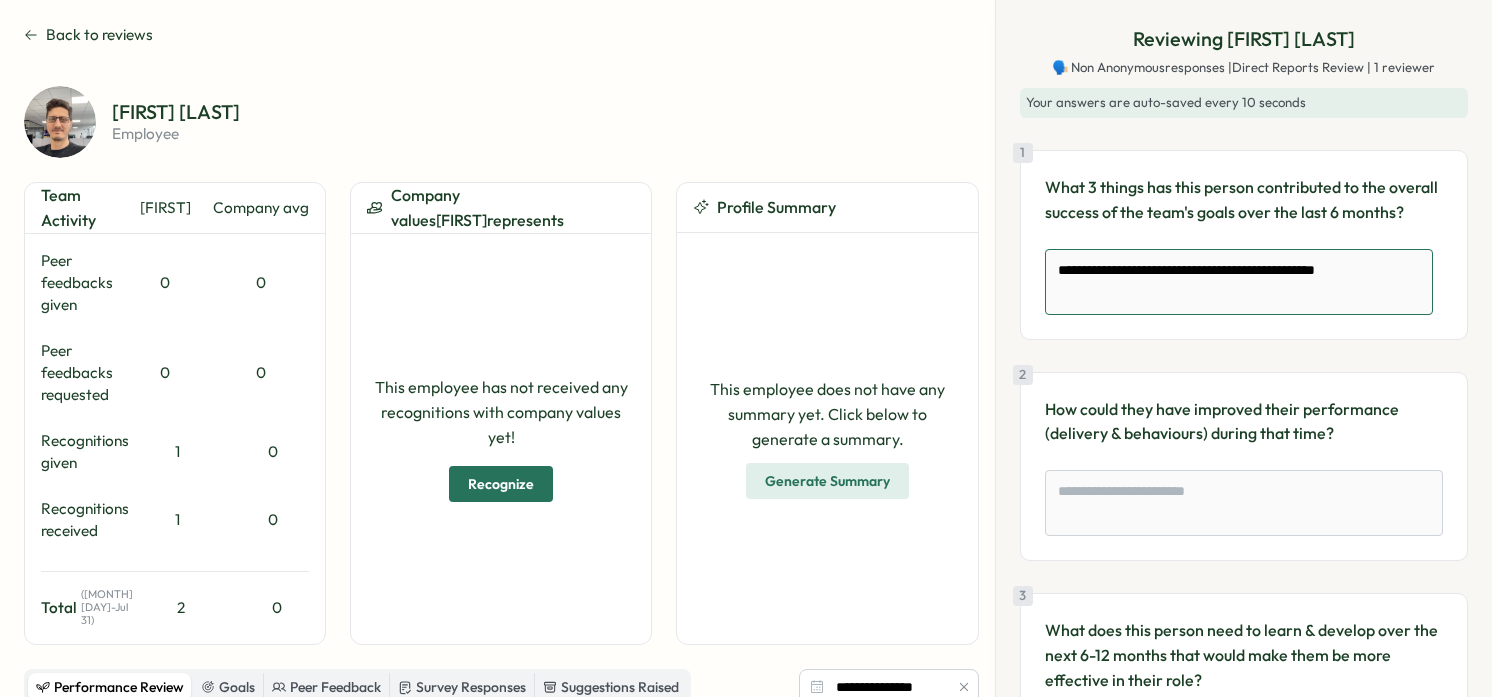 type on "**********" 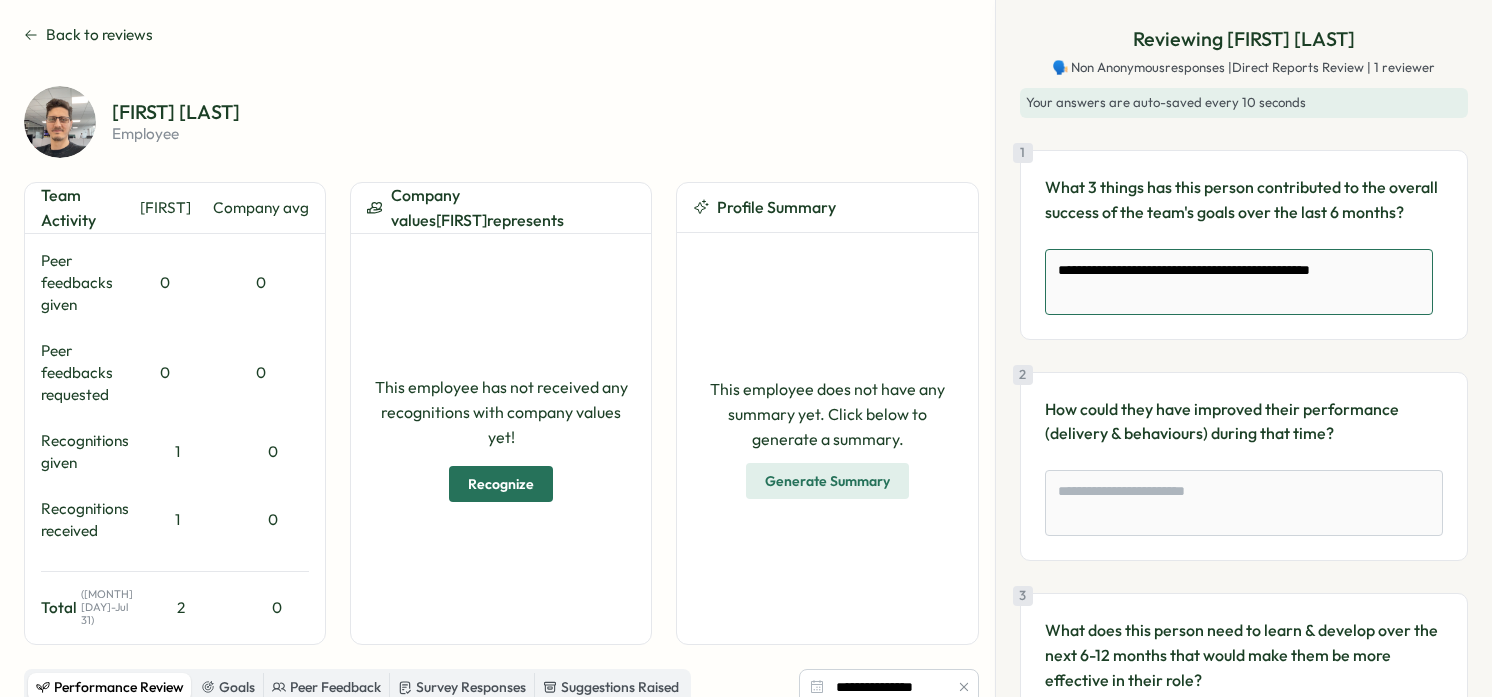 type on "**********" 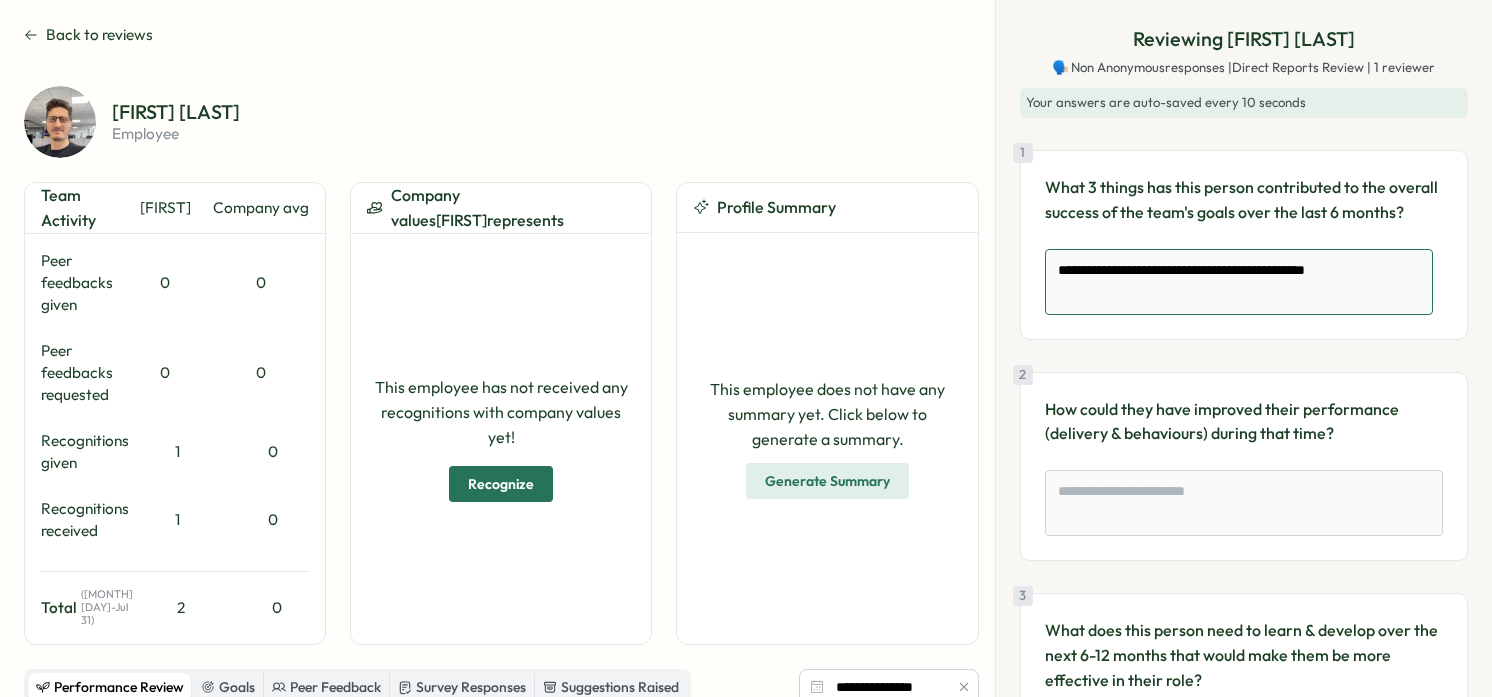 type on "**********" 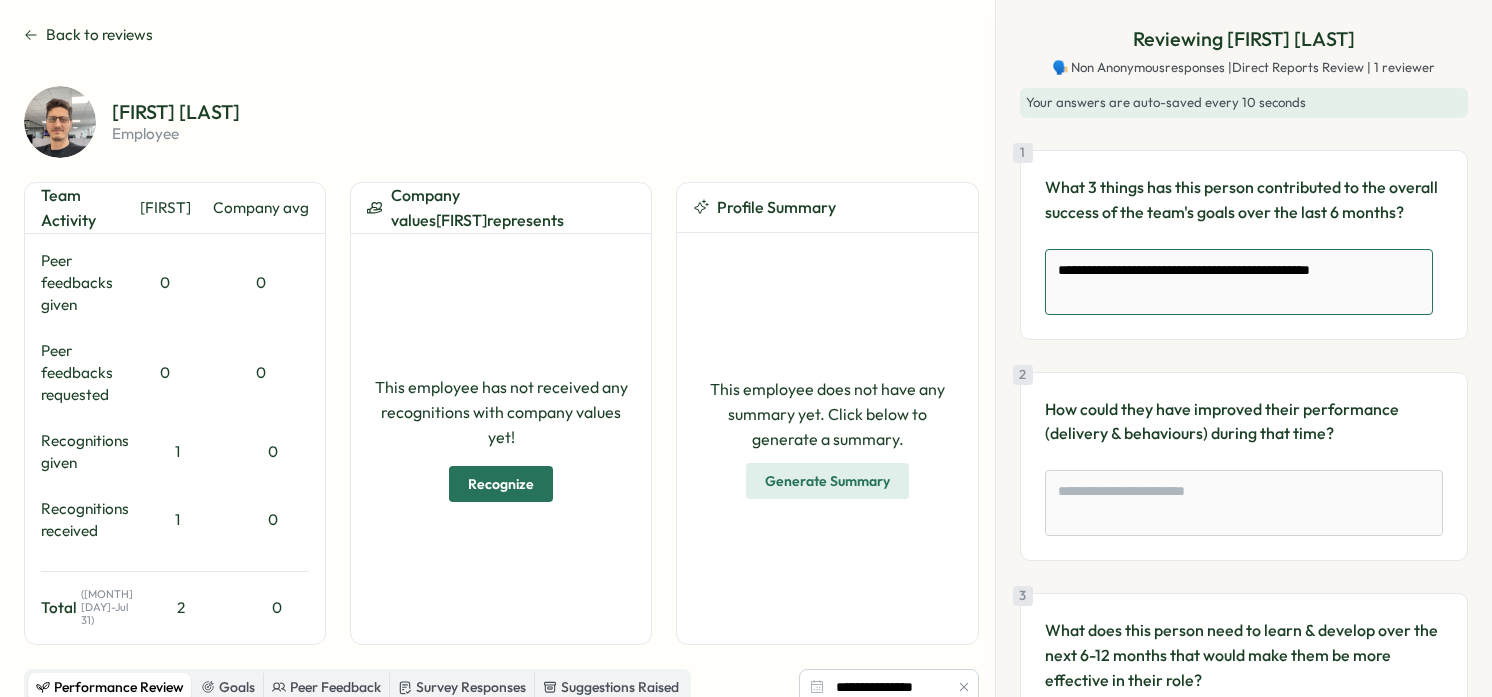 type on "**********" 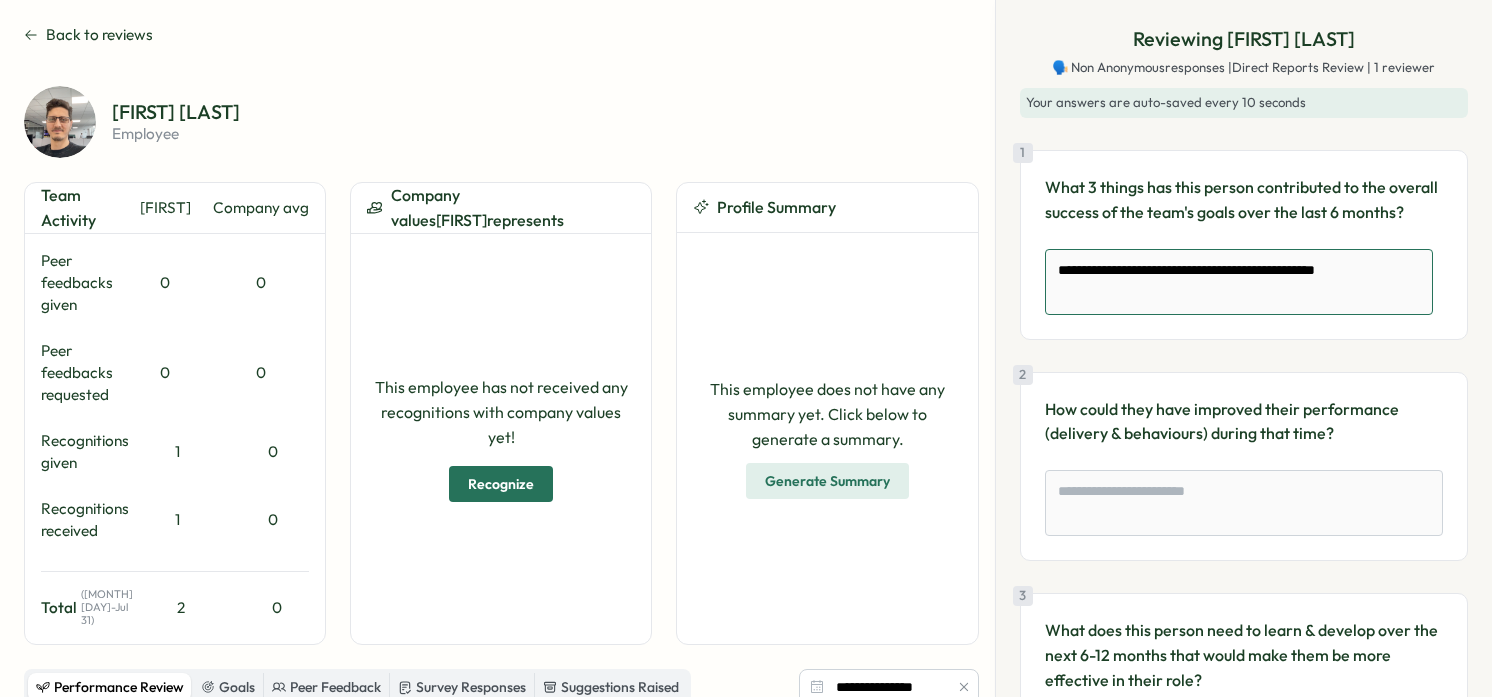 type on "**********" 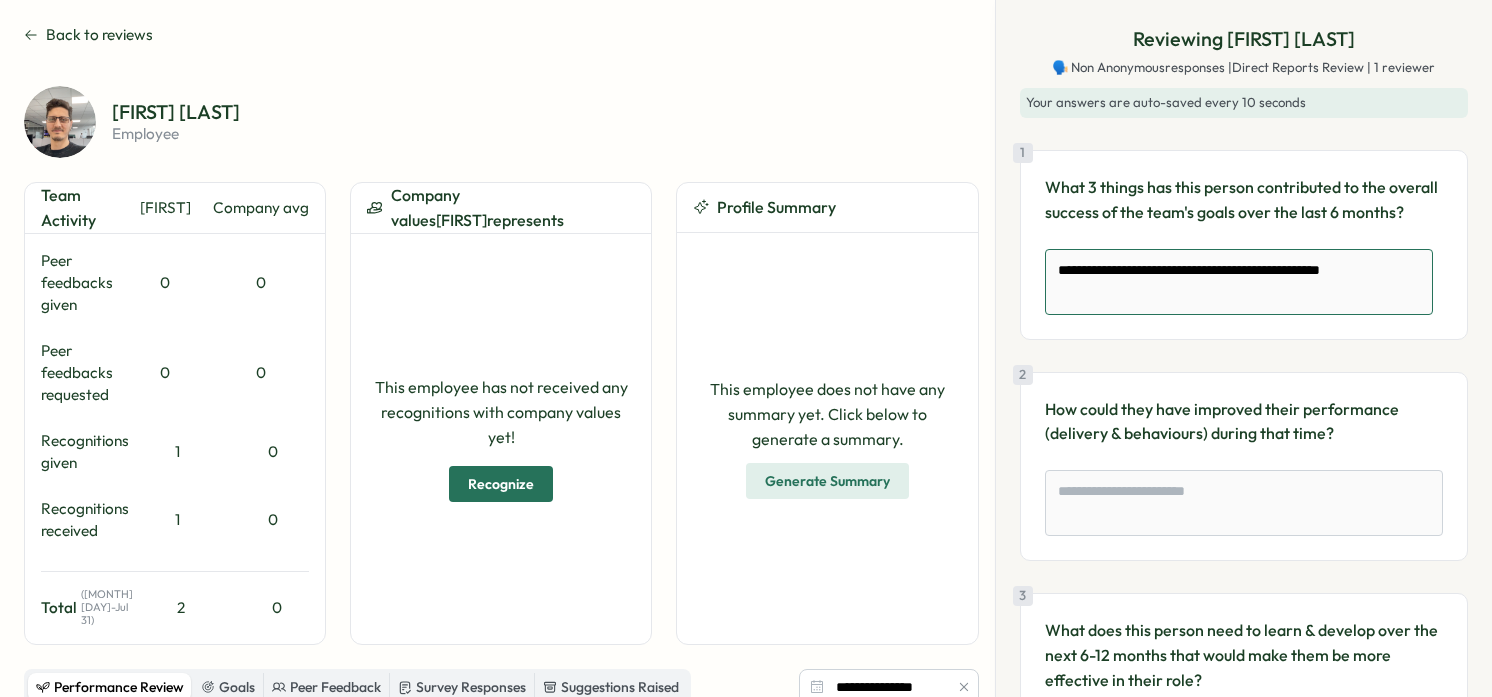 type on "**********" 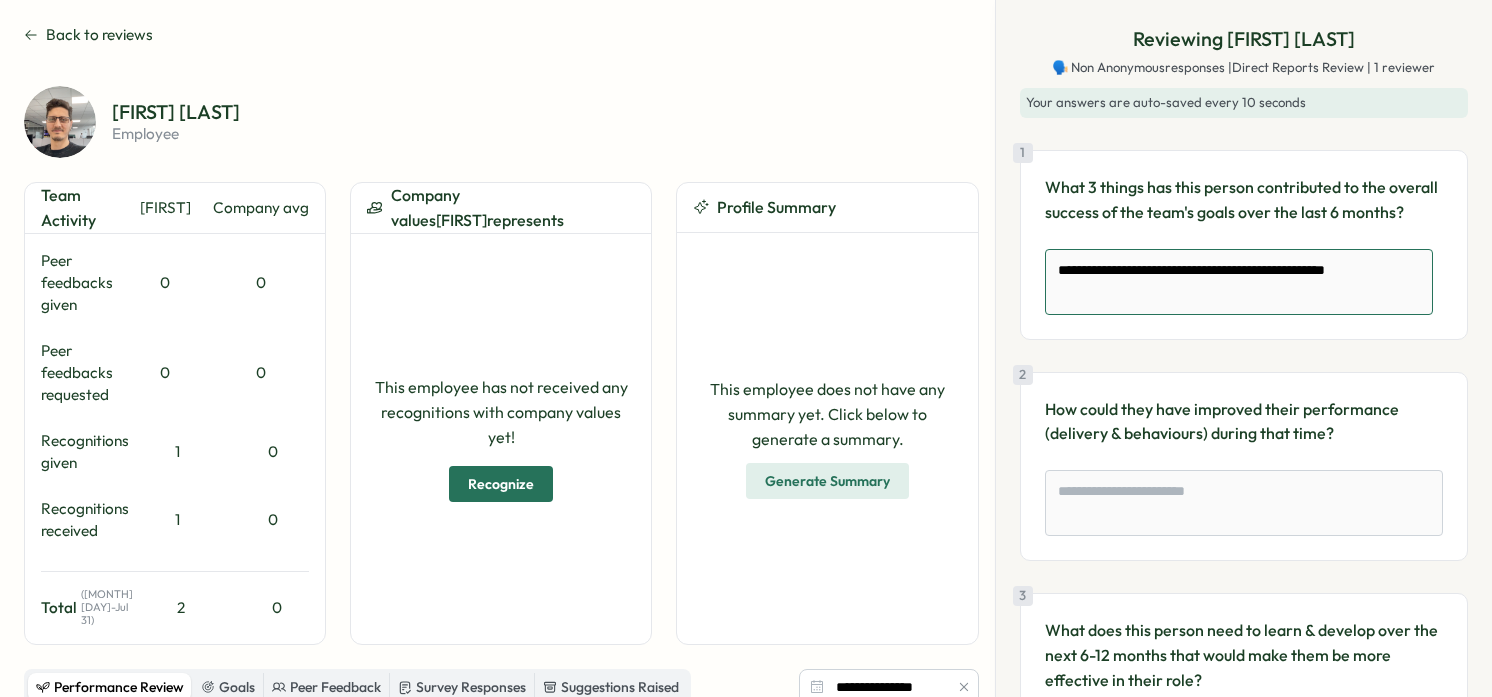type on "**********" 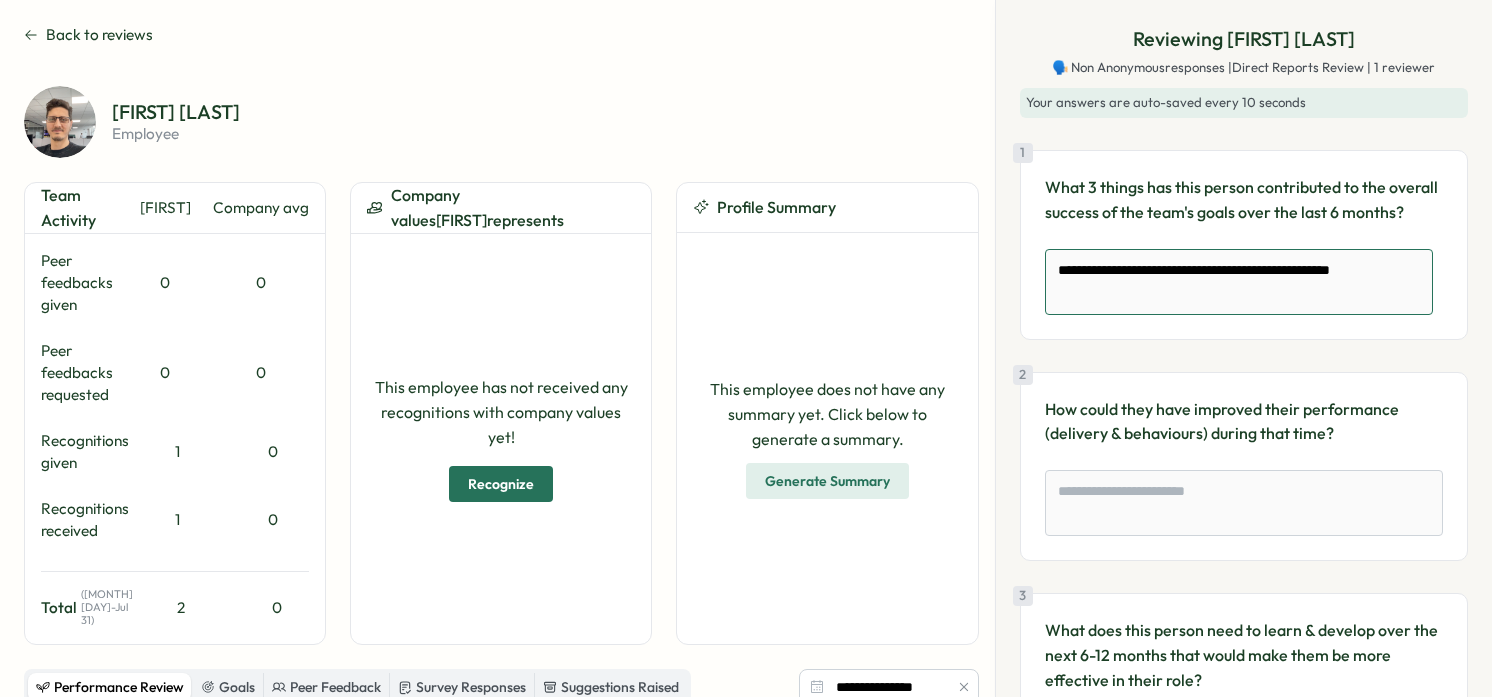 type on "**********" 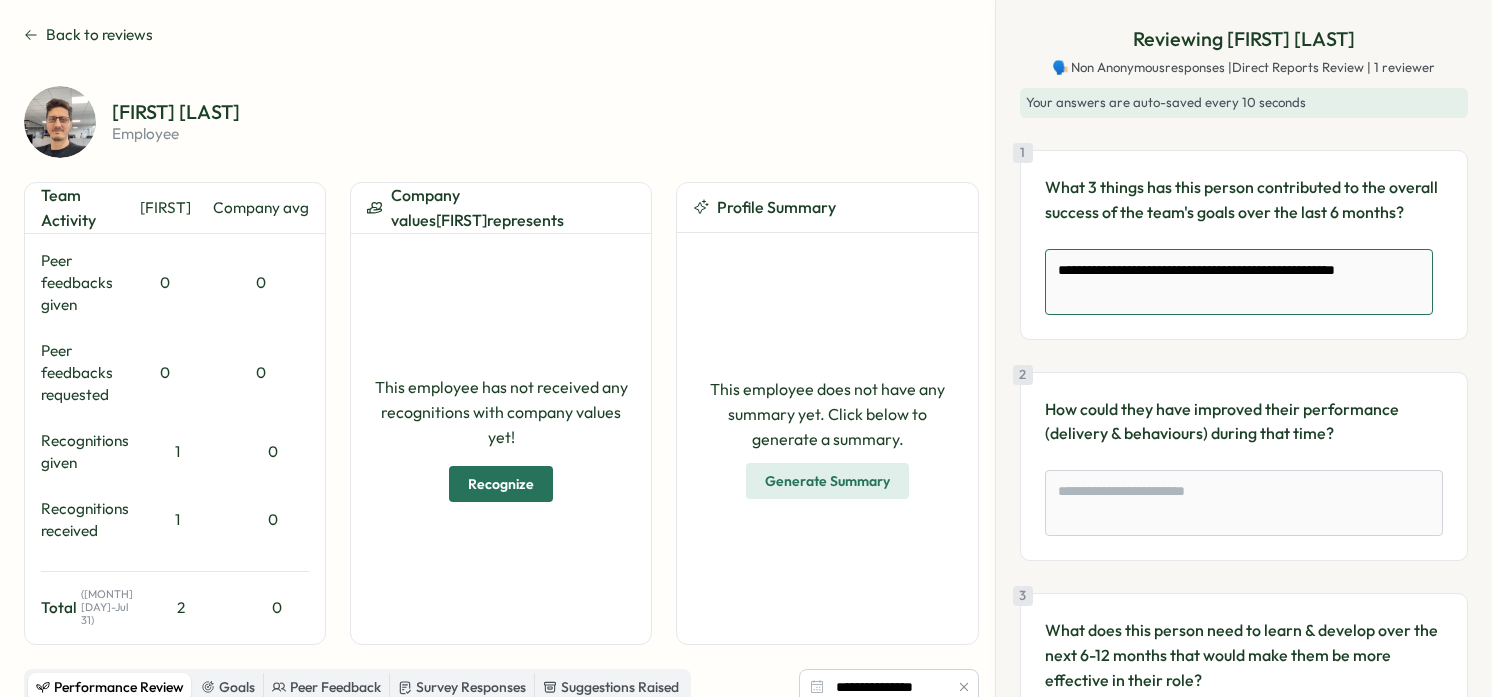 type on "**********" 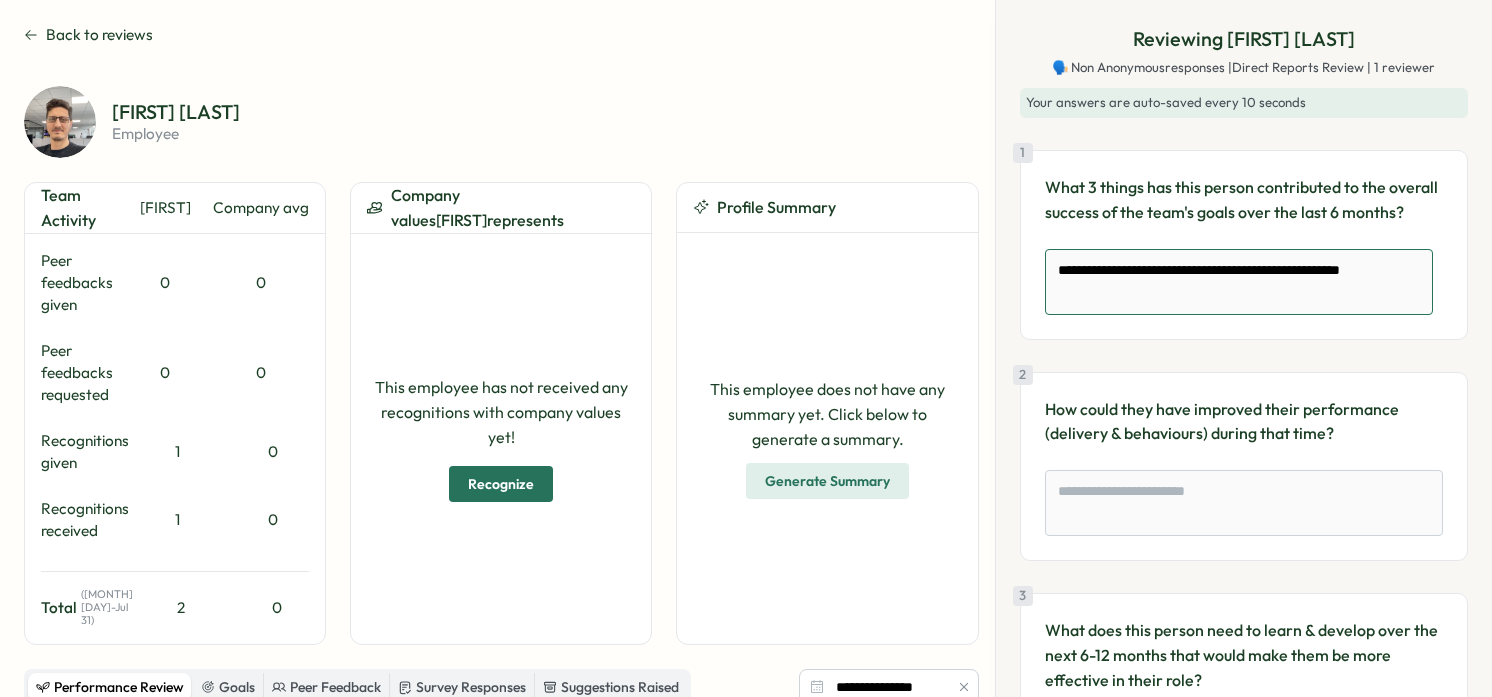 type on "**********" 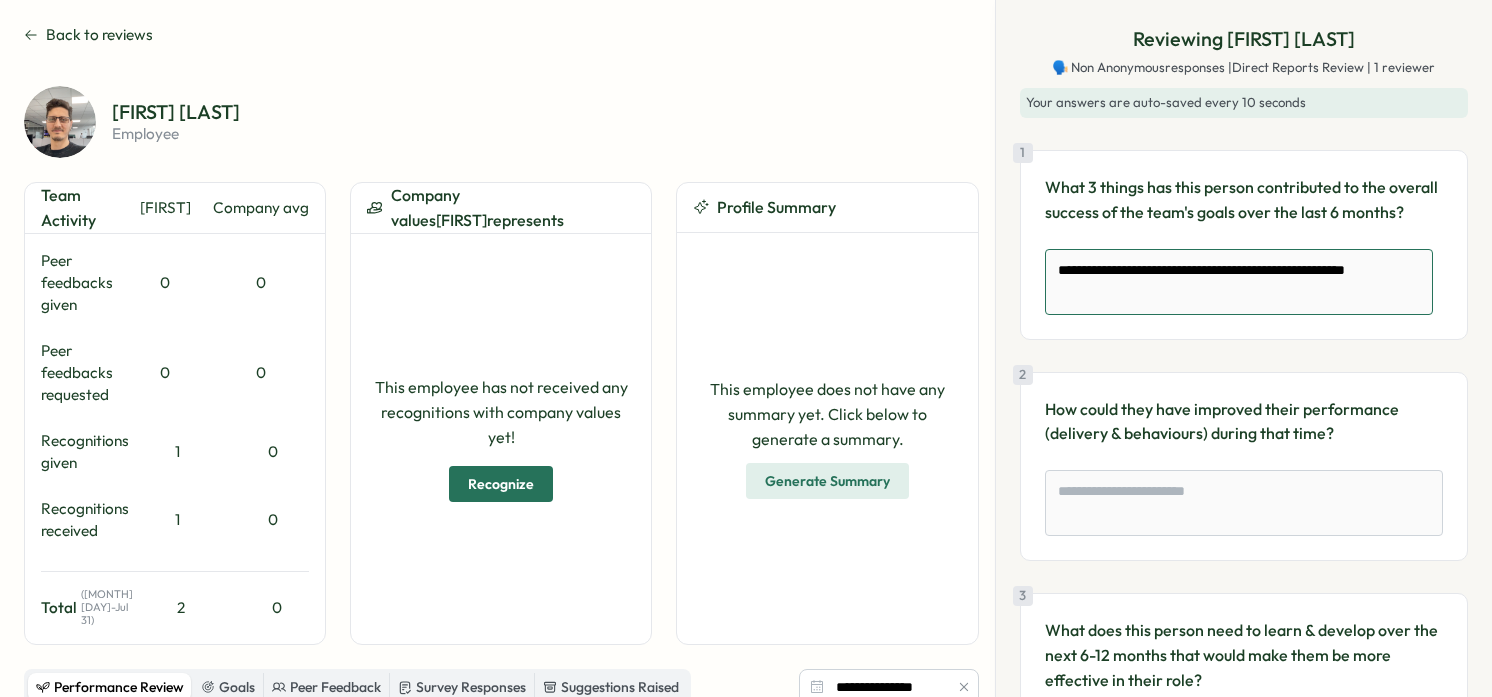 type on "**********" 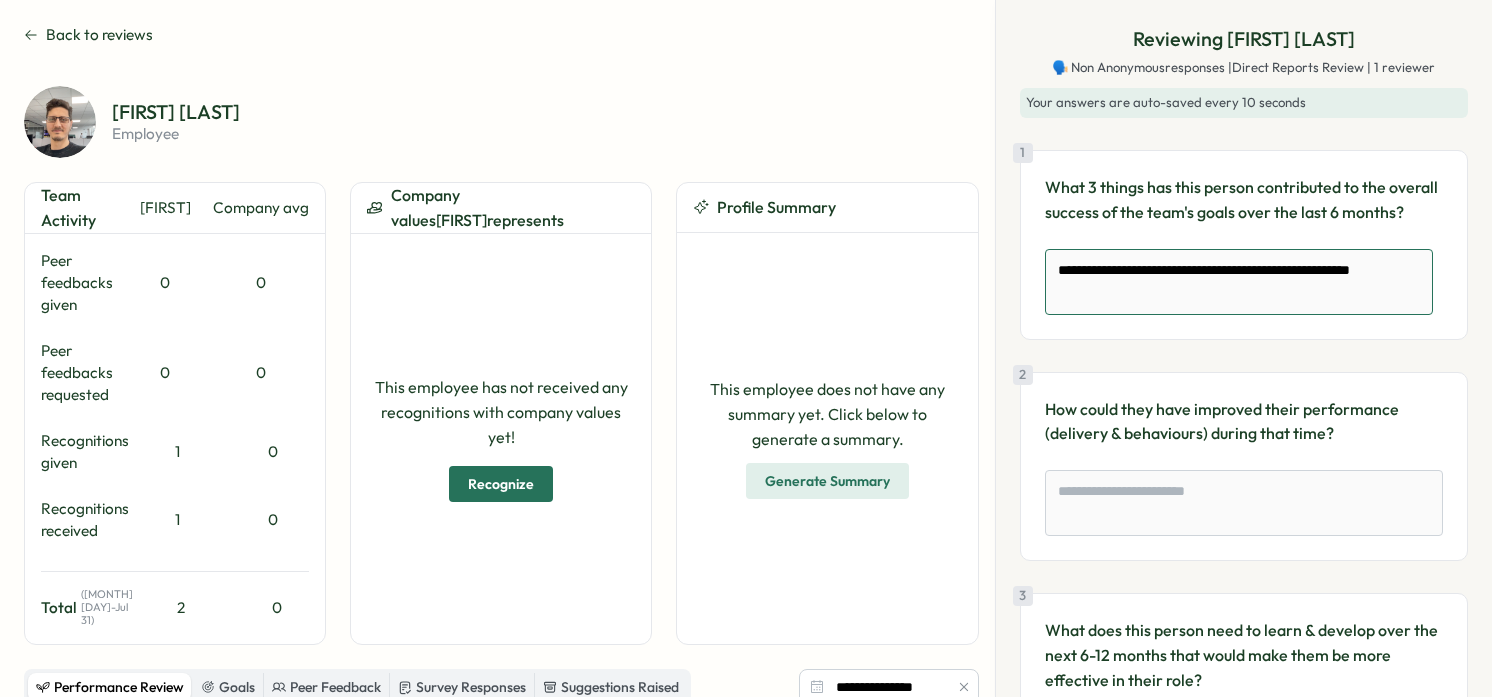 type on "**********" 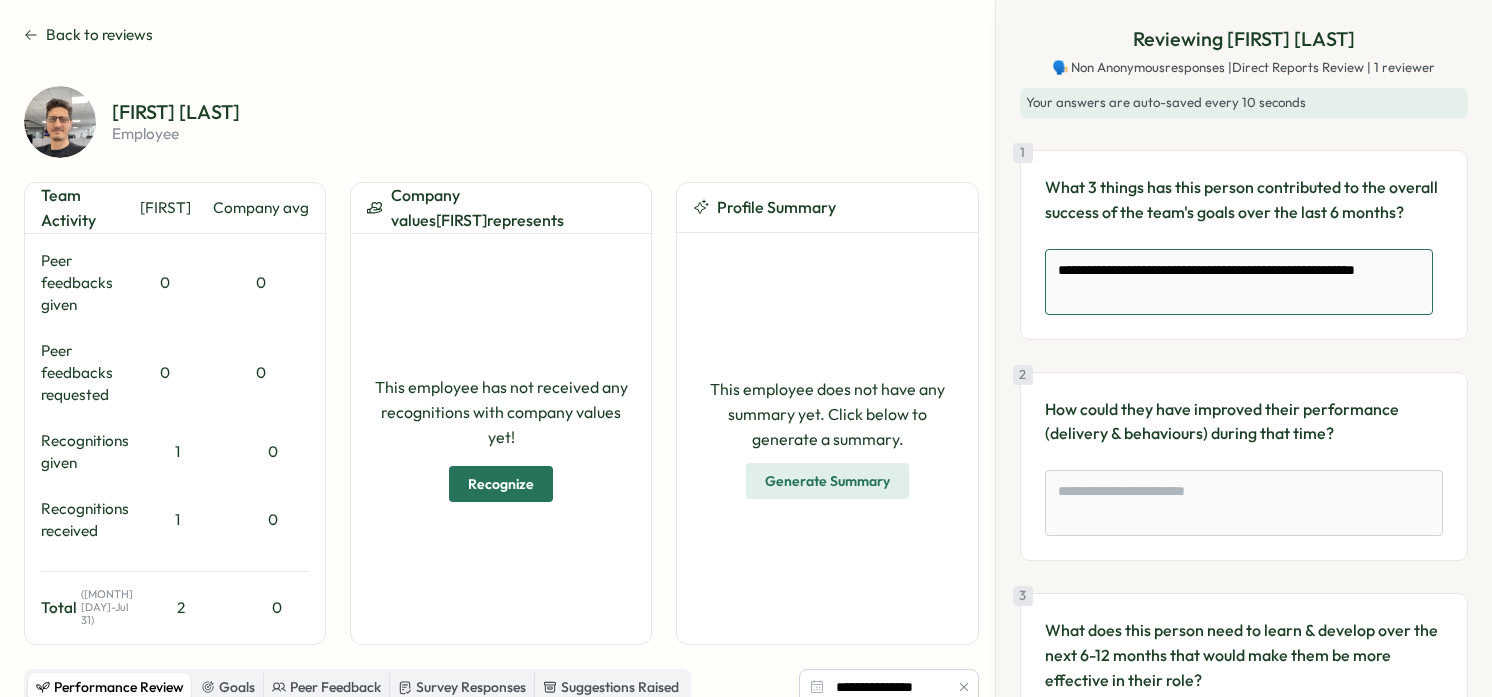 type on "**********" 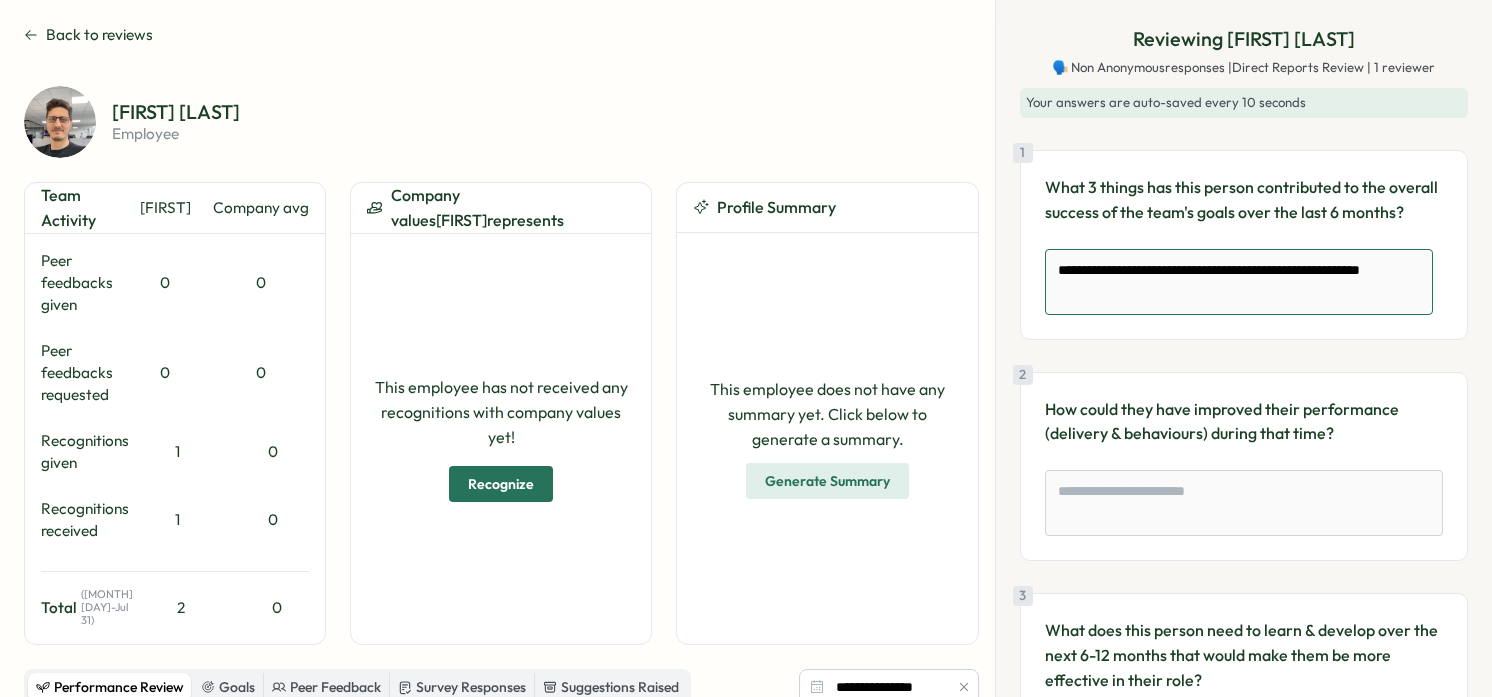 type on "**********" 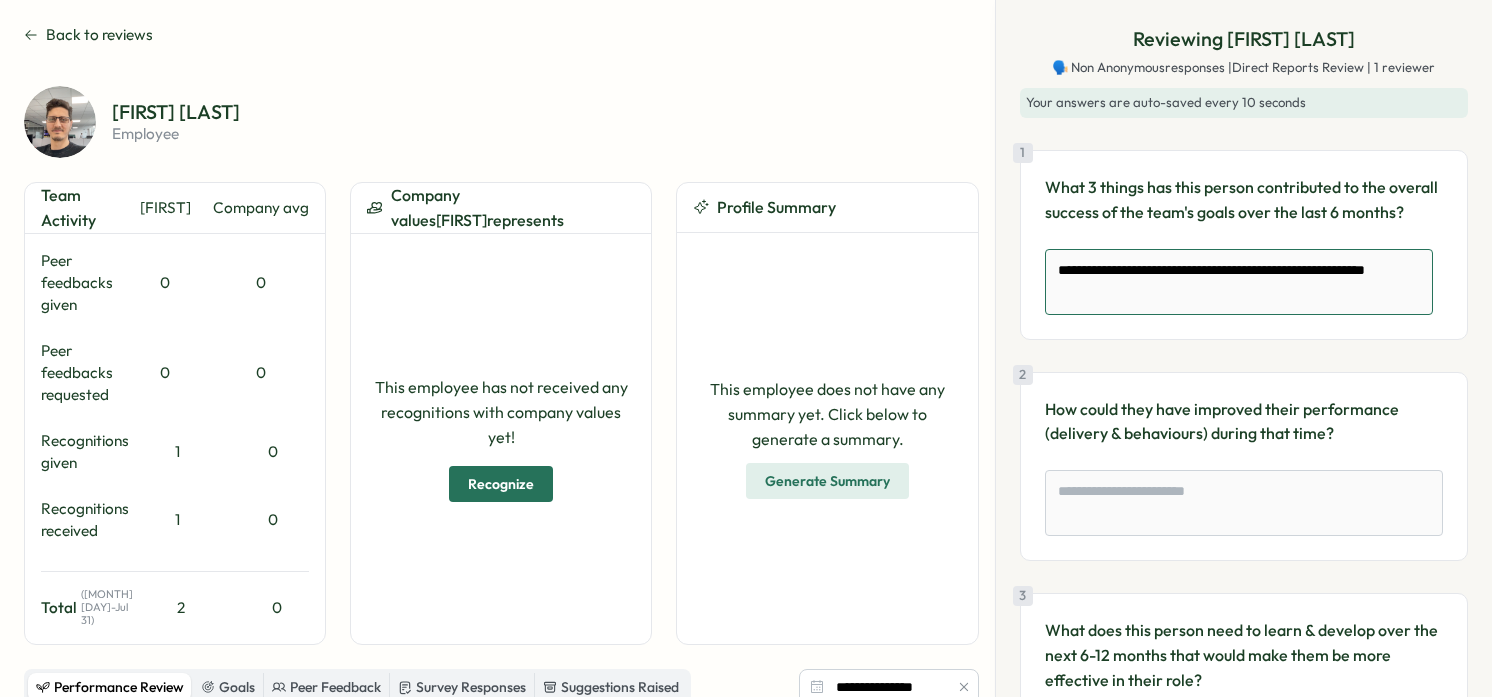 type on "**********" 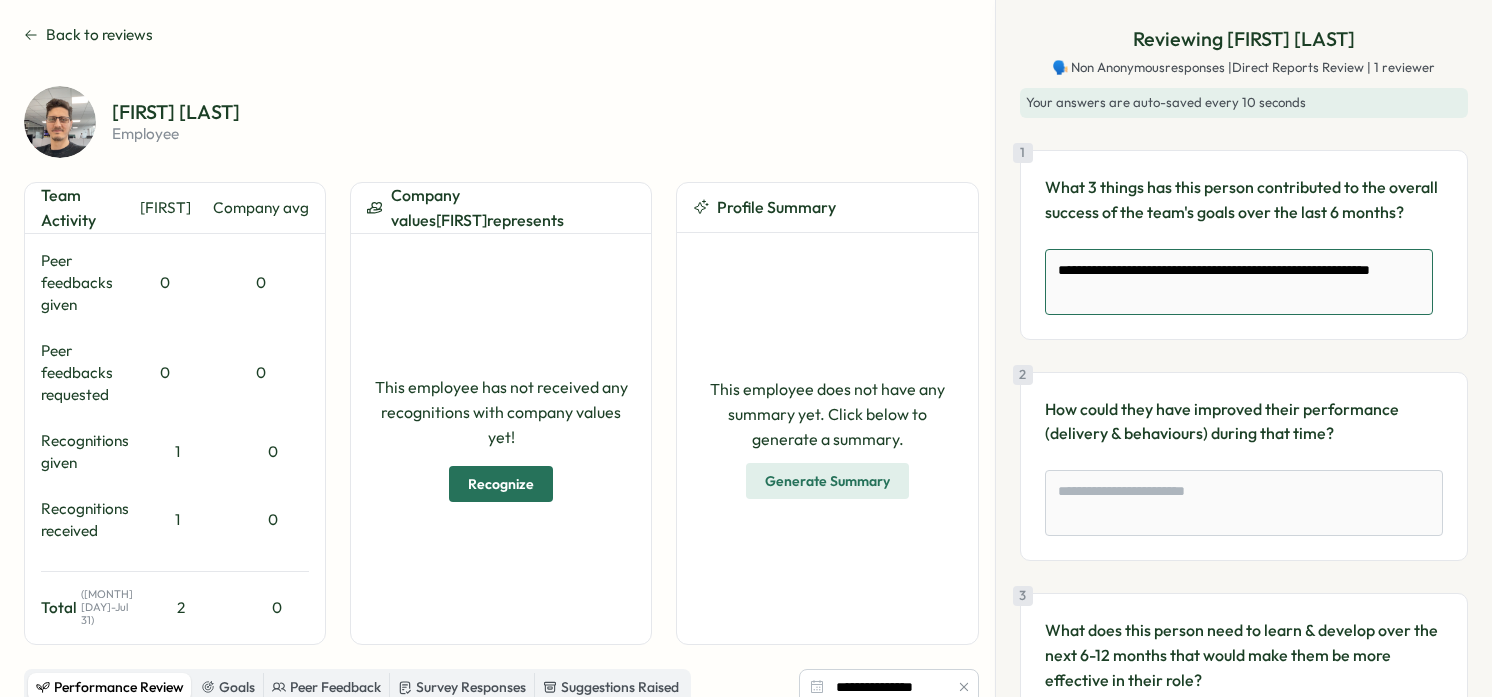 type on "**********" 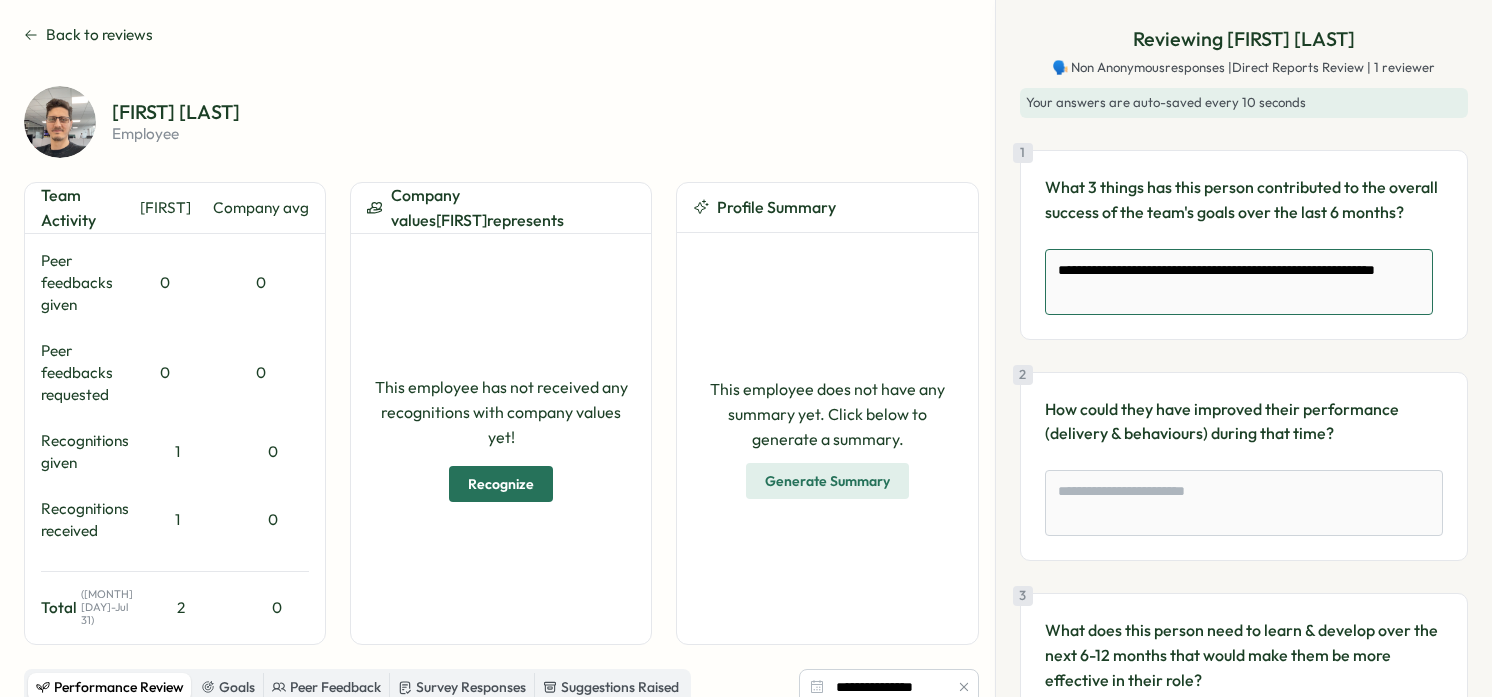 type on "**********" 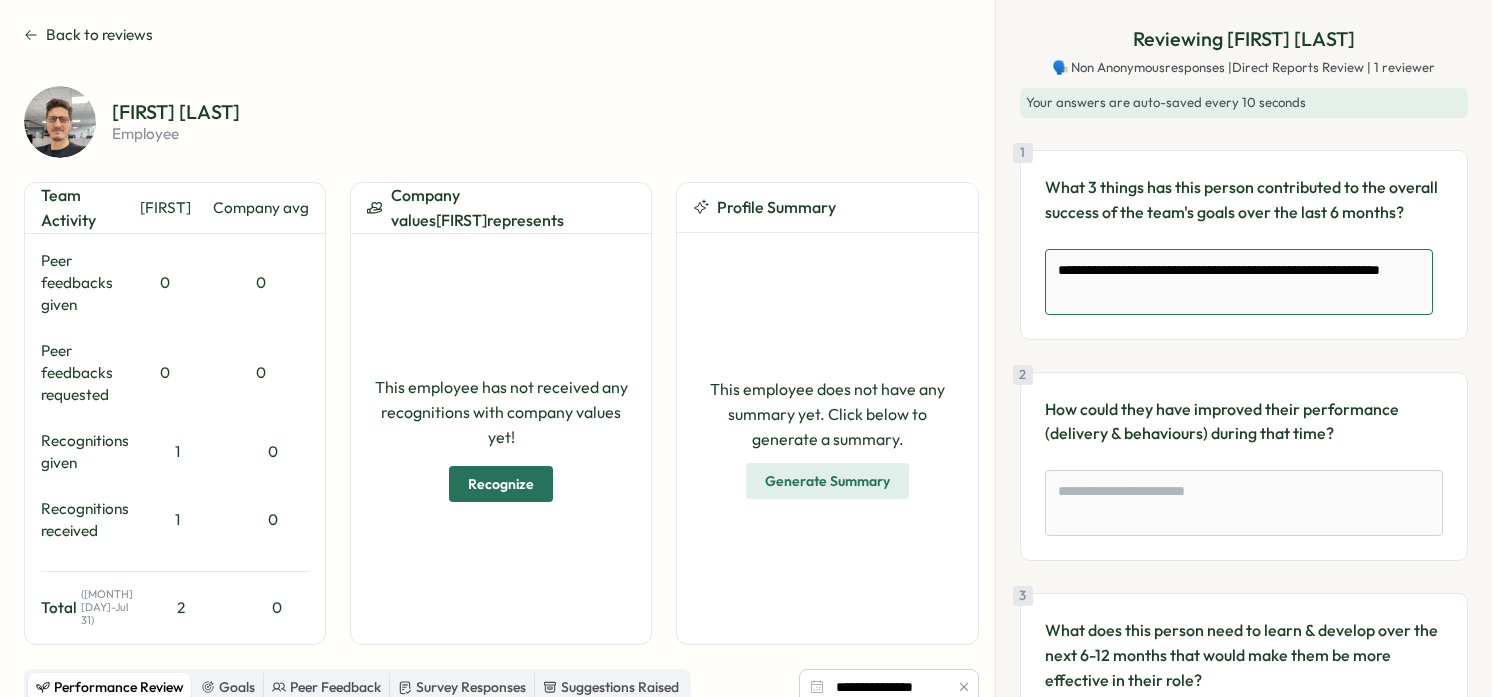 type 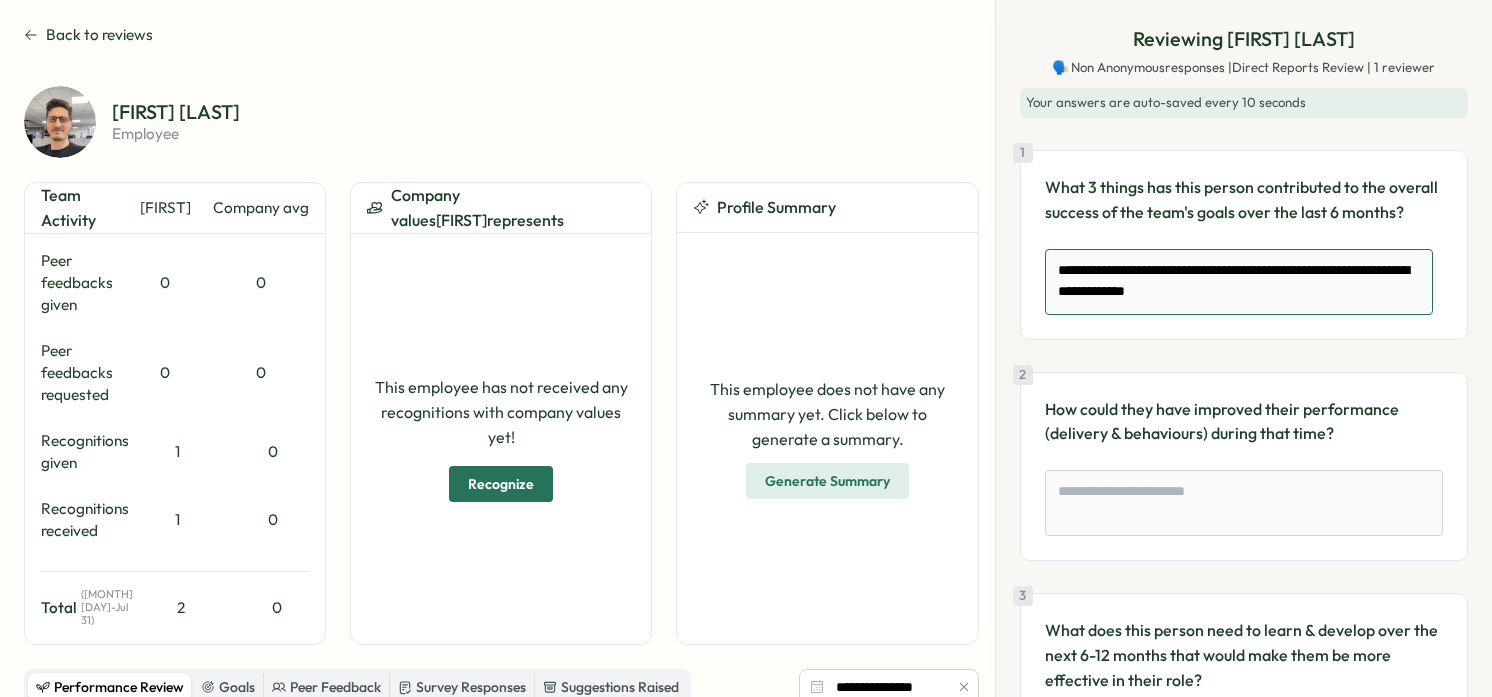 drag, startPoint x: 1203, startPoint y: 322, endPoint x: 1221, endPoint y: 296, distance: 31.622776 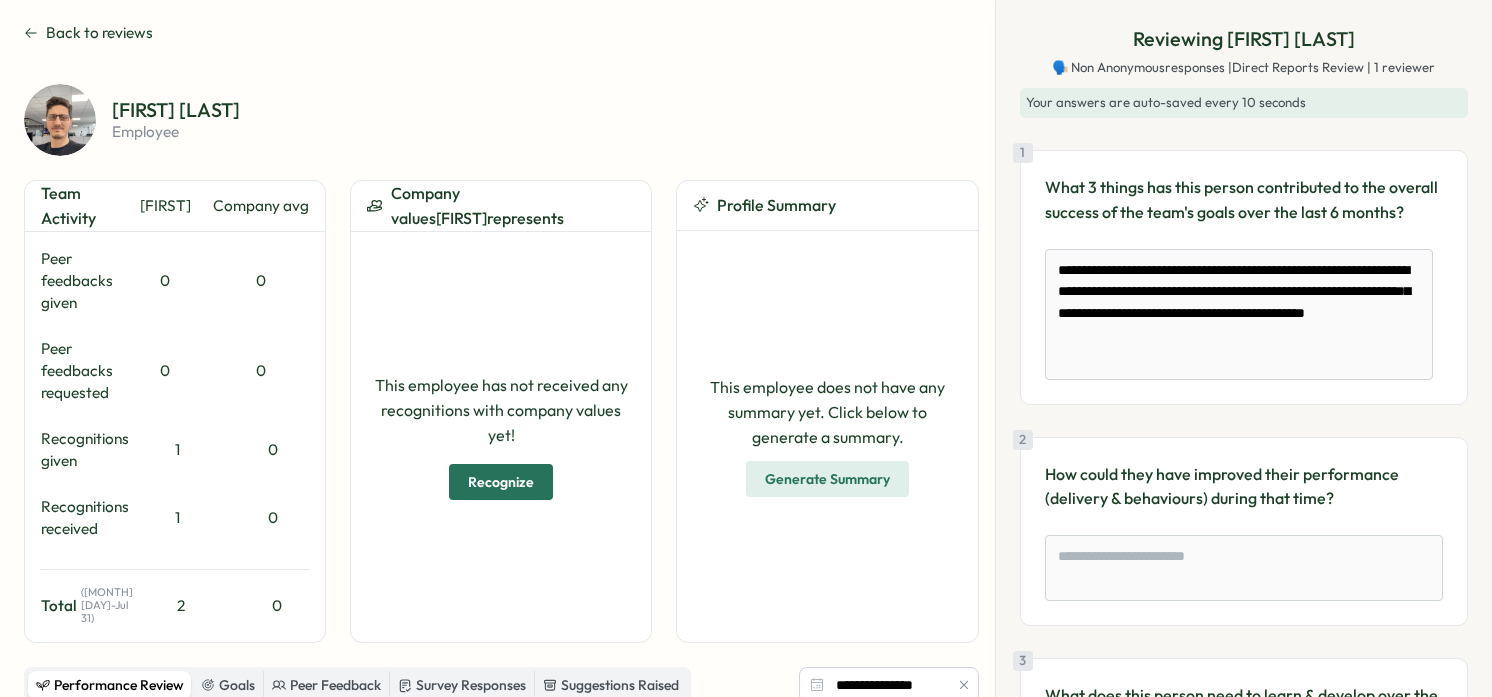 scroll, scrollTop: 0, scrollLeft: 0, axis: both 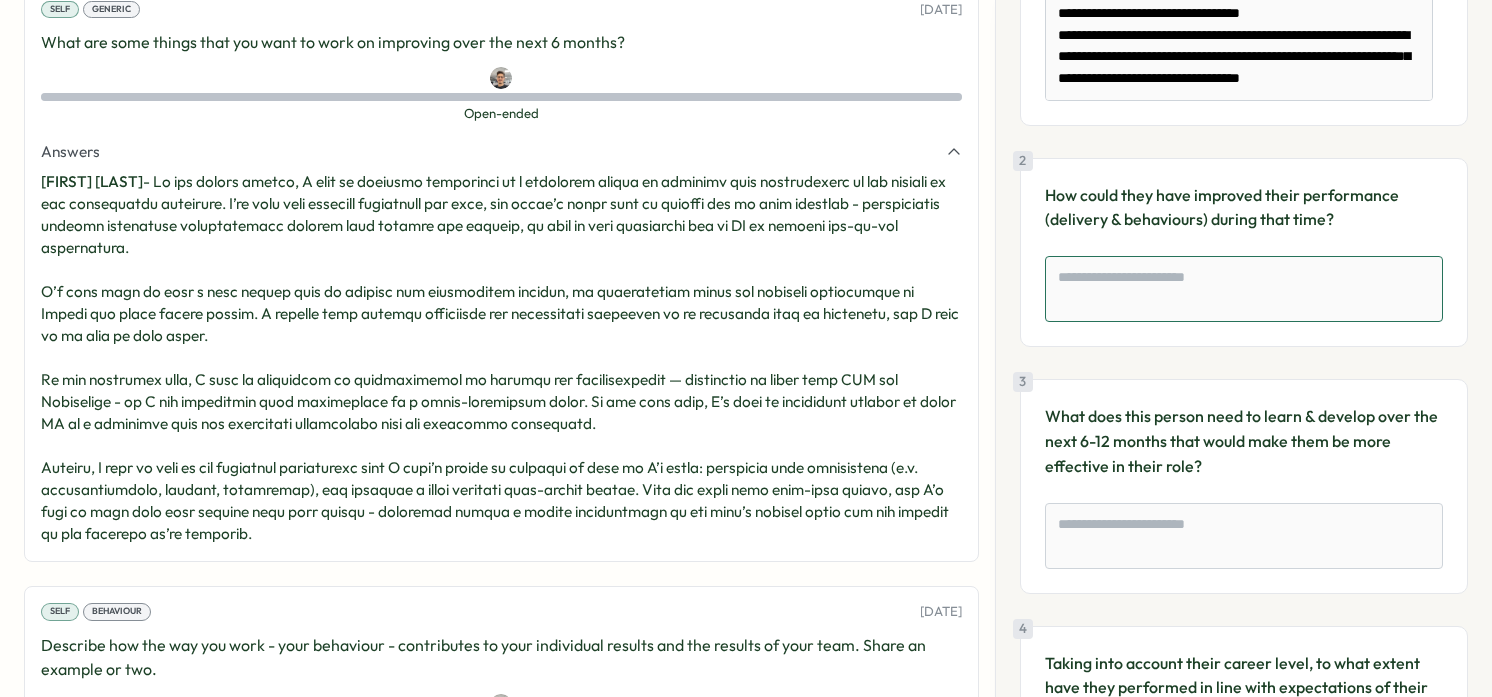 click at bounding box center (1244, 289) 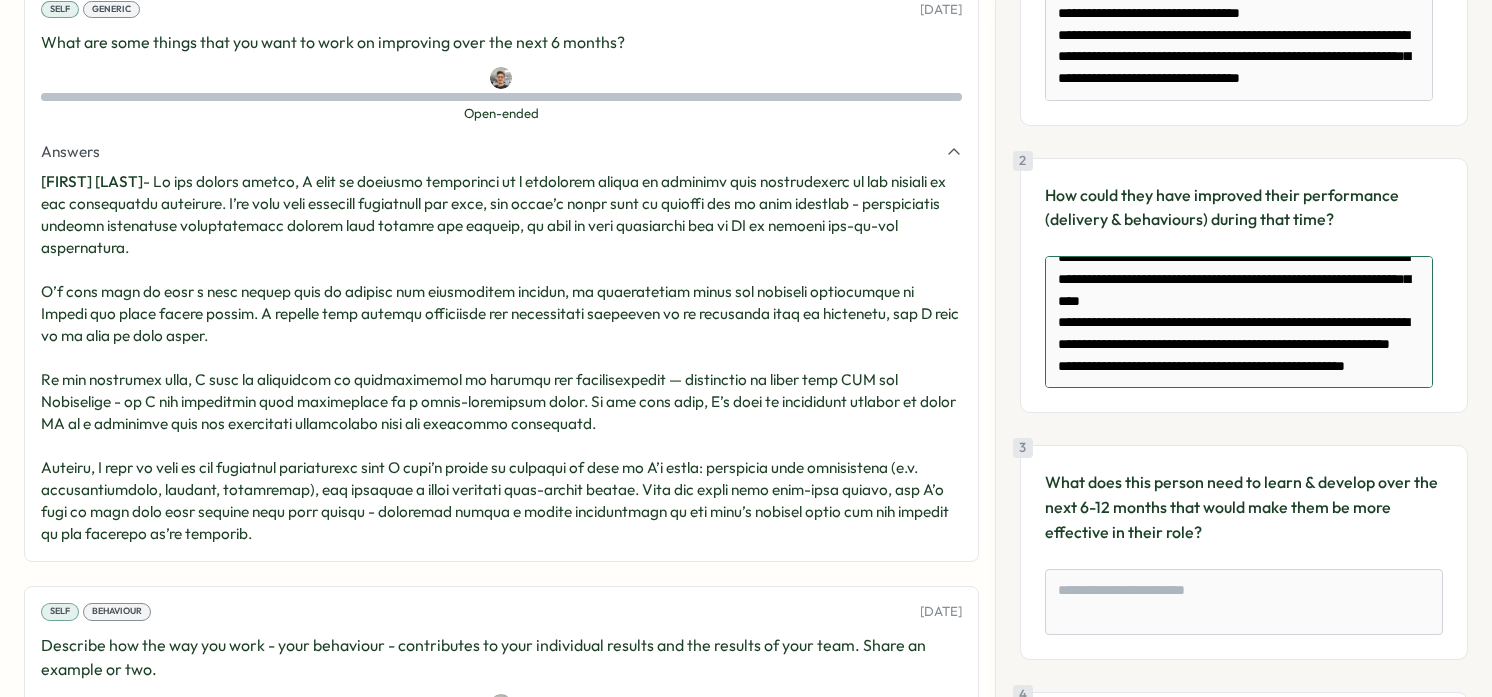 scroll, scrollTop: 51, scrollLeft: 0, axis: vertical 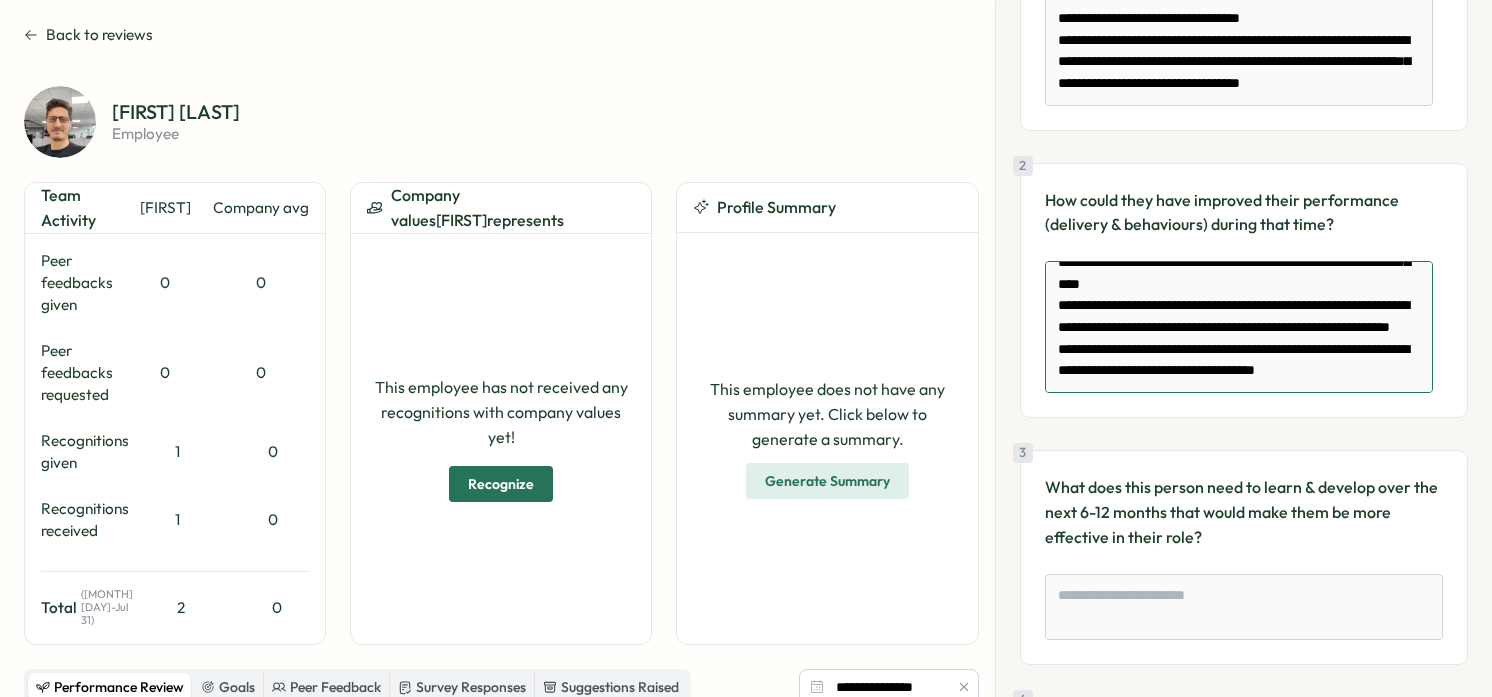 drag, startPoint x: 1304, startPoint y: 361, endPoint x: 1048, endPoint y: 334, distance: 257.4199 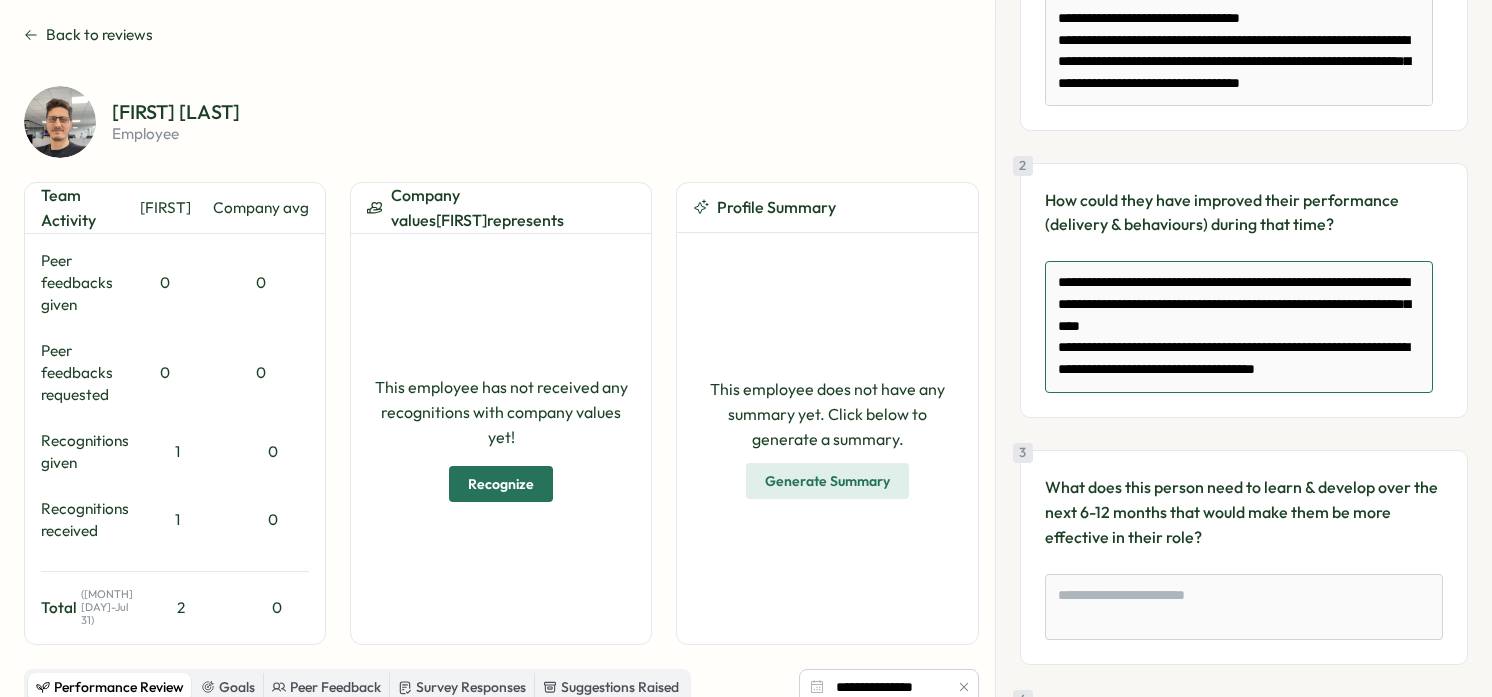scroll, scrollTop: 0, scrollLeft: 0, axis: both 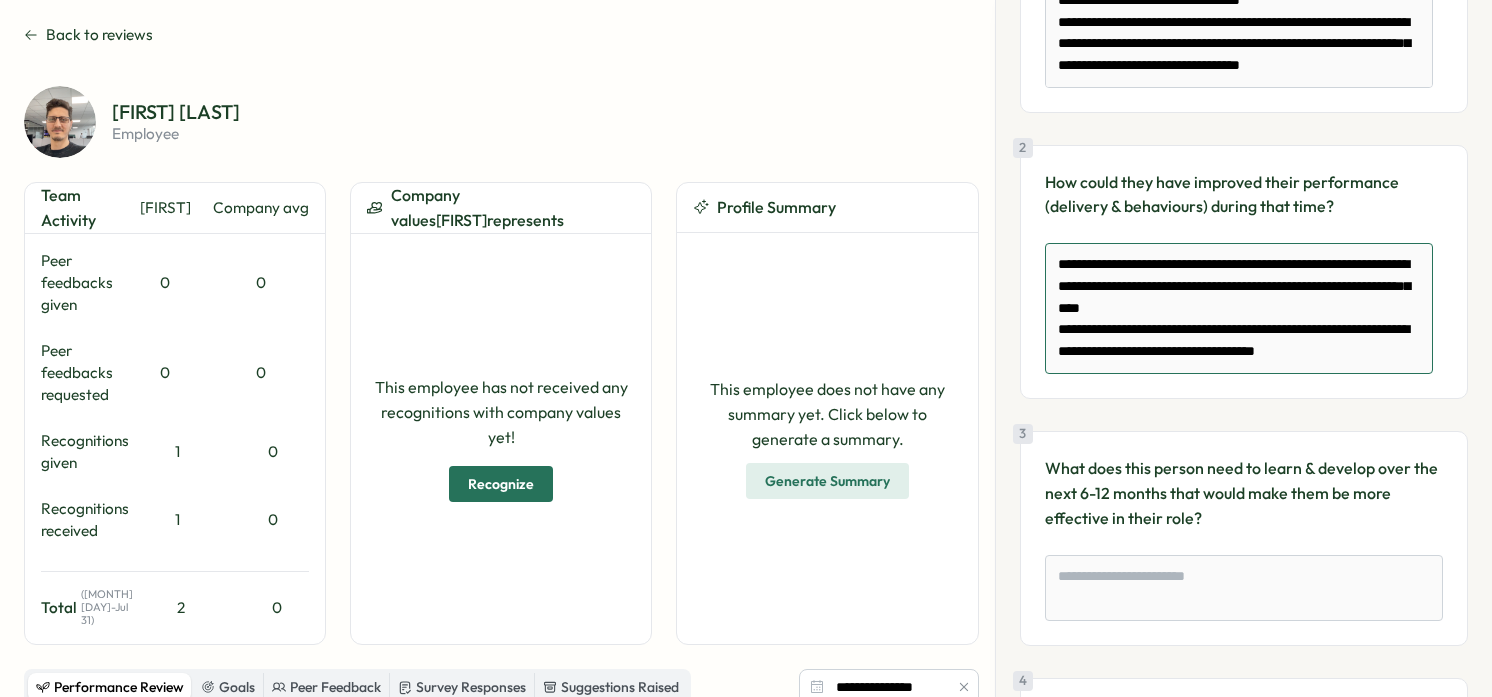 click on "**********" at bounding box center (1239, 308) 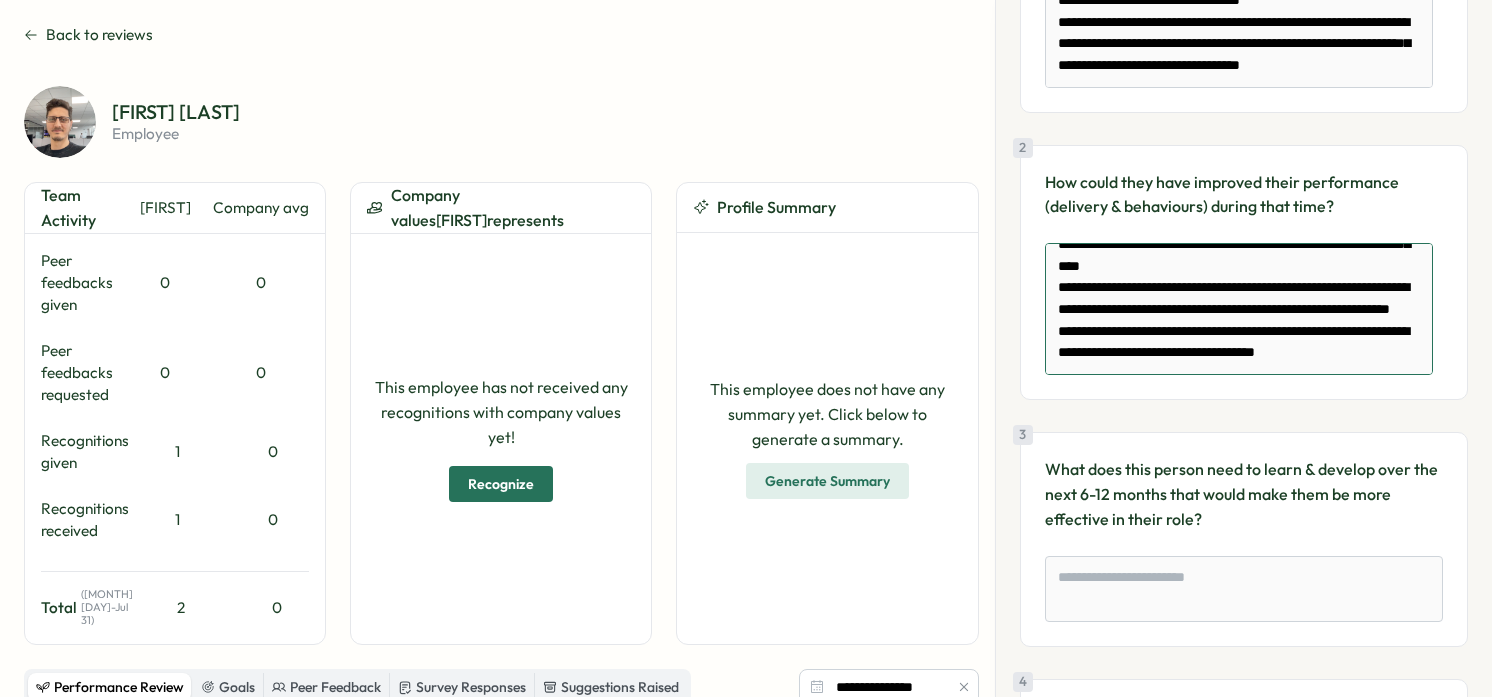scroll, scrollTop: 63, scrollLeft: 0, axis: vertical 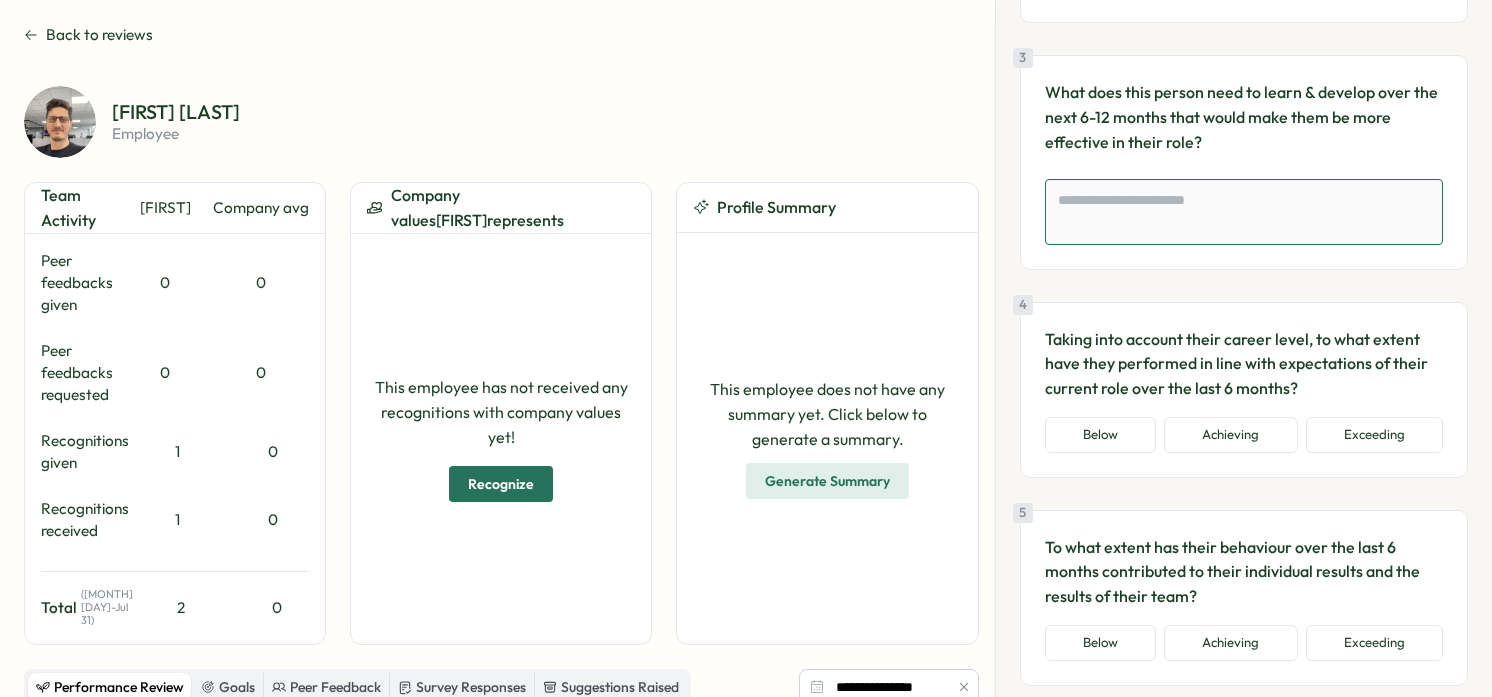 click at bounding box center (1244, 212) 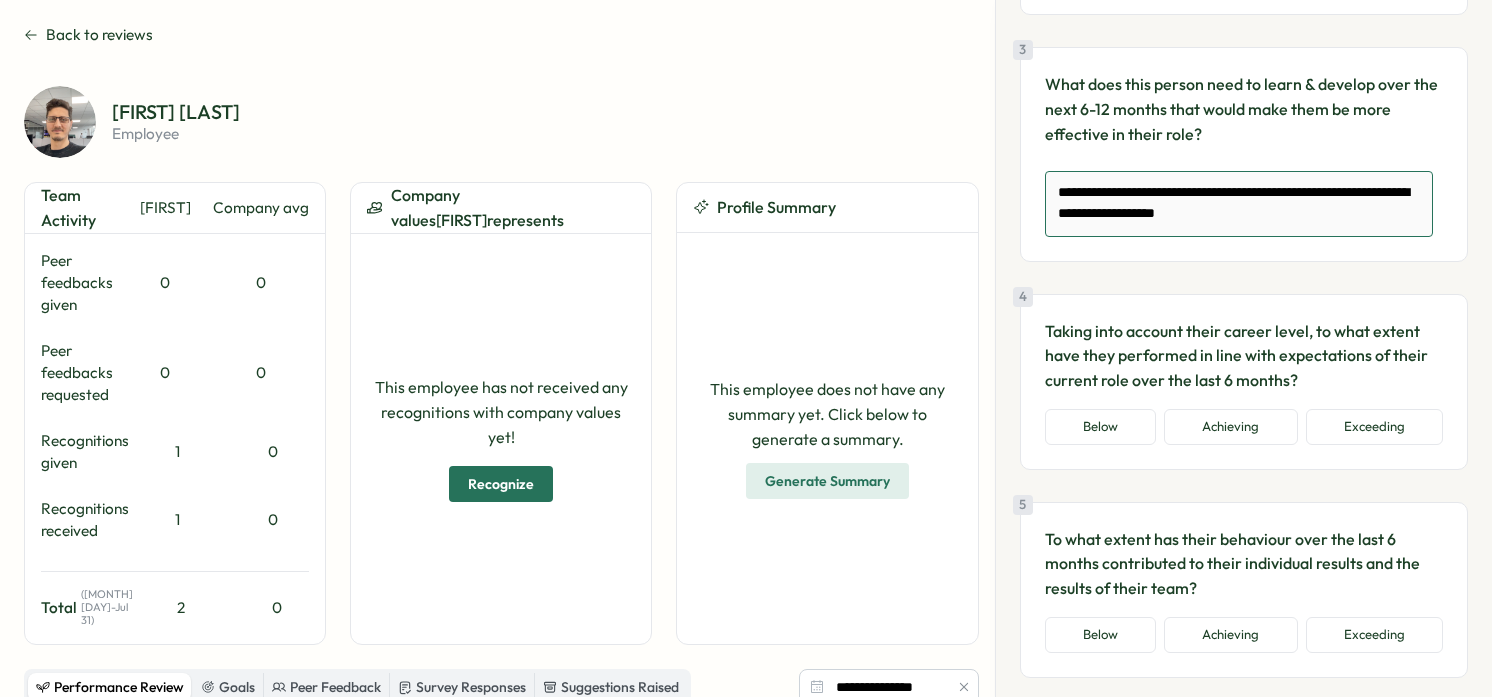 scroll, scrollTop: 846, scrollLeft: 0, axis: vertical 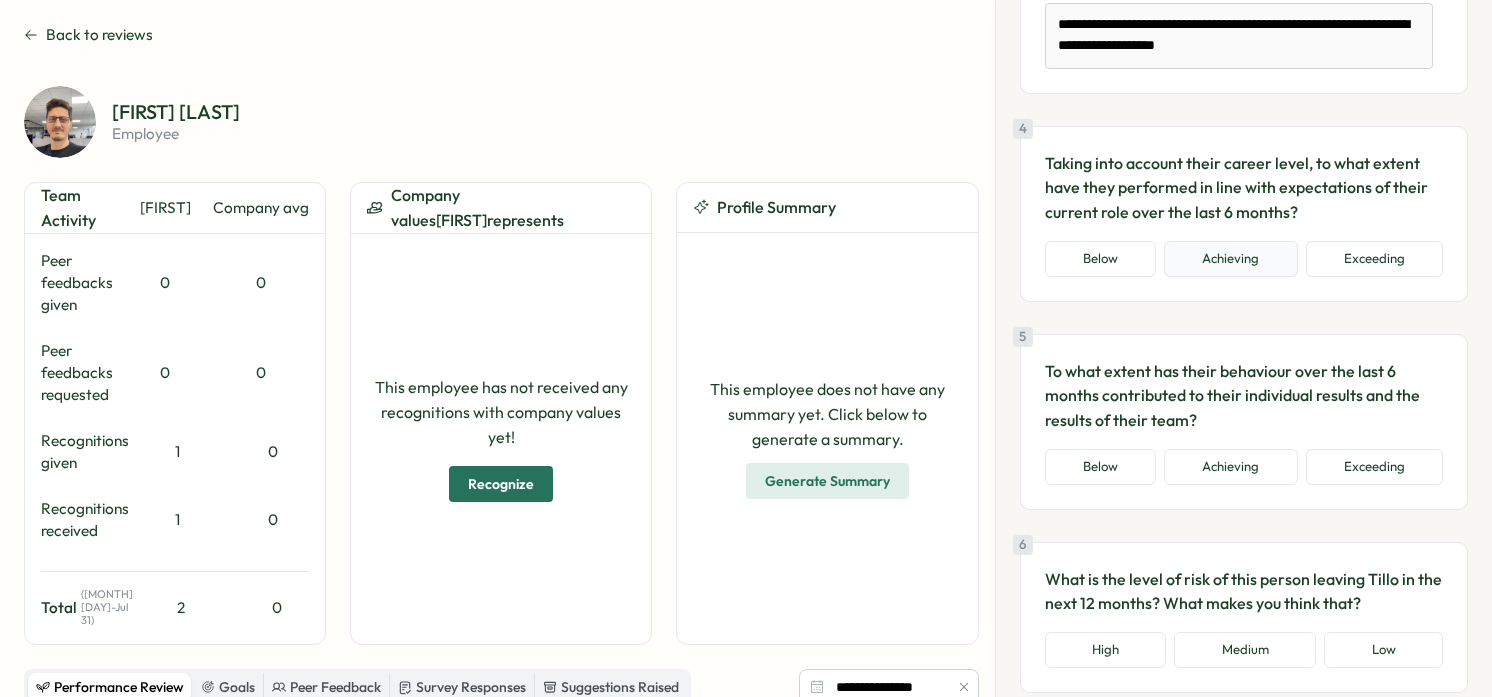 click on "Achieving" at bounding box center [1230, 259] 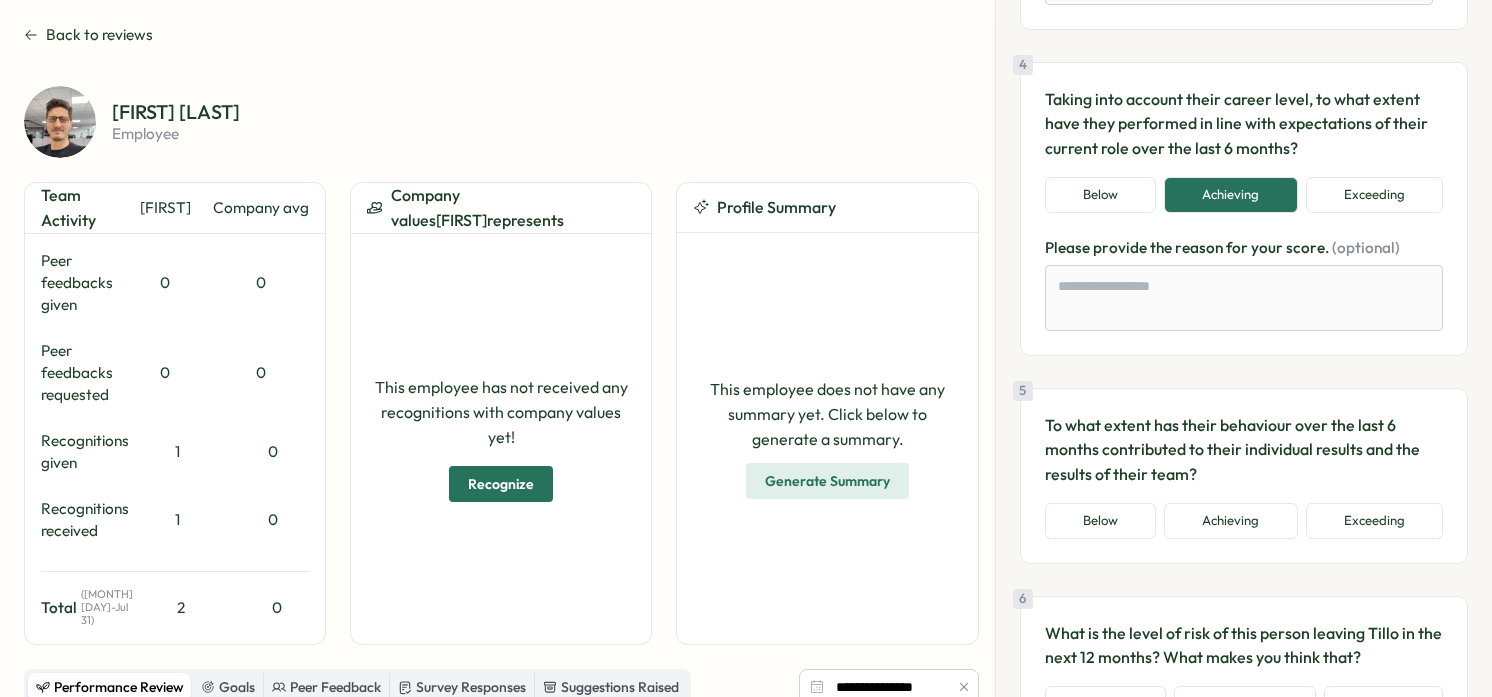 scroll, scrollTop: 968, scrollLeft: 0, axis: vertical 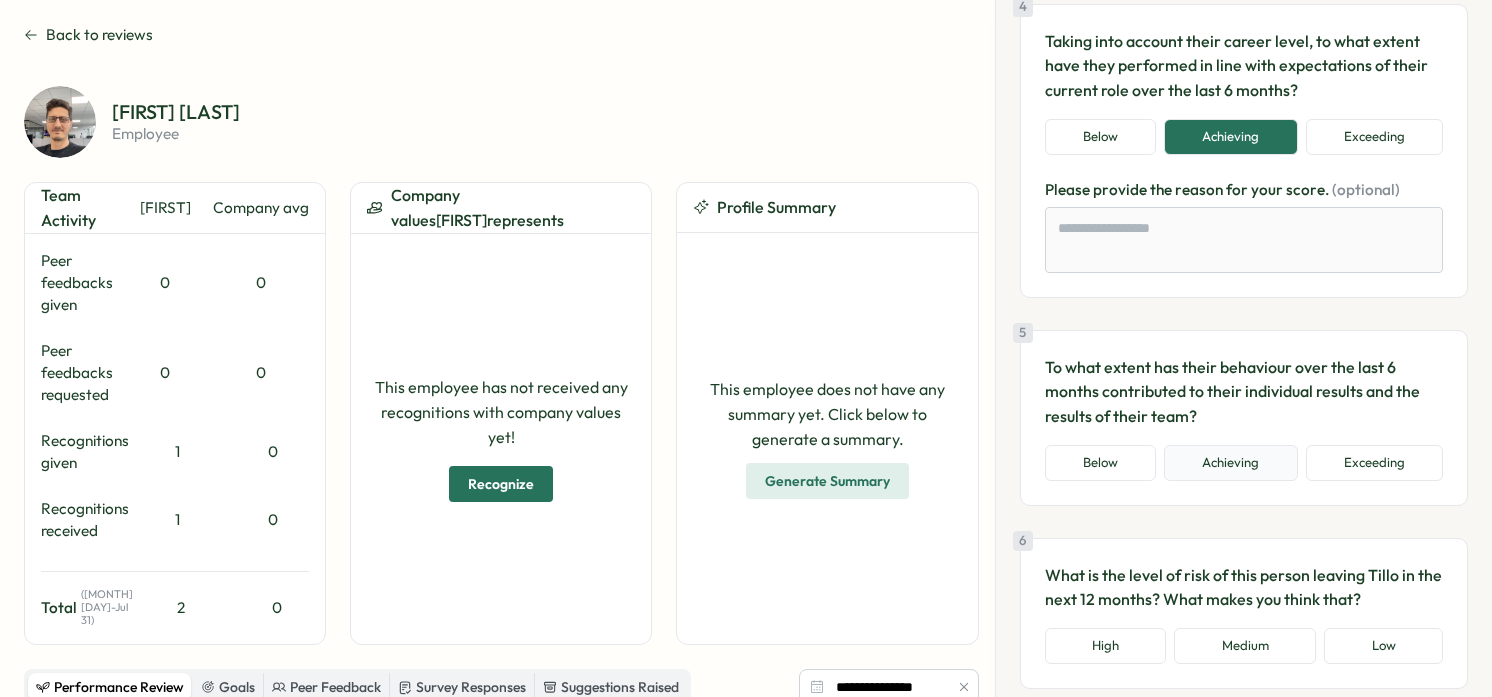 click on "Achieving" at bounding box center [1230, 463] 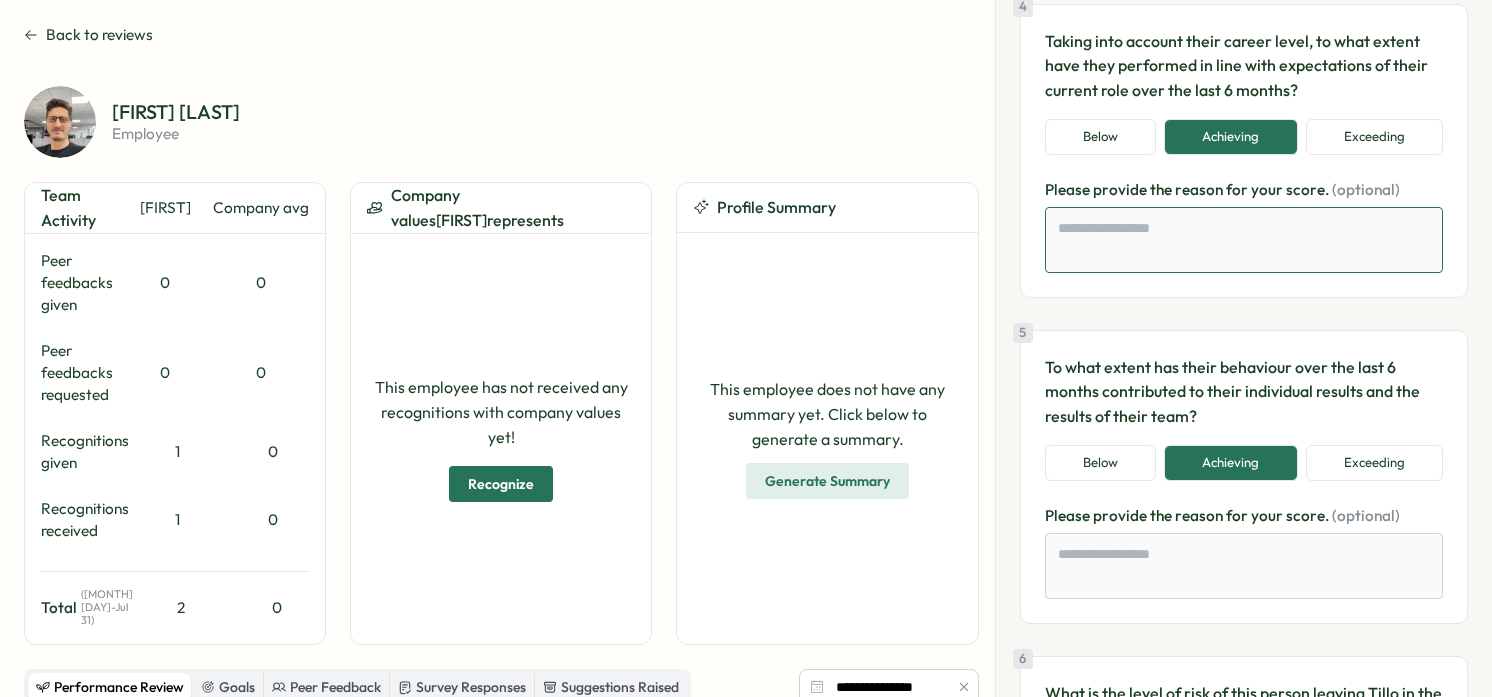 click at bounding box center (1244, 240) 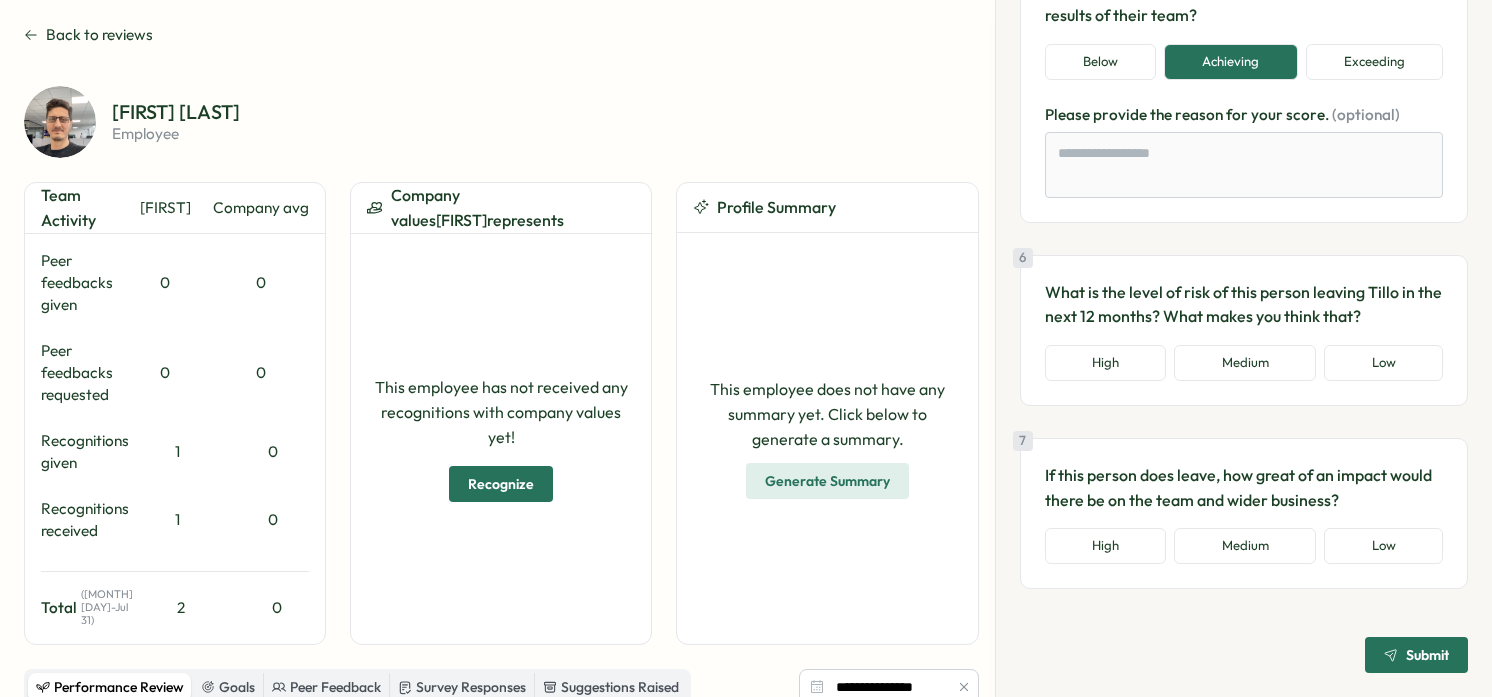 scroll, scrollTop: 1411, scrollLeft: 0, axis: vertical 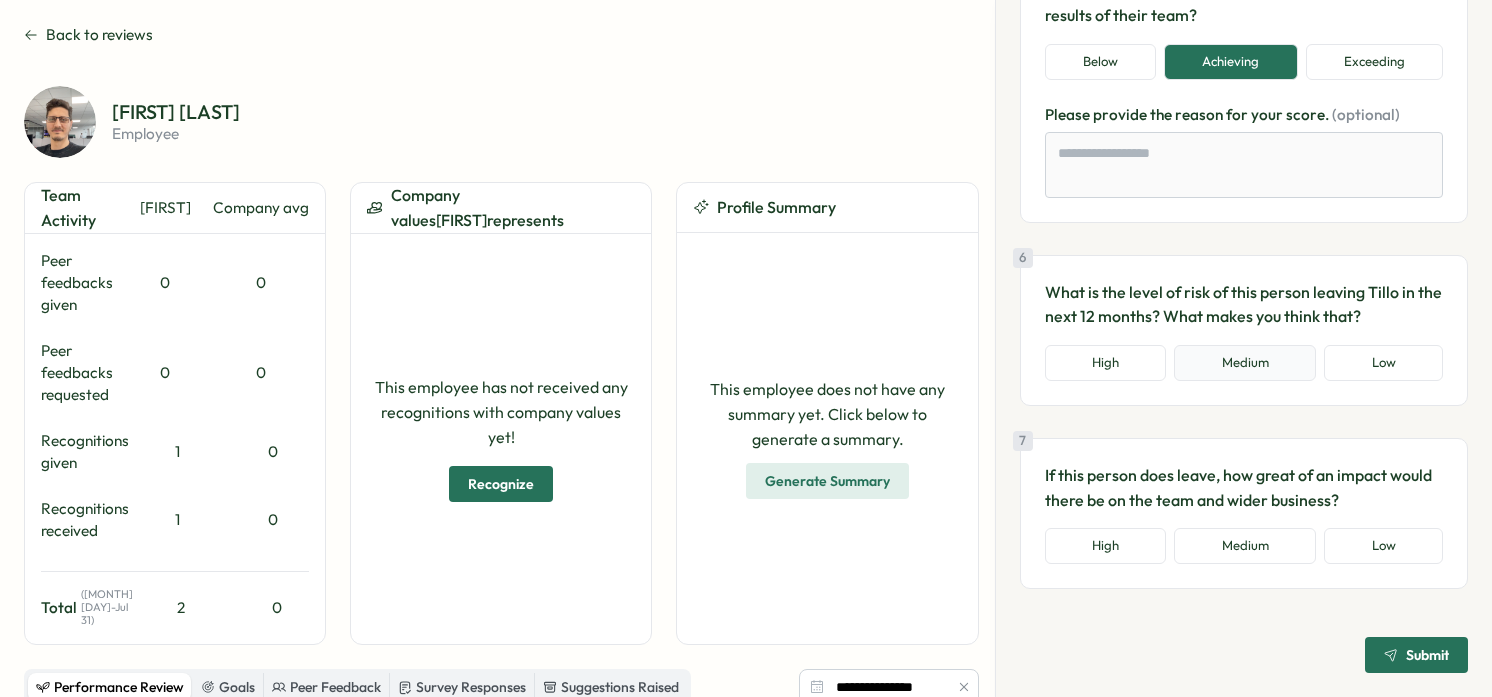 click on "Medium" at bounding box center (1245, 363) 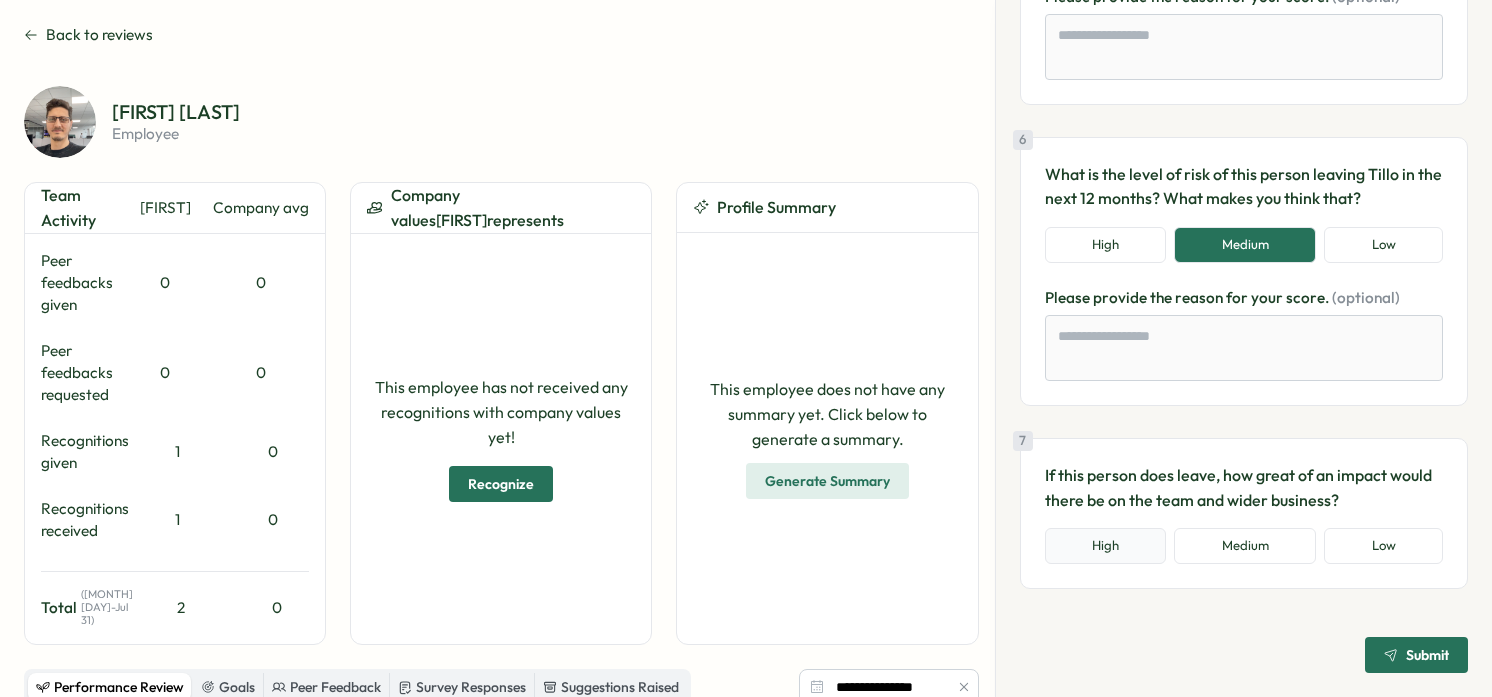 click on "High" at bounding box center [1106, 546] 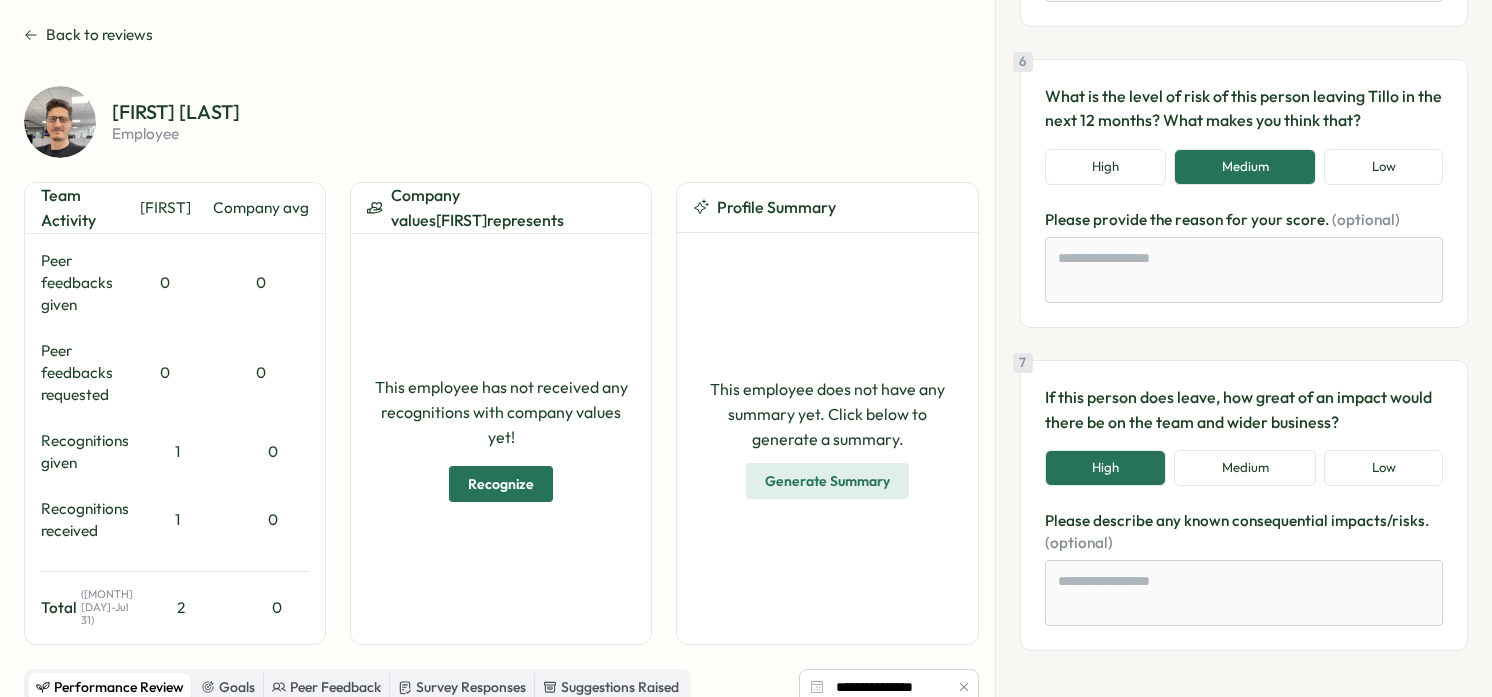 scroll, scrollTop: 1568, scrollLeft: 0, axis: vertical 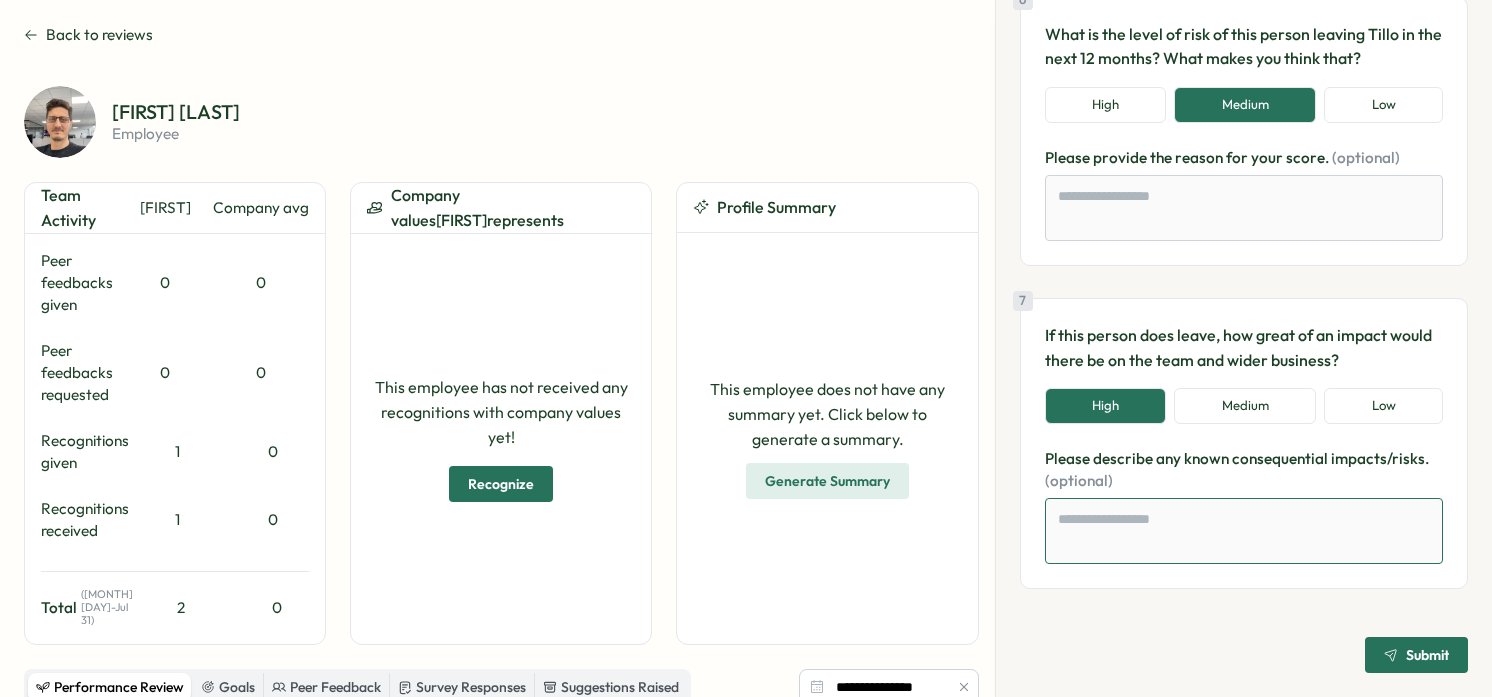 click at bounding box center (1244, 531) 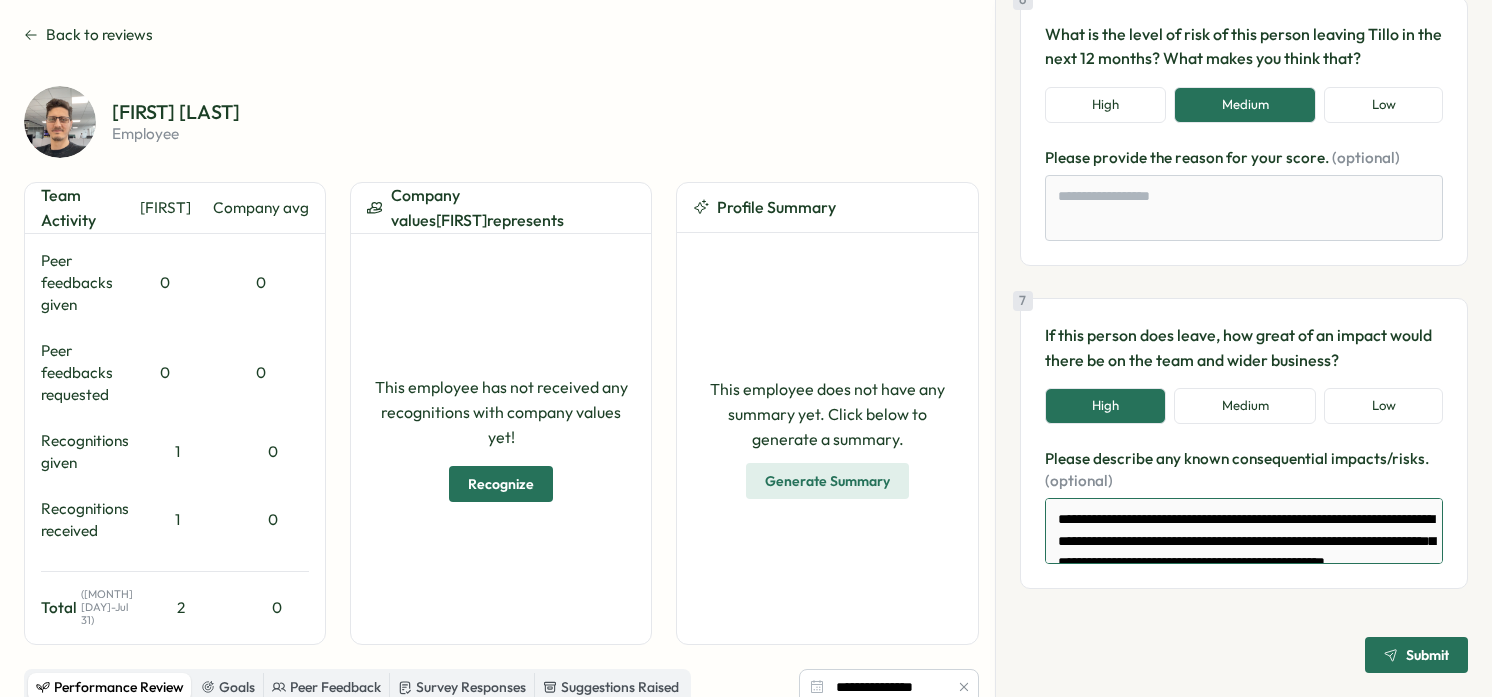 scroll, scrollTop: 9, scrollLeft: 0, axis: vertical 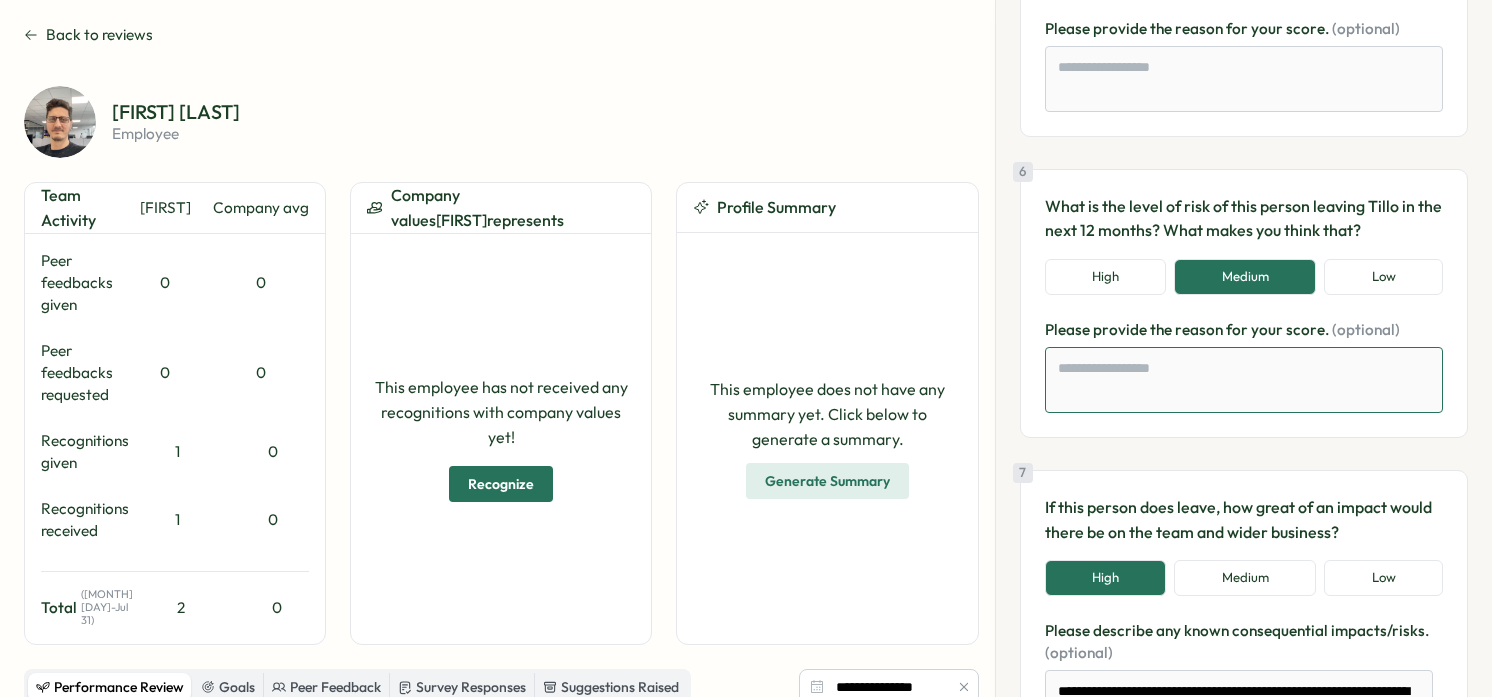 click at bounding box center [1244, 380] 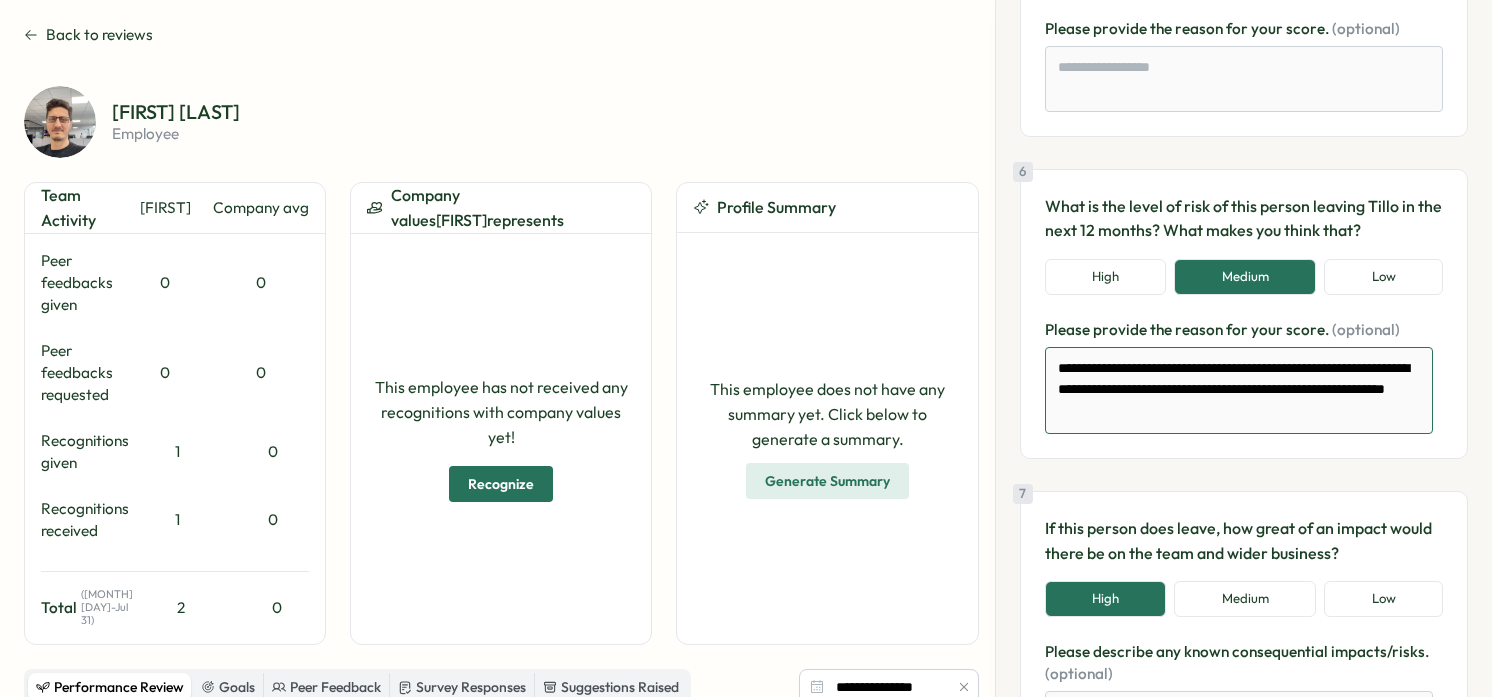 scroll, scrollTop: 1733, scrollLeft: 0, axis: vertical 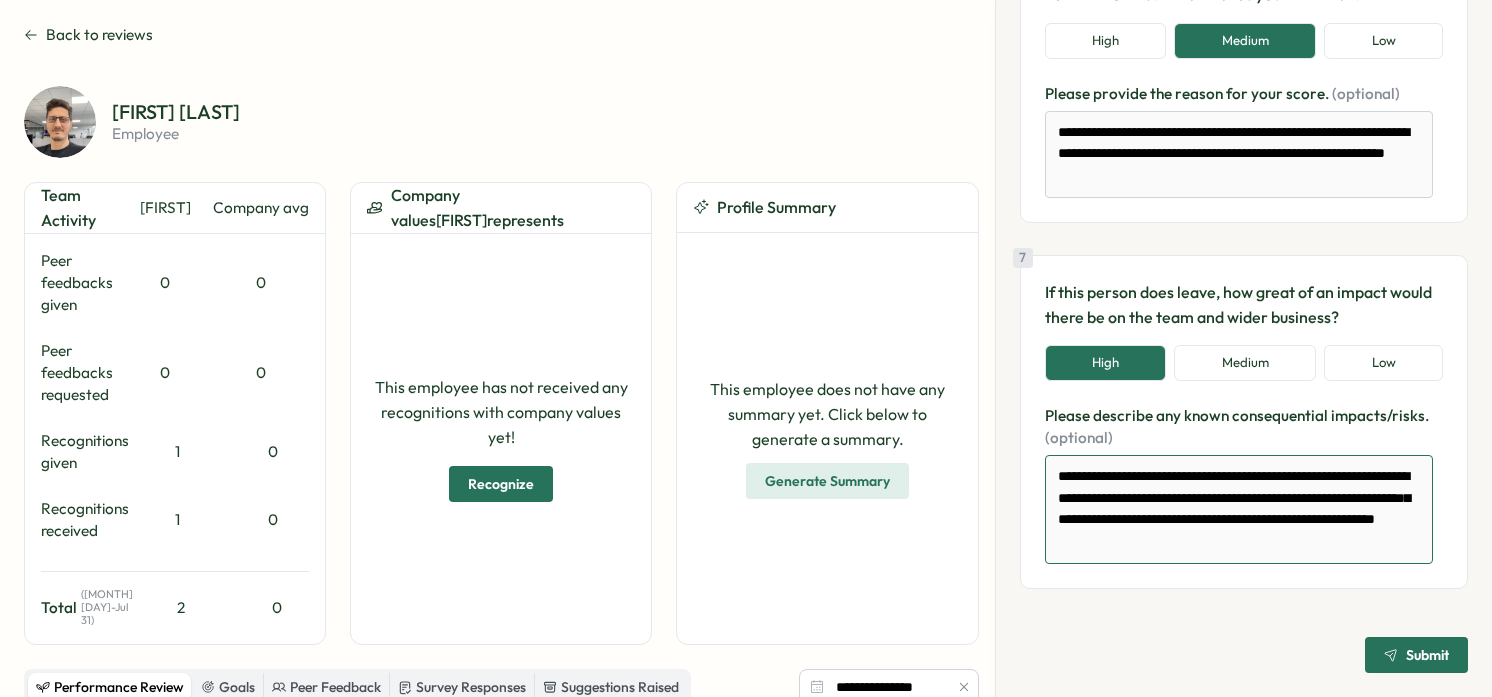 click on "**********" at bounding box center [1239, 509] 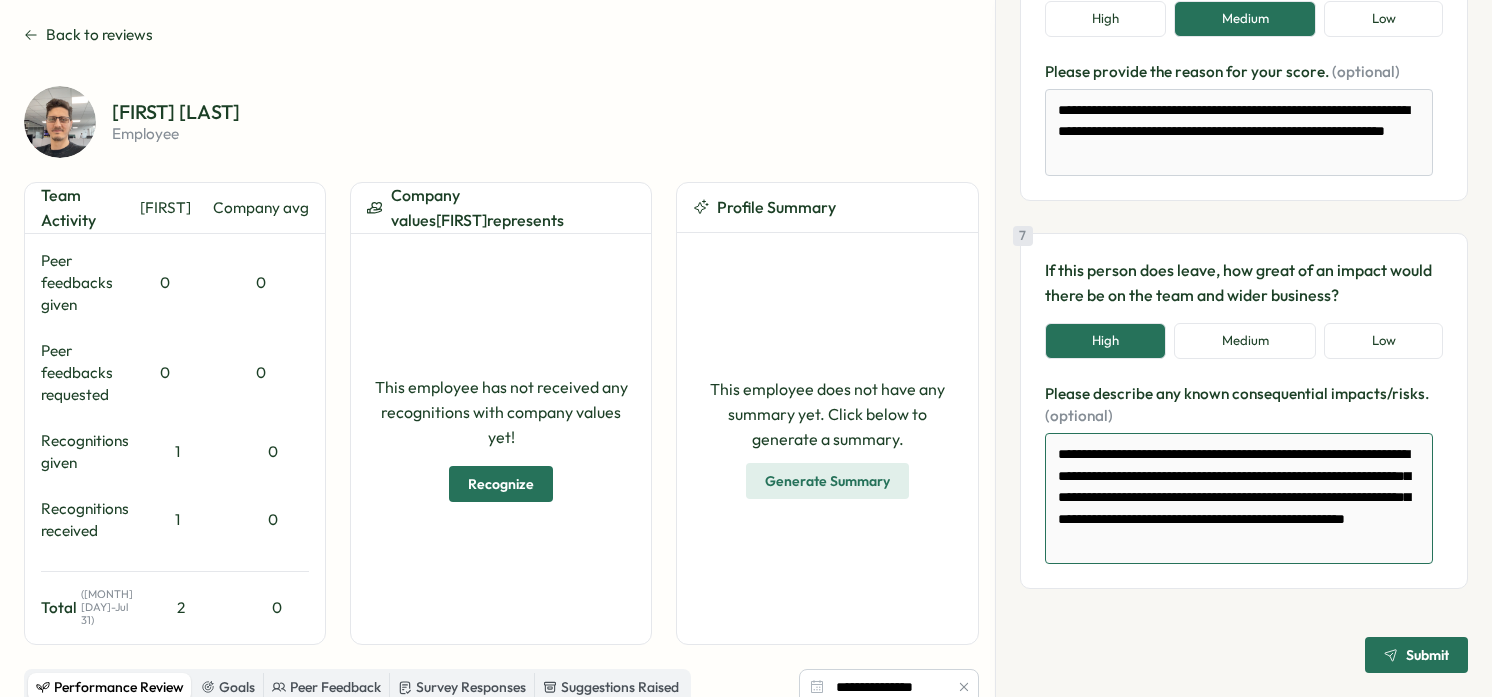 scroll, scrollTop: 7, scrollLeft: 0, axis: vertical 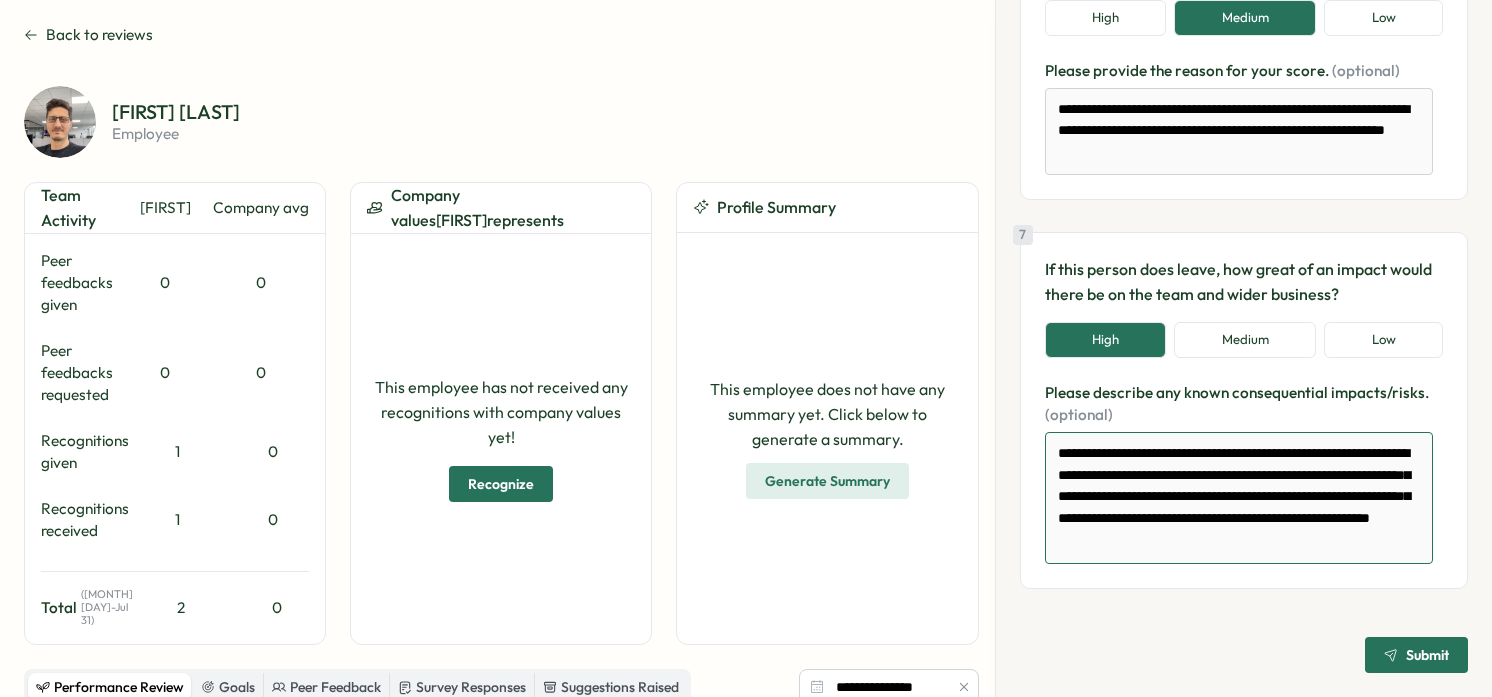 drag, startPoint x: 1235, startPoint y: 583, endPoint x: 1106, endPoint y: 559, distance: 131.21356 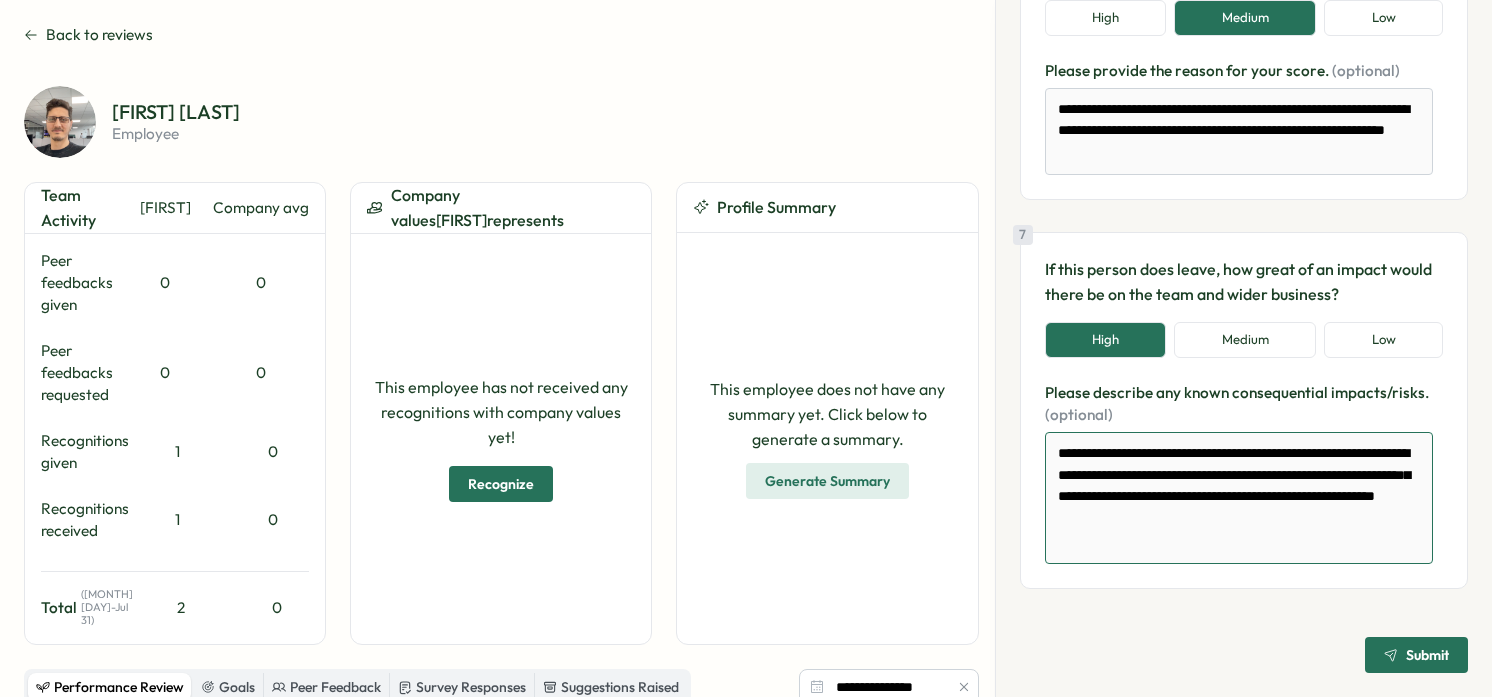 scroll, scrollTop: 0, scrollLeft: 0, axis: both 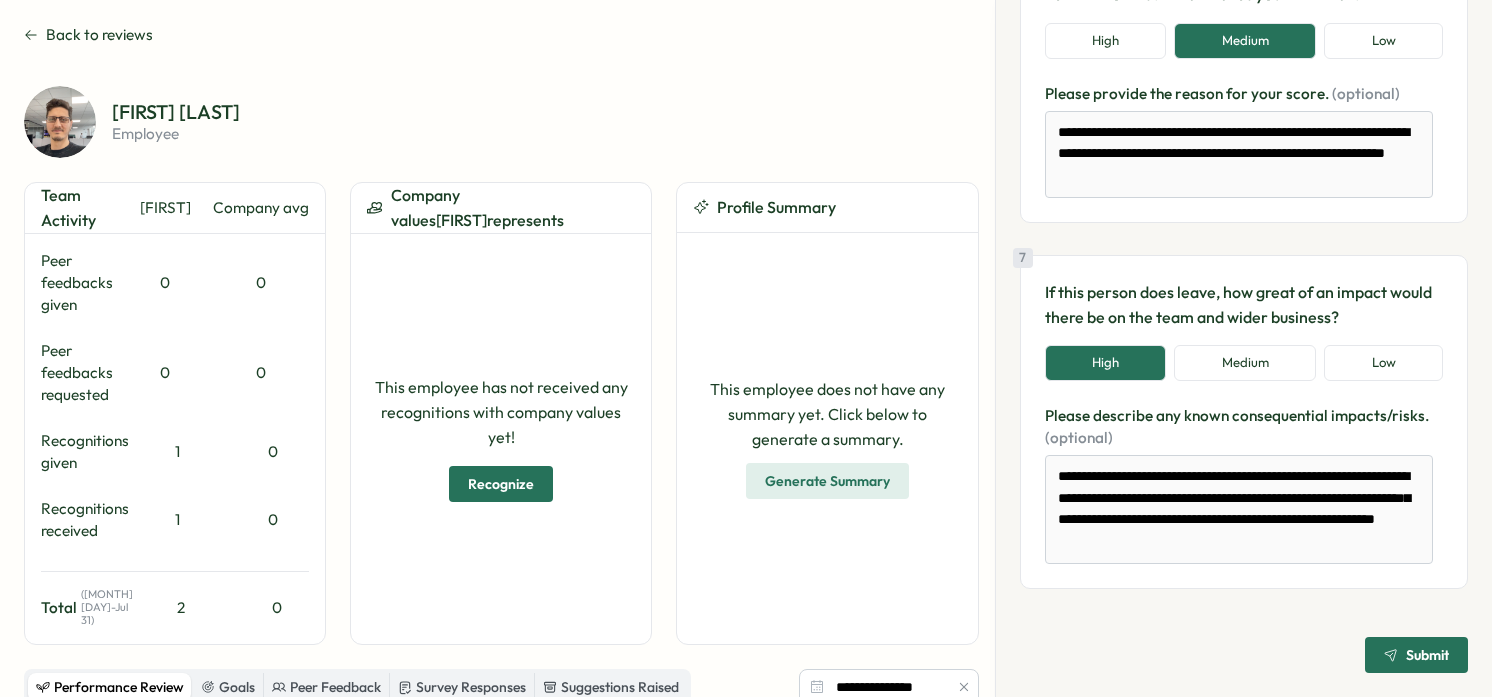 click on "If this person does leave, how great of an impact would there be on the team and wider business?" at bounding box center [1244, 305] 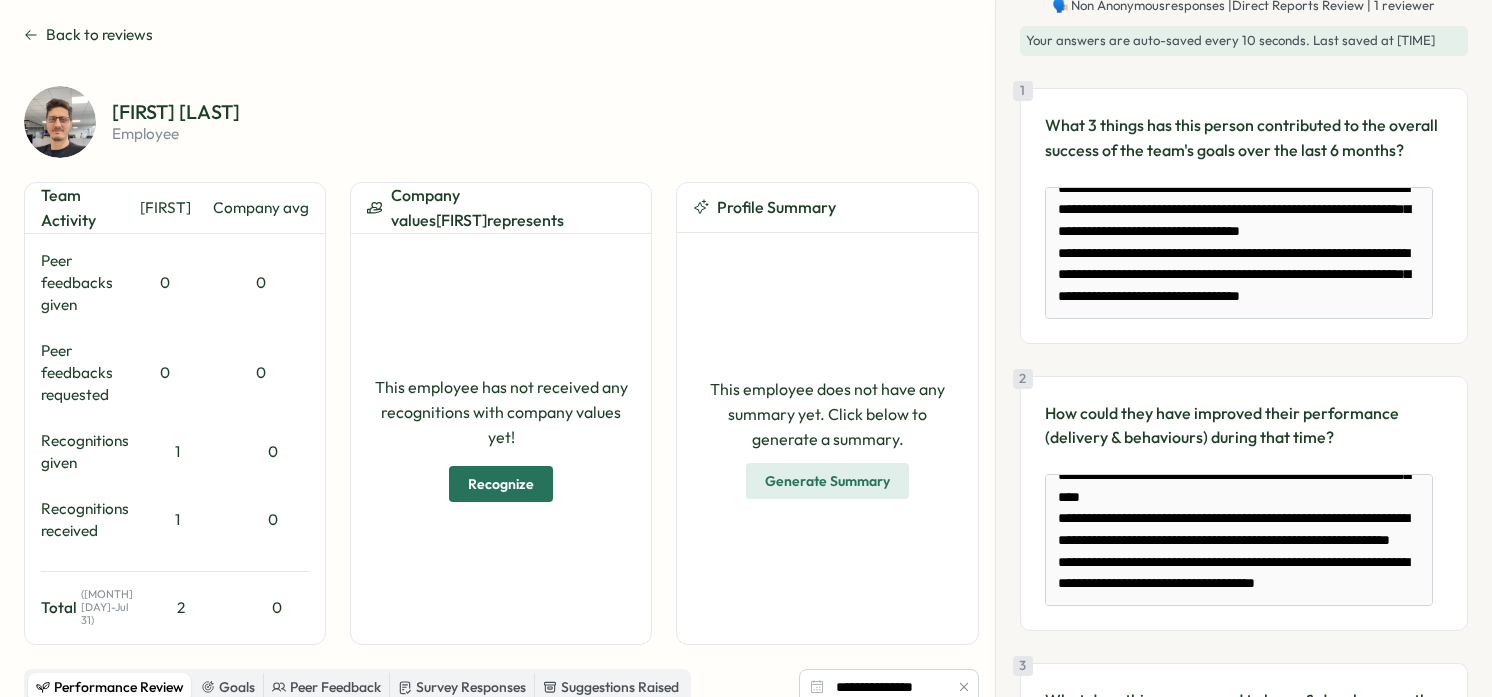 scroll, scrollTop: 5, scrollLeft: 0, axis: vertical 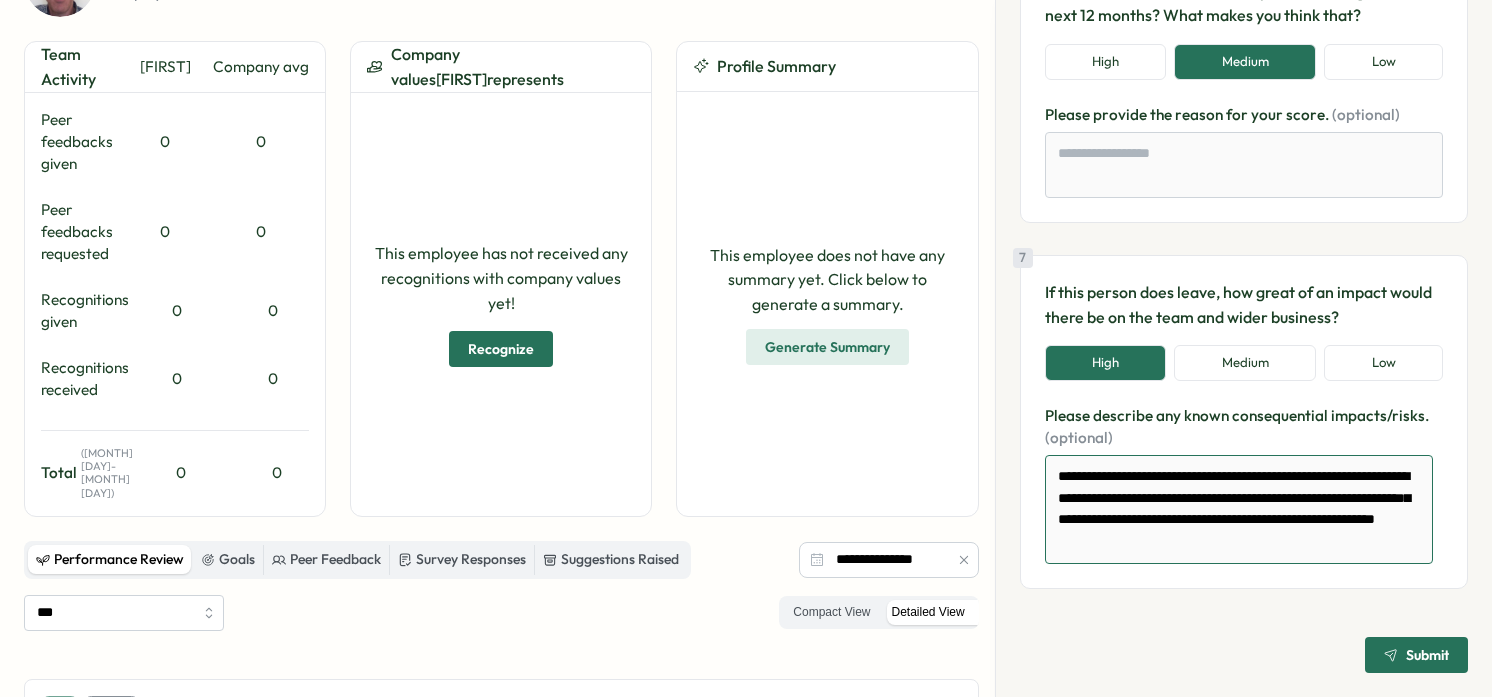 click on "**********" at bounding box center (1239, 509) 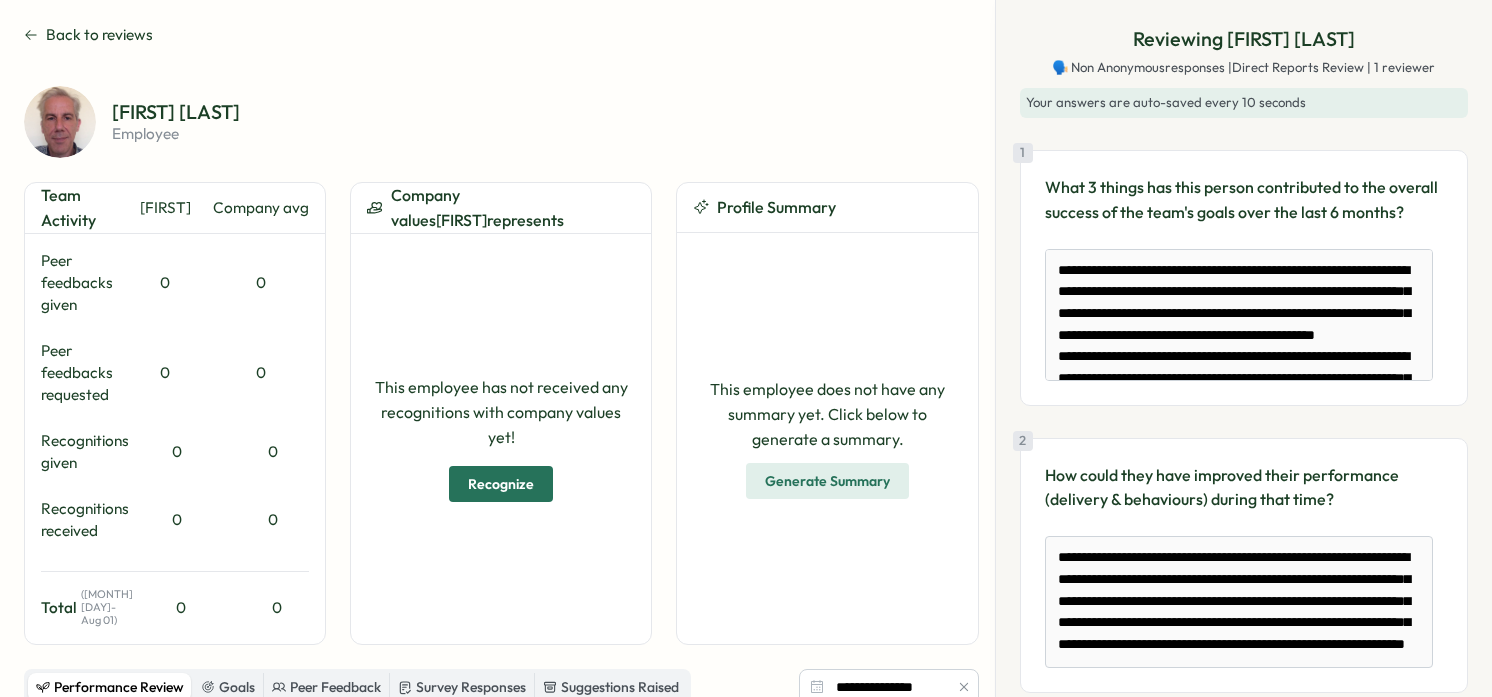 scroll, scrollTop: 0, scrollLeft: 0, axis: both 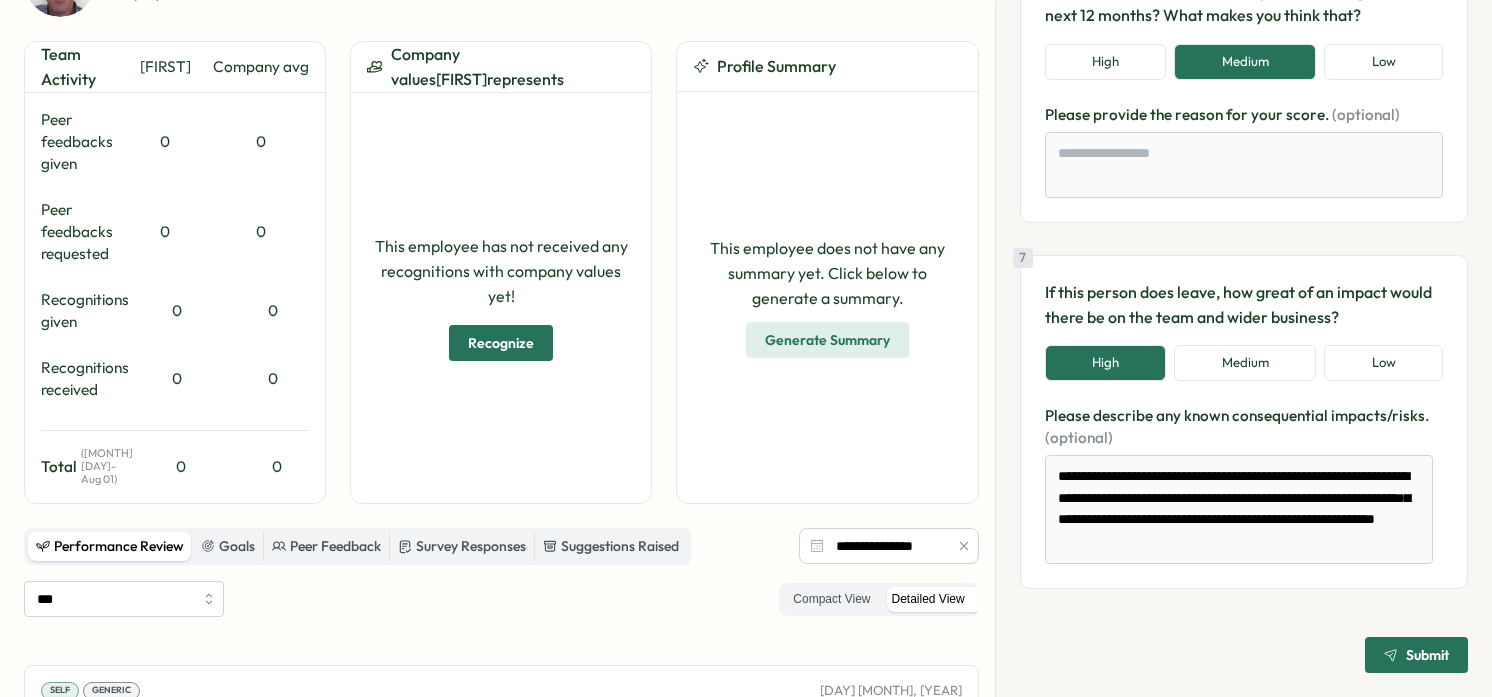 click on "This employee does not have any summary yet. Click below to generate a summary. Generate Summary" at bounding box center (827, 297) 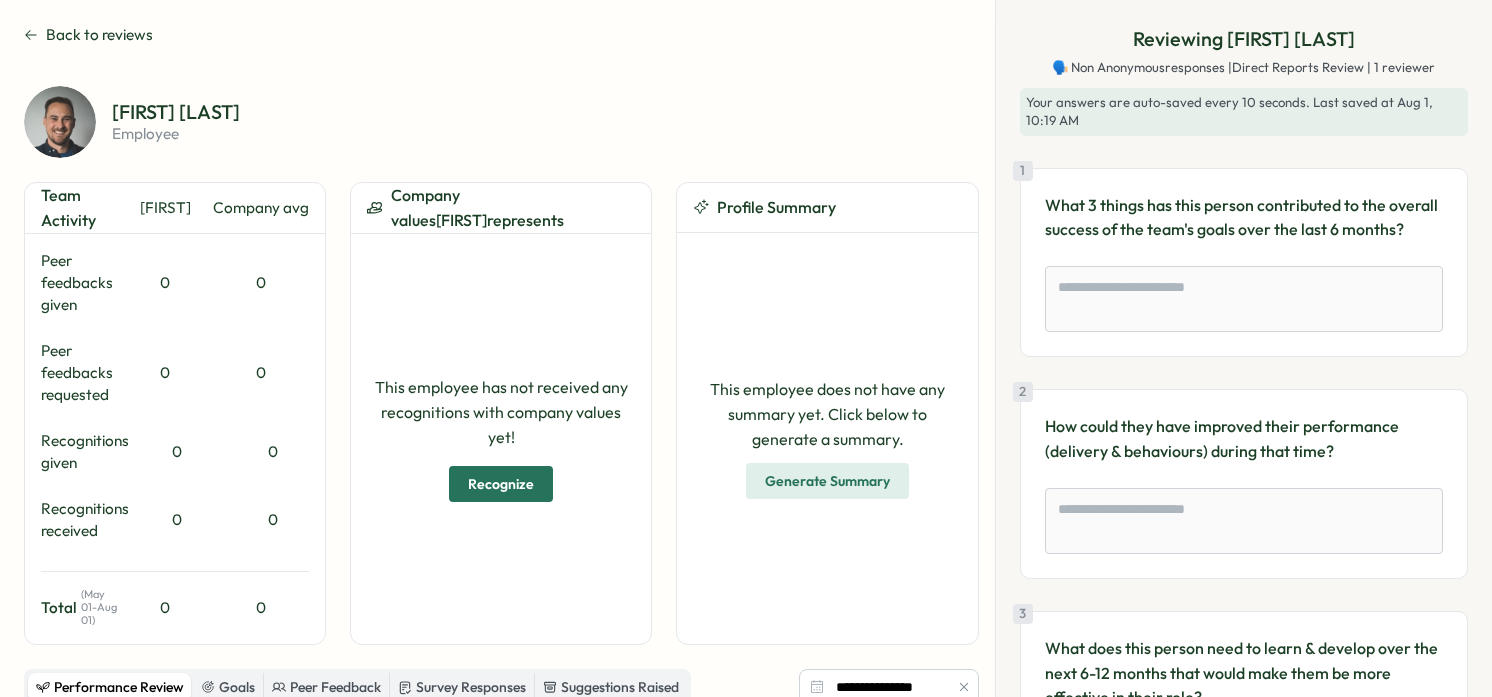 scroll, scrollTop: 0, scrollLeft: 0, axis: both 